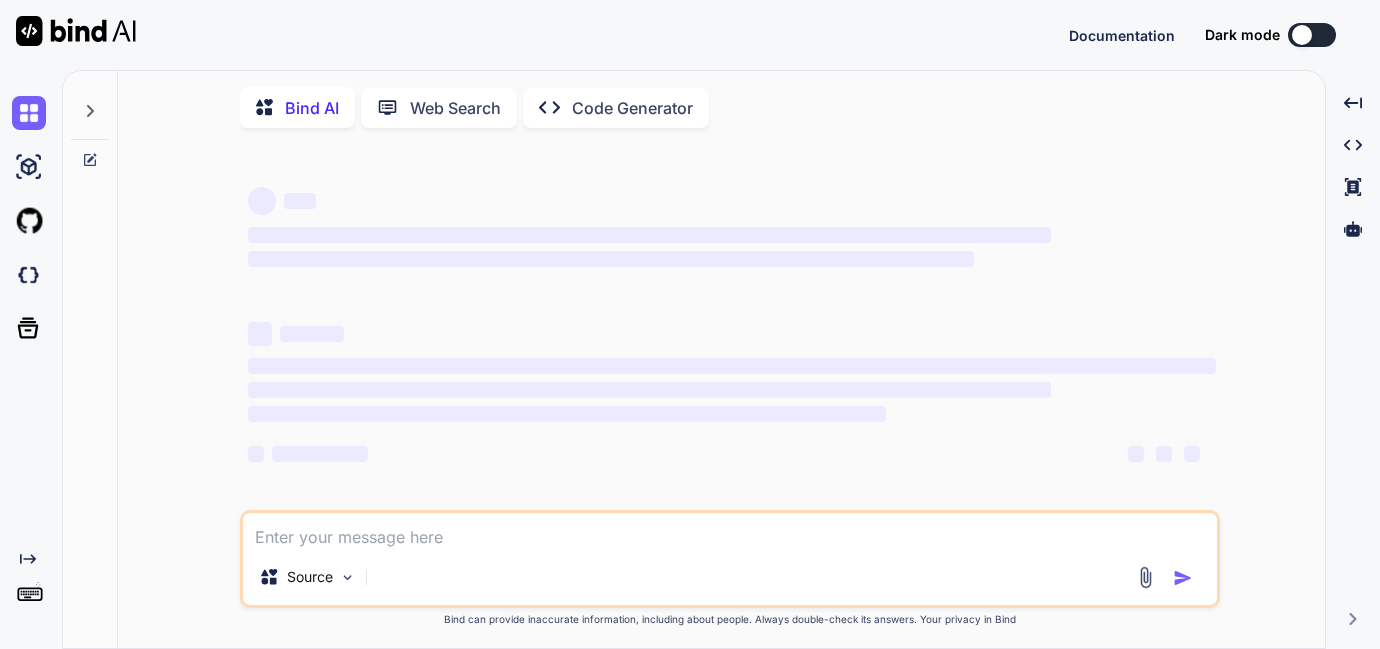 scroll, scrollTop: 0, scrollLeft: 0, axis: both 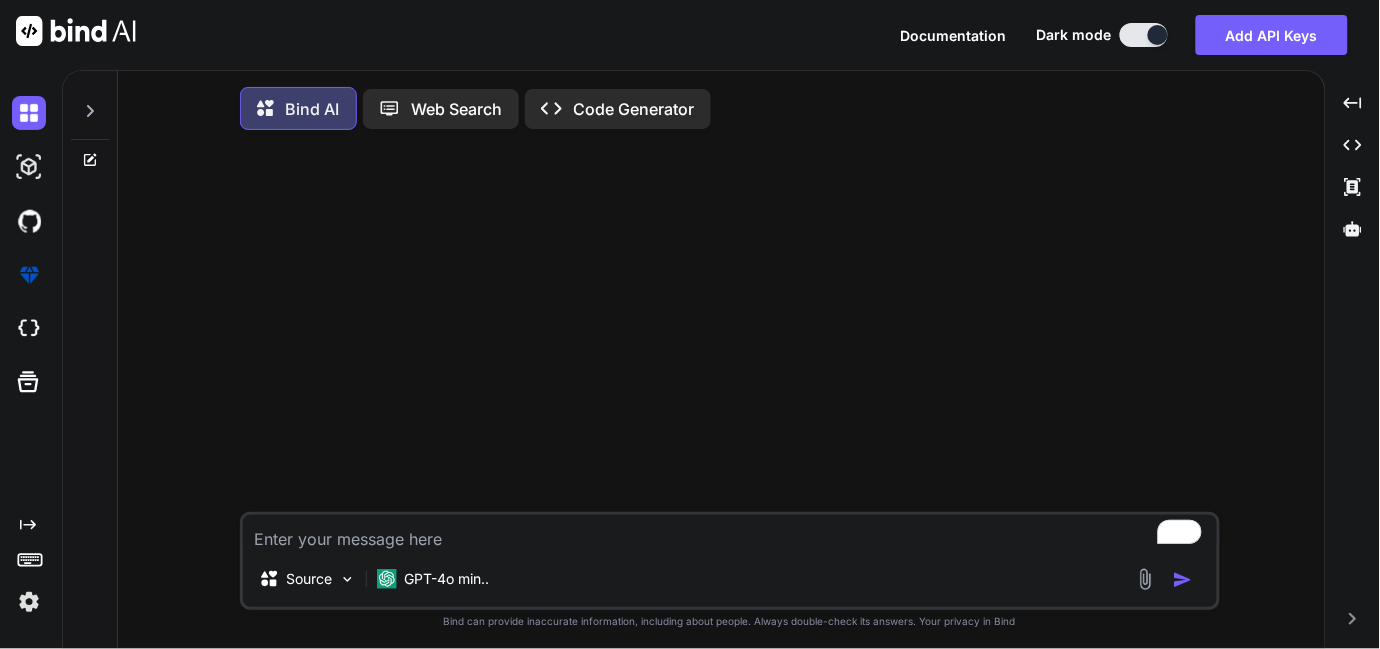 type on "x" 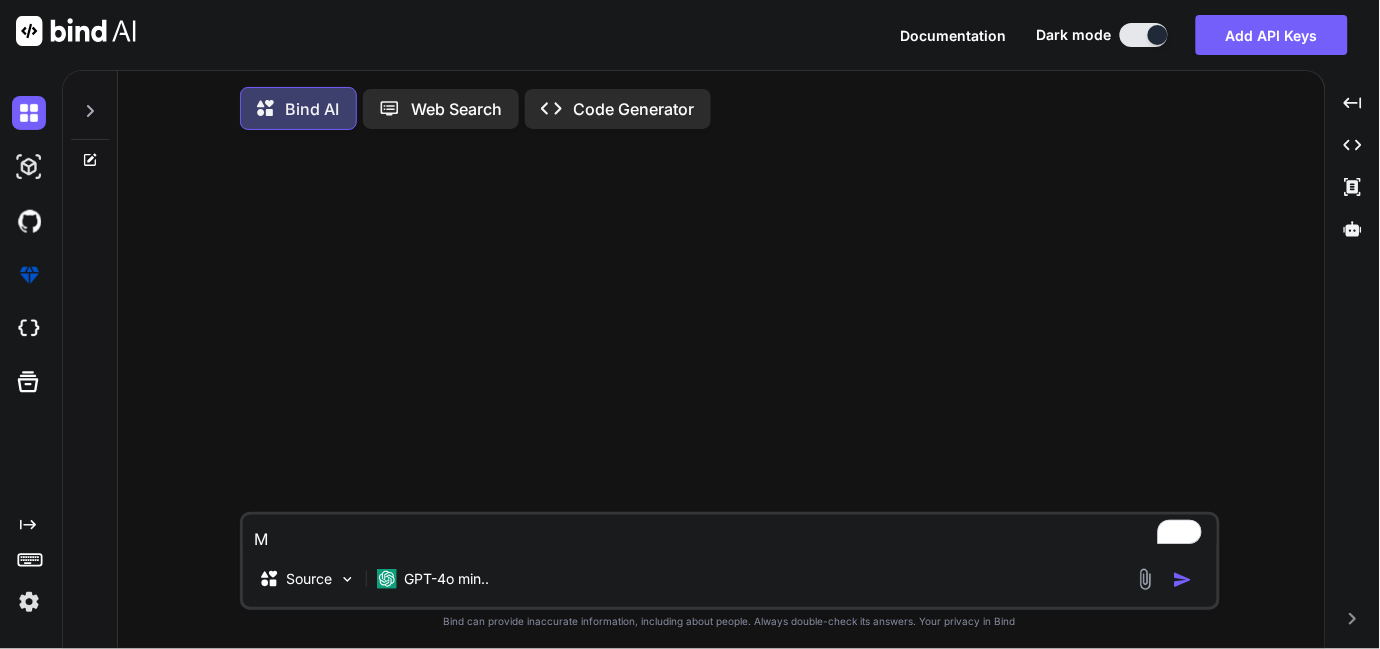 type on "Ma" 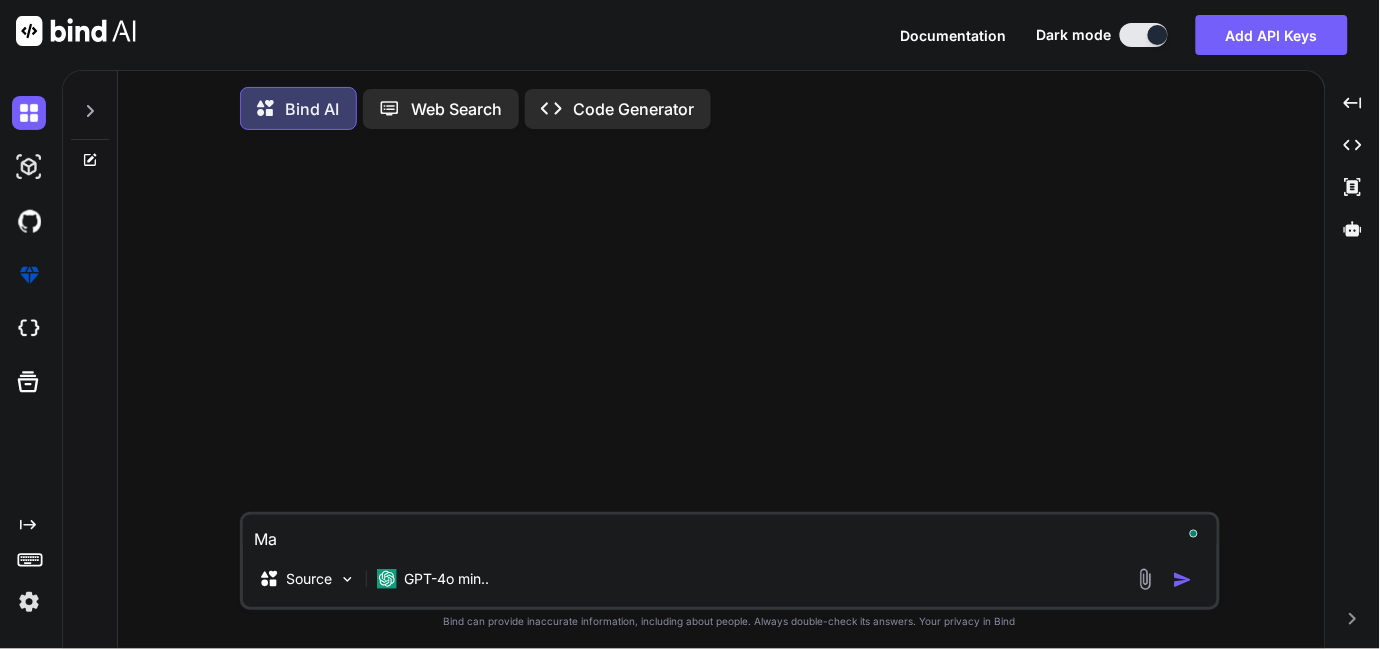 type on "Mak" 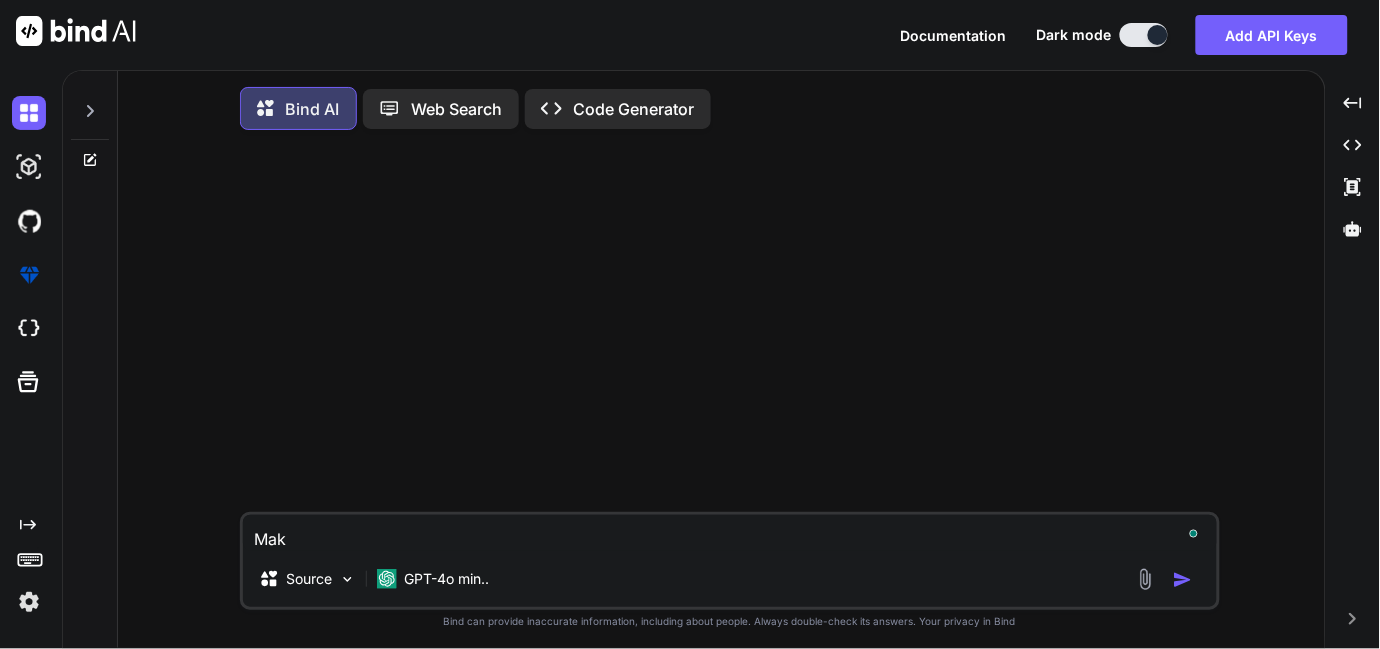 type on "Make" 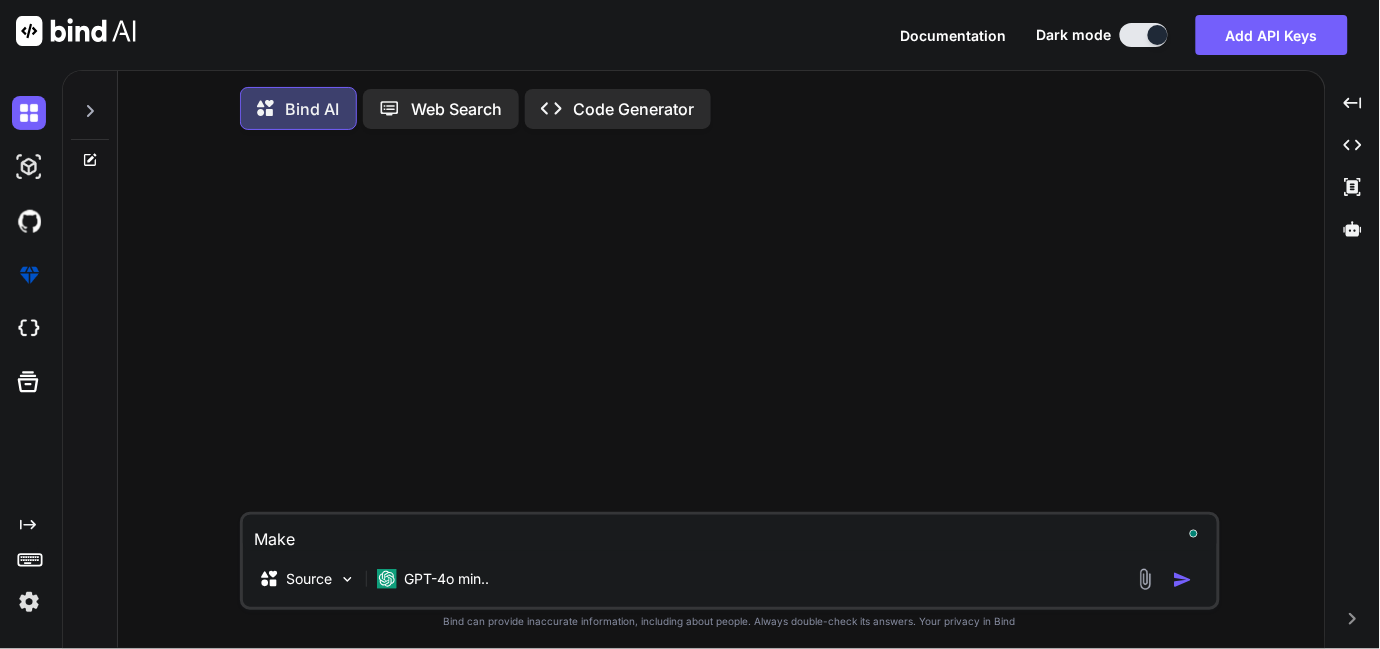 type on "Make" 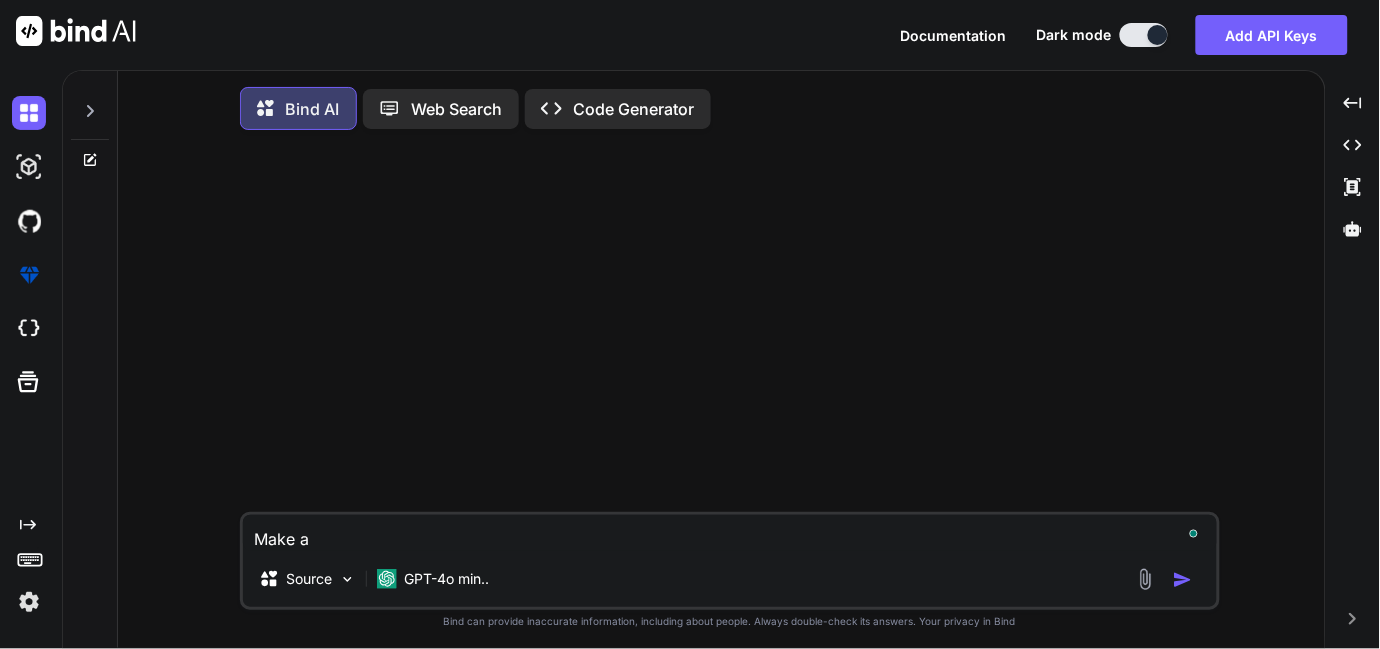 type on "Make a" 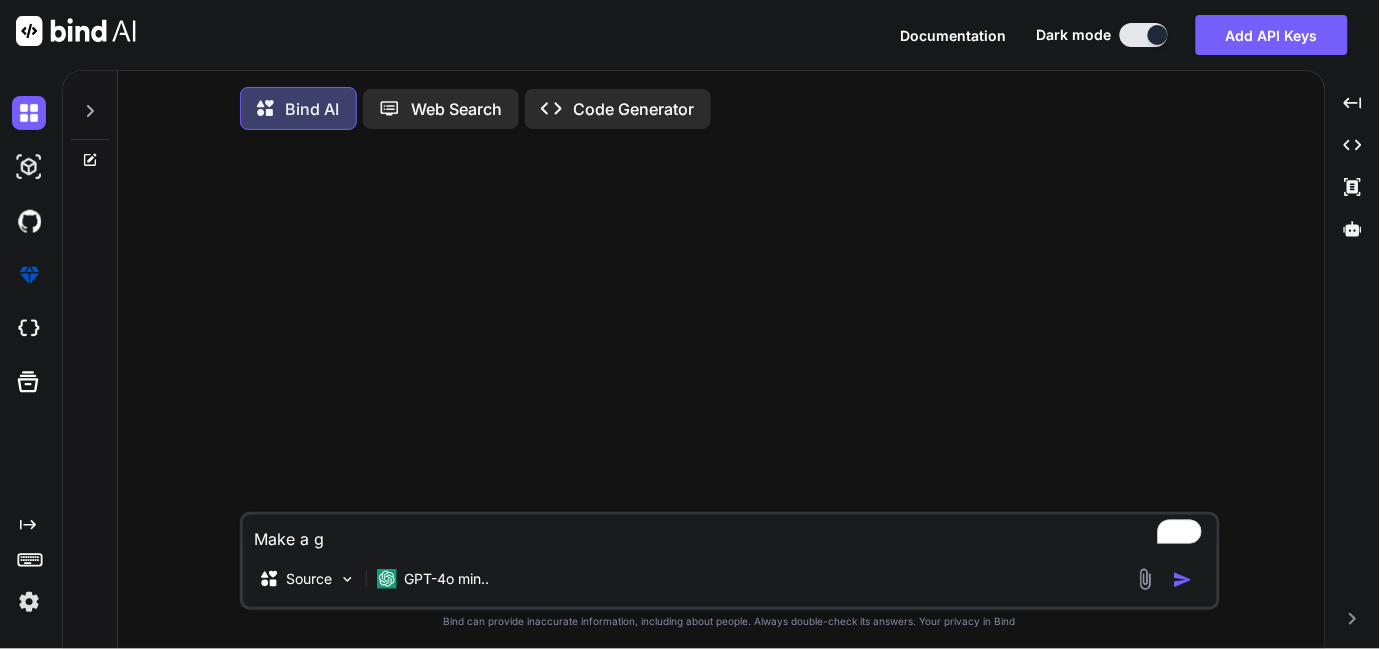 type on "Make a go" 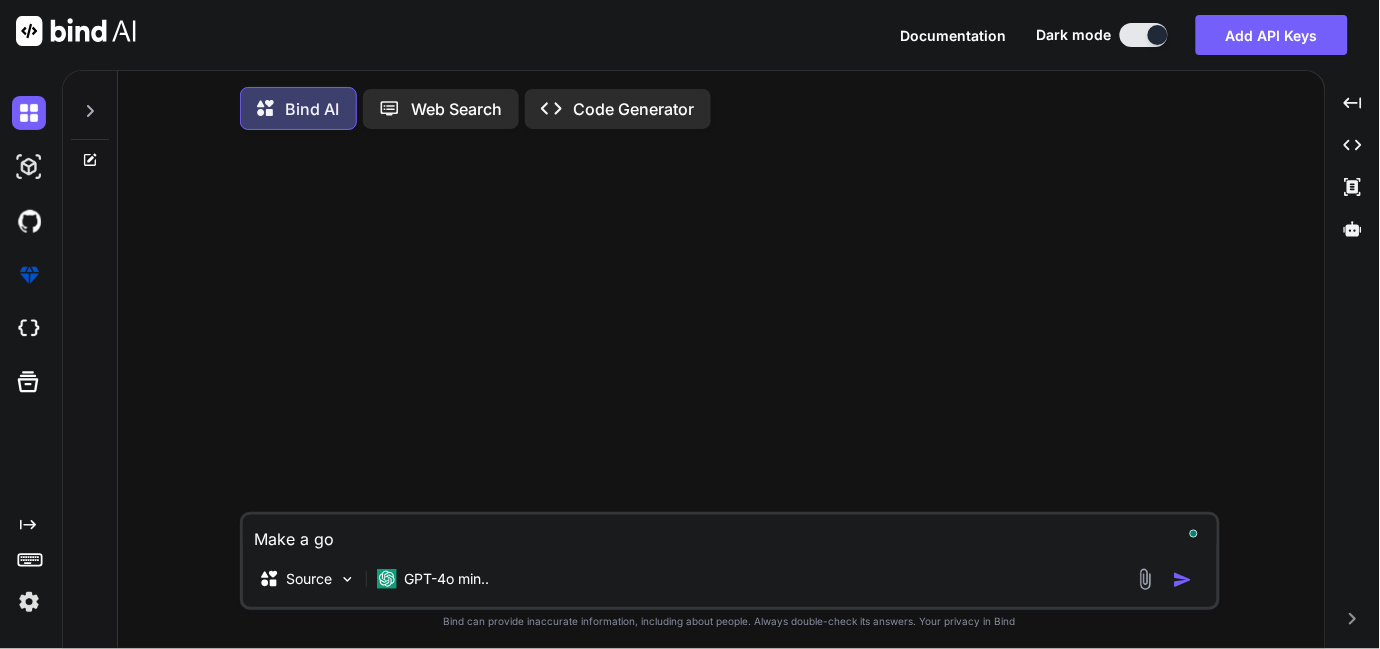 type on "Make a goo" 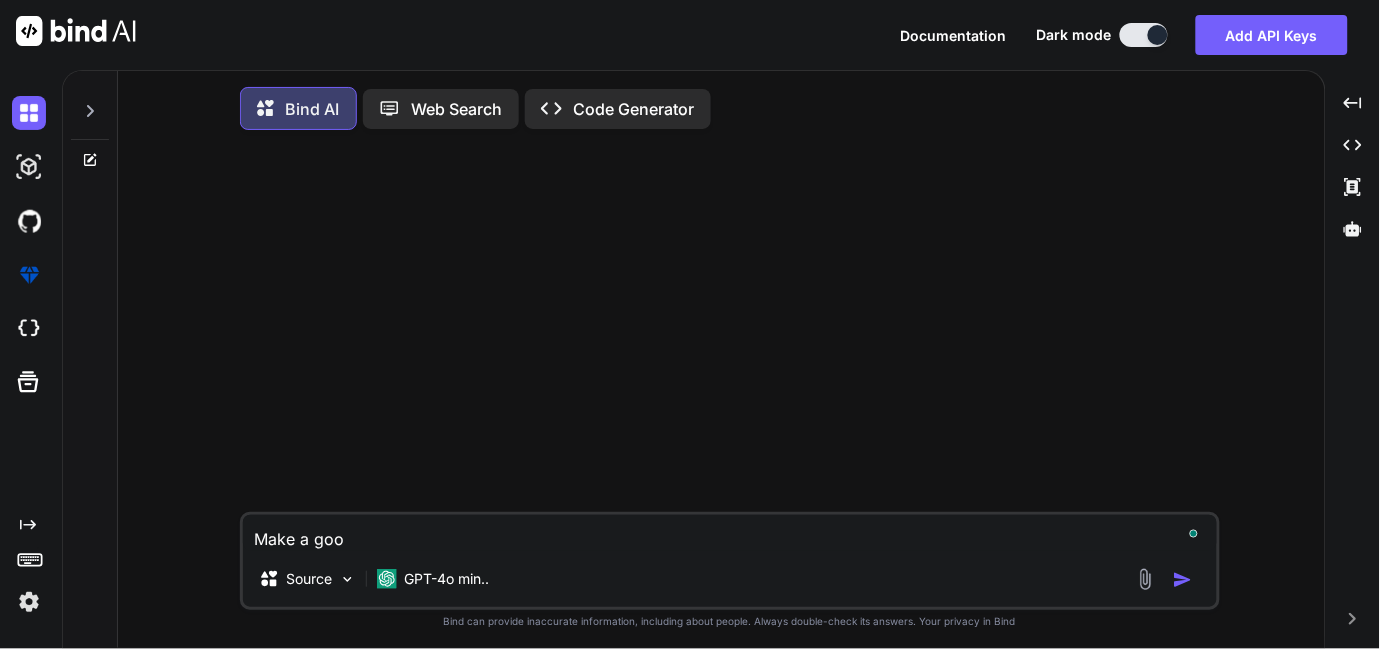 type on "Make a good" 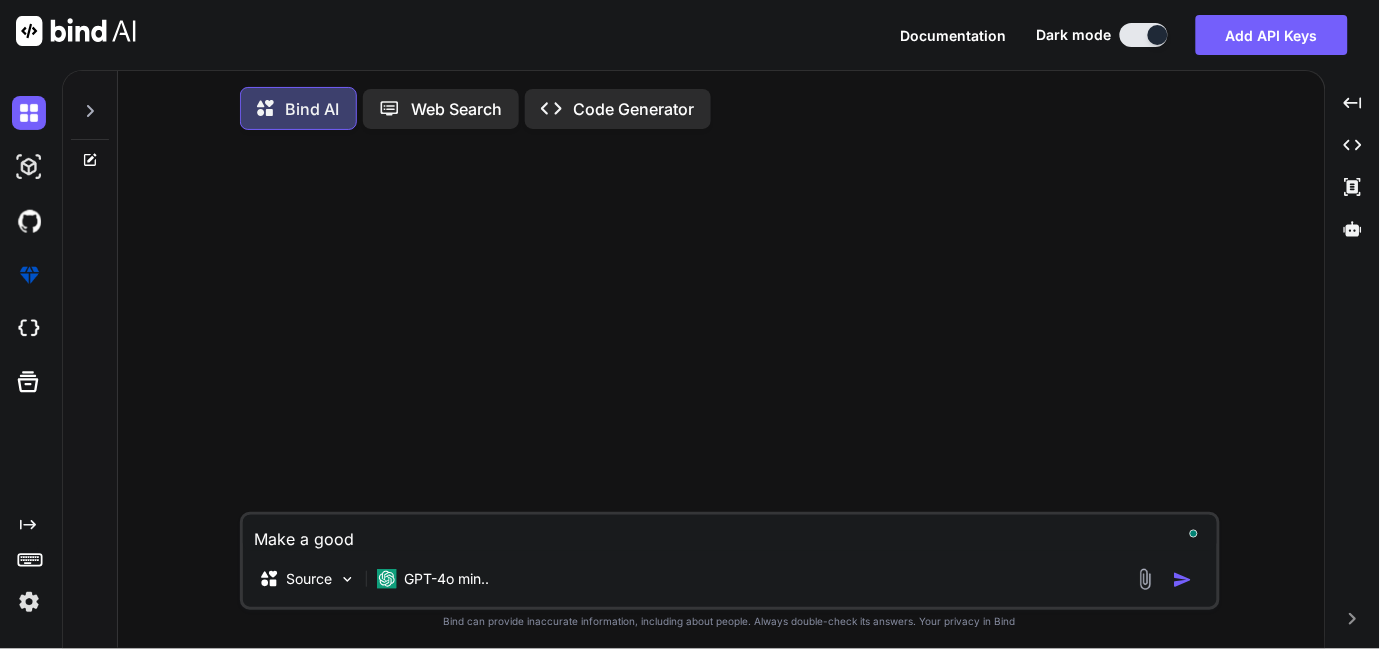type on "Make a good" 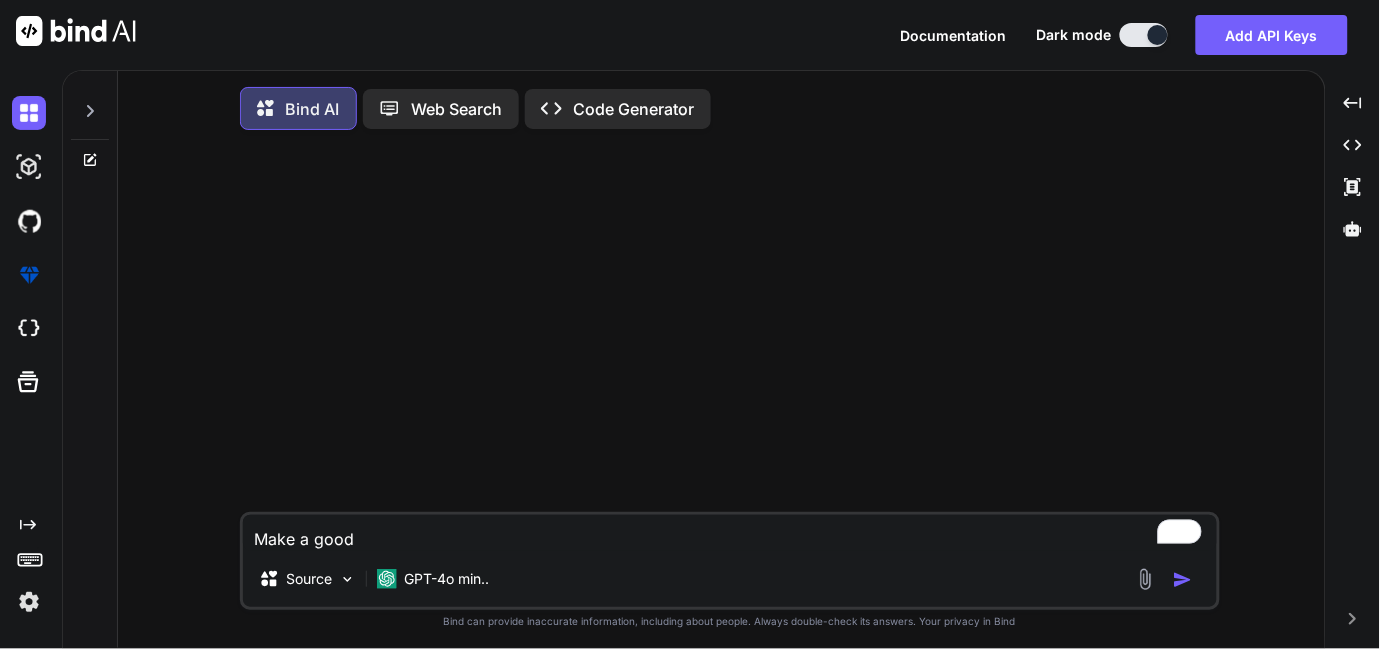 type on "Make a good s" 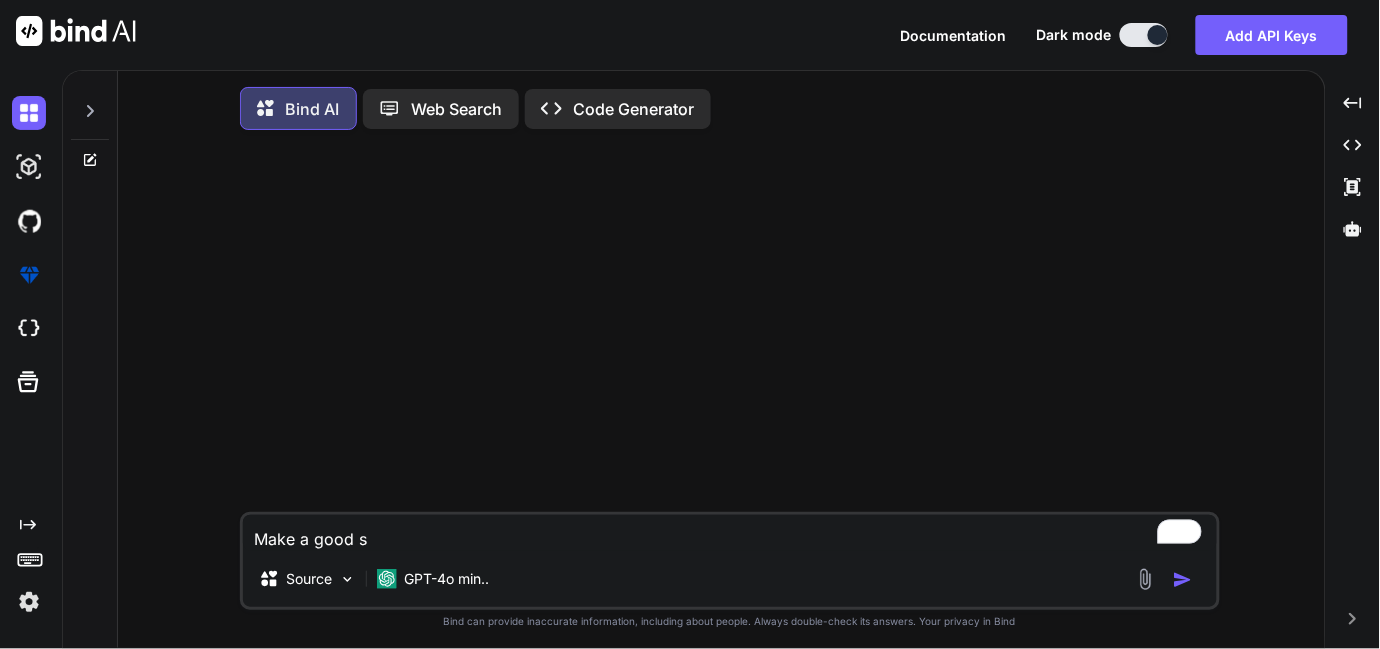 type on "Make a good se" 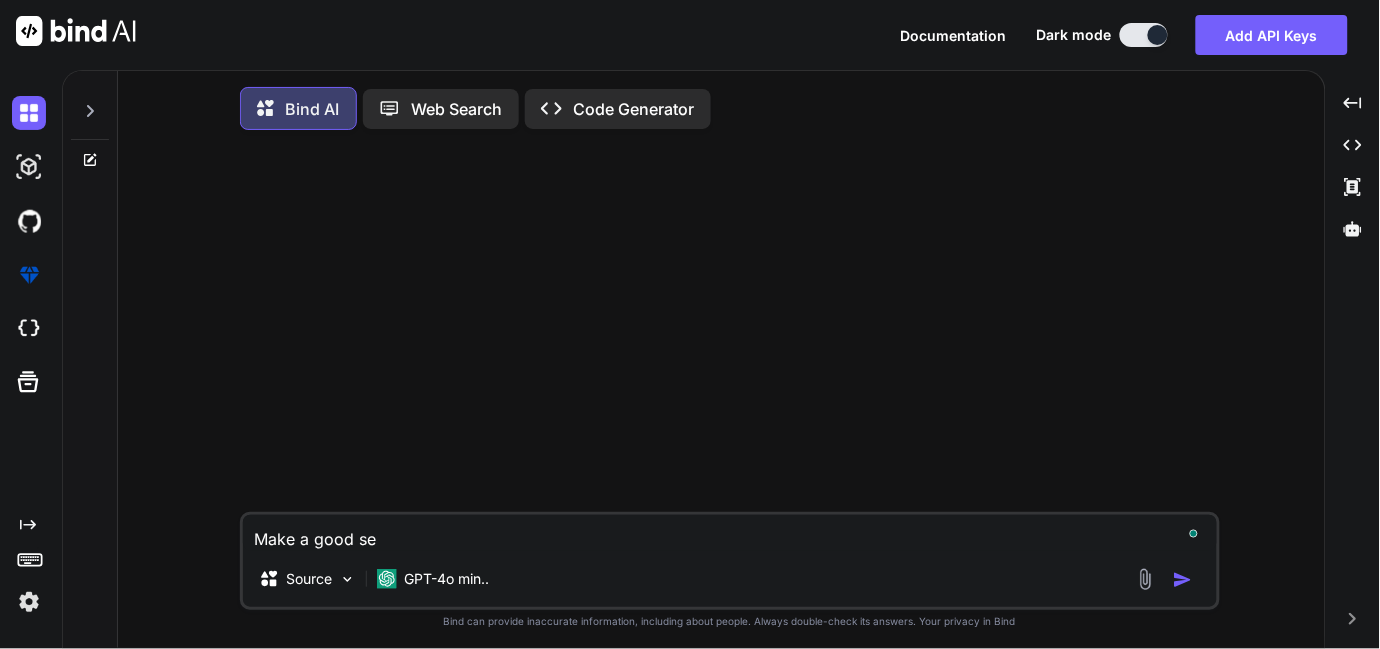 type on "Make a good sen" 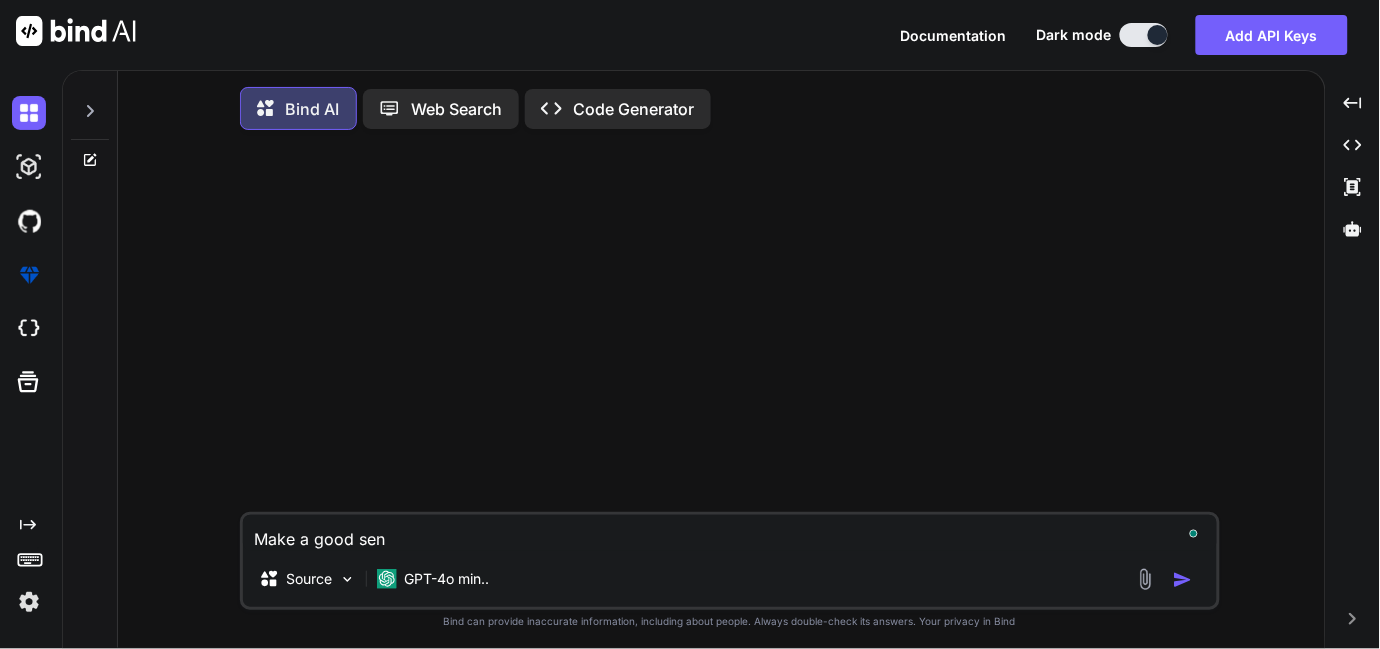type on "Make a good sent" 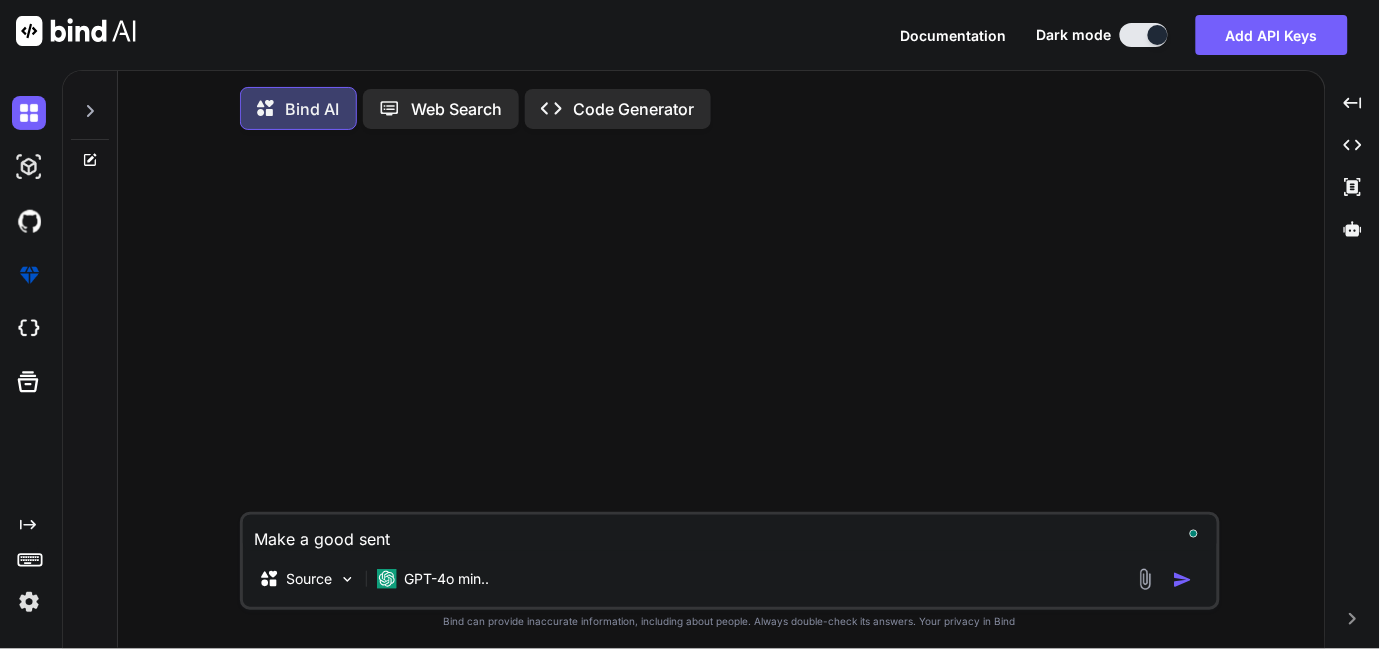 type on "Make a good sente" 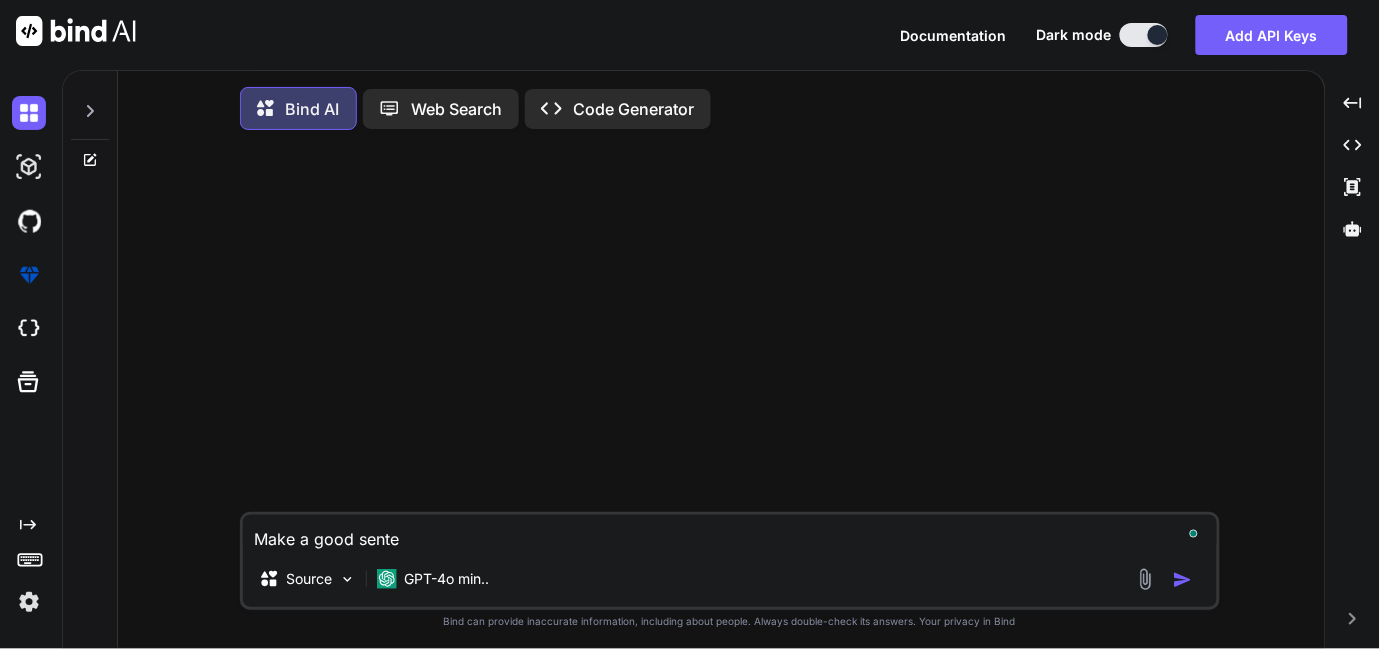 type on "Make a good senten" 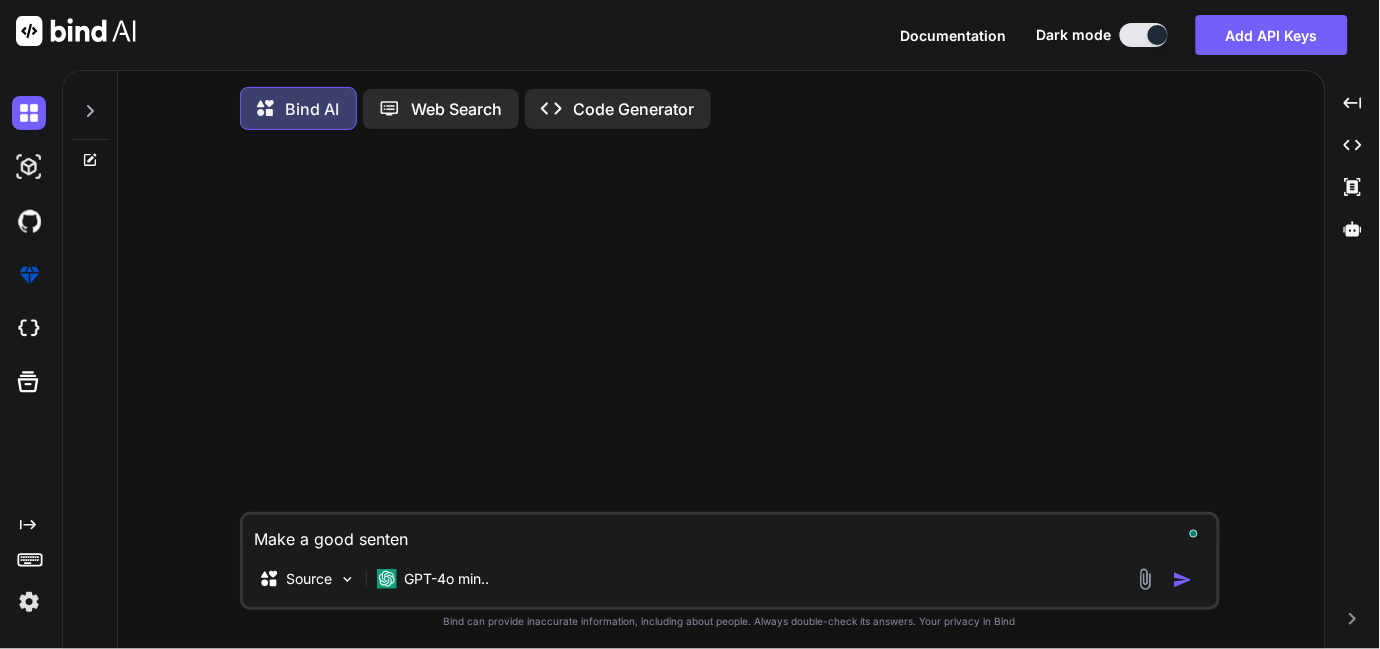 type on "Make a good sentenc" 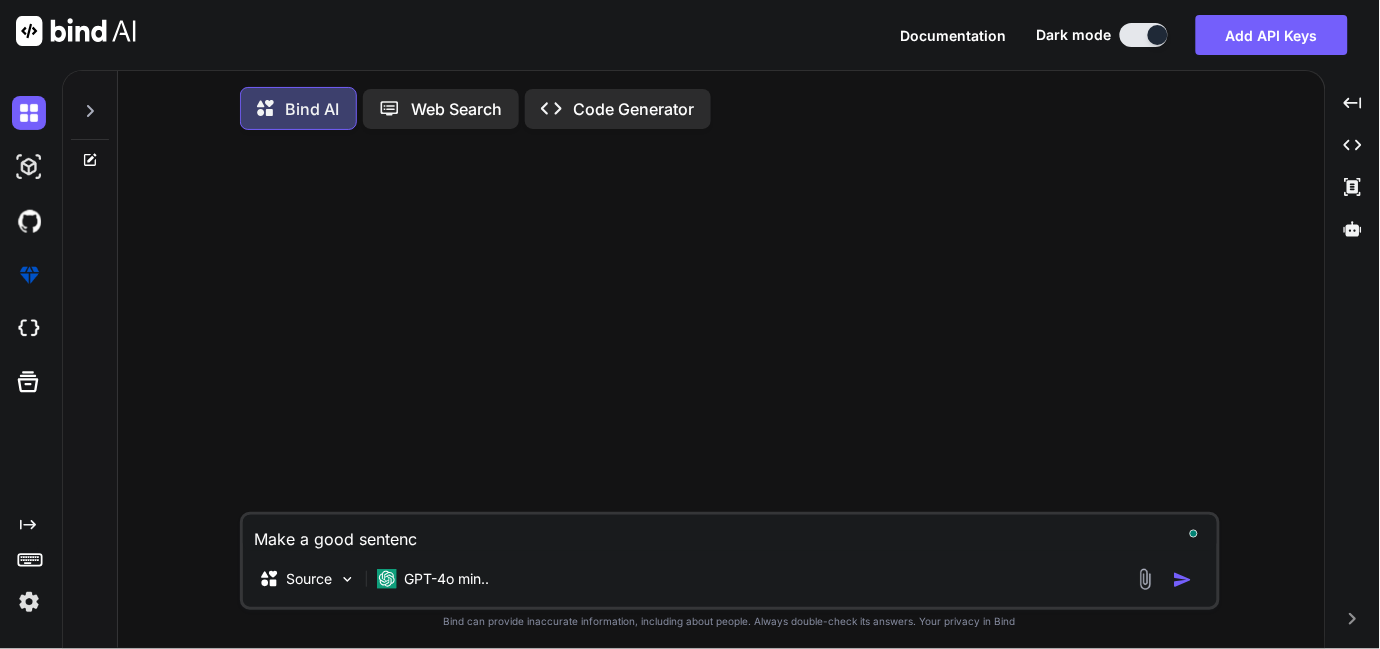 type on "Make a good sentence" 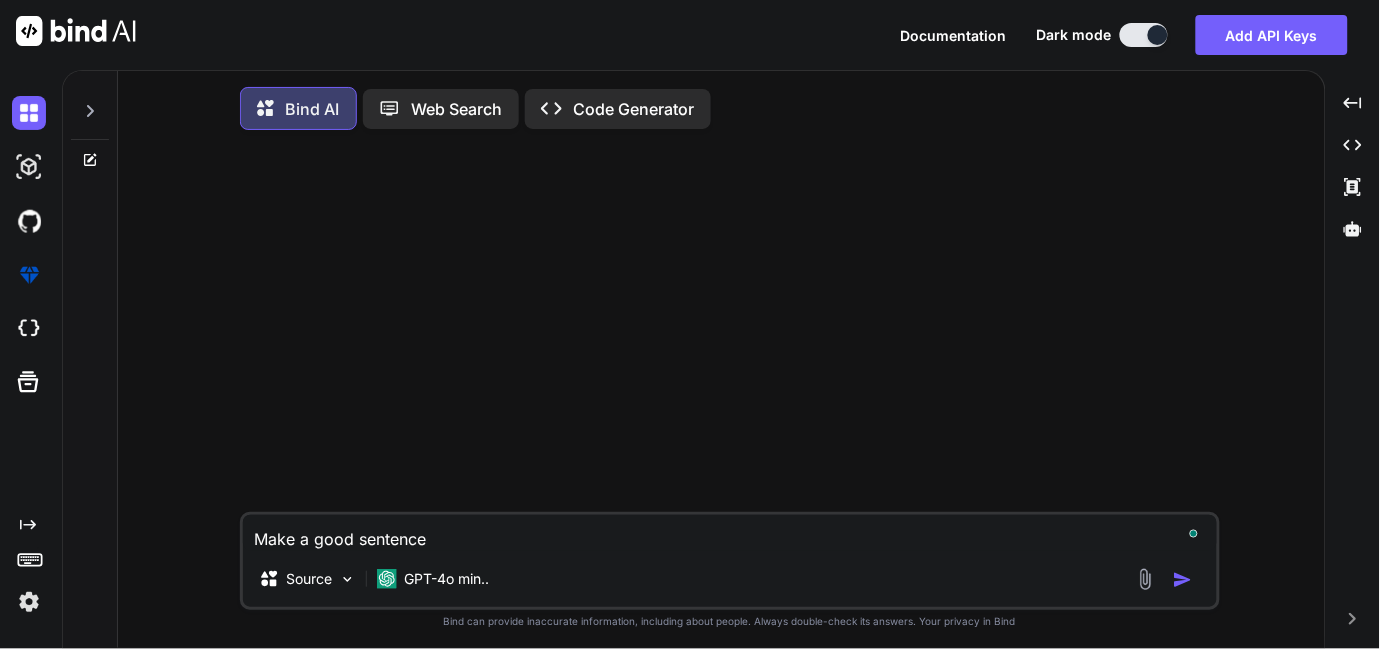 type on "Make a good sentence" 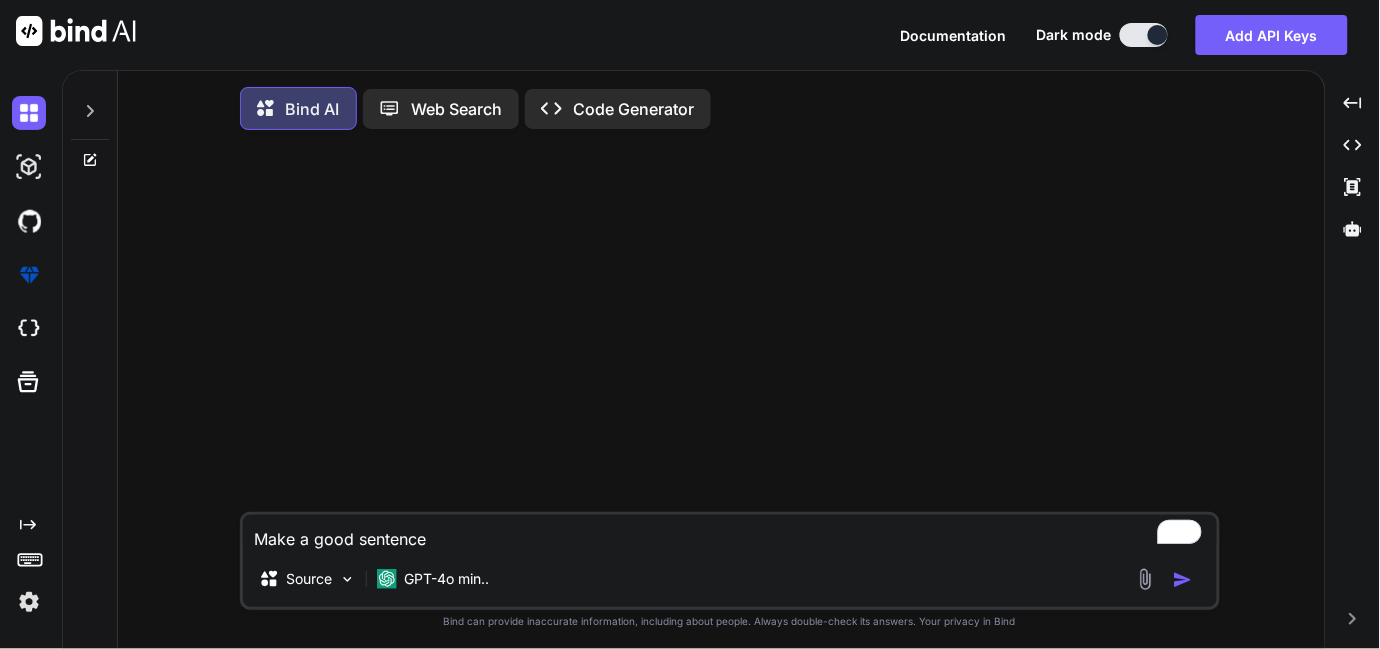 click on "Make a good sentence" at bounding box center [730, 533] 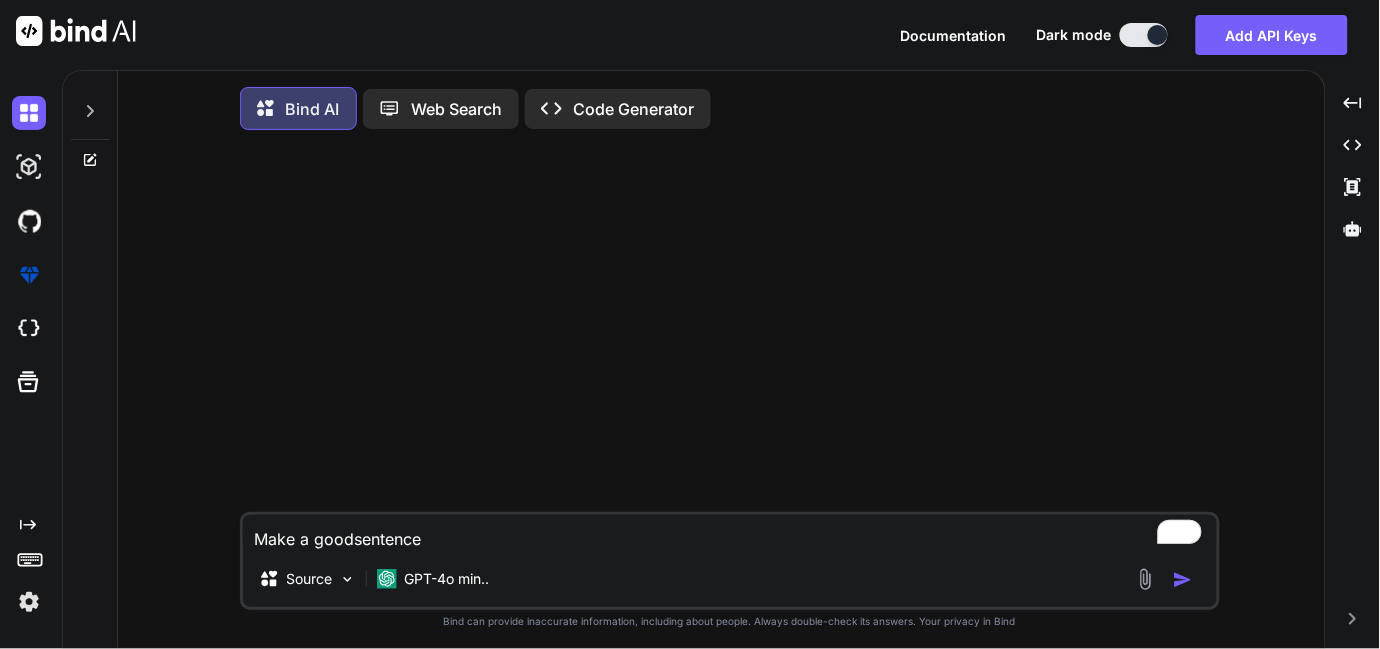 type on "Make a good,sentence" 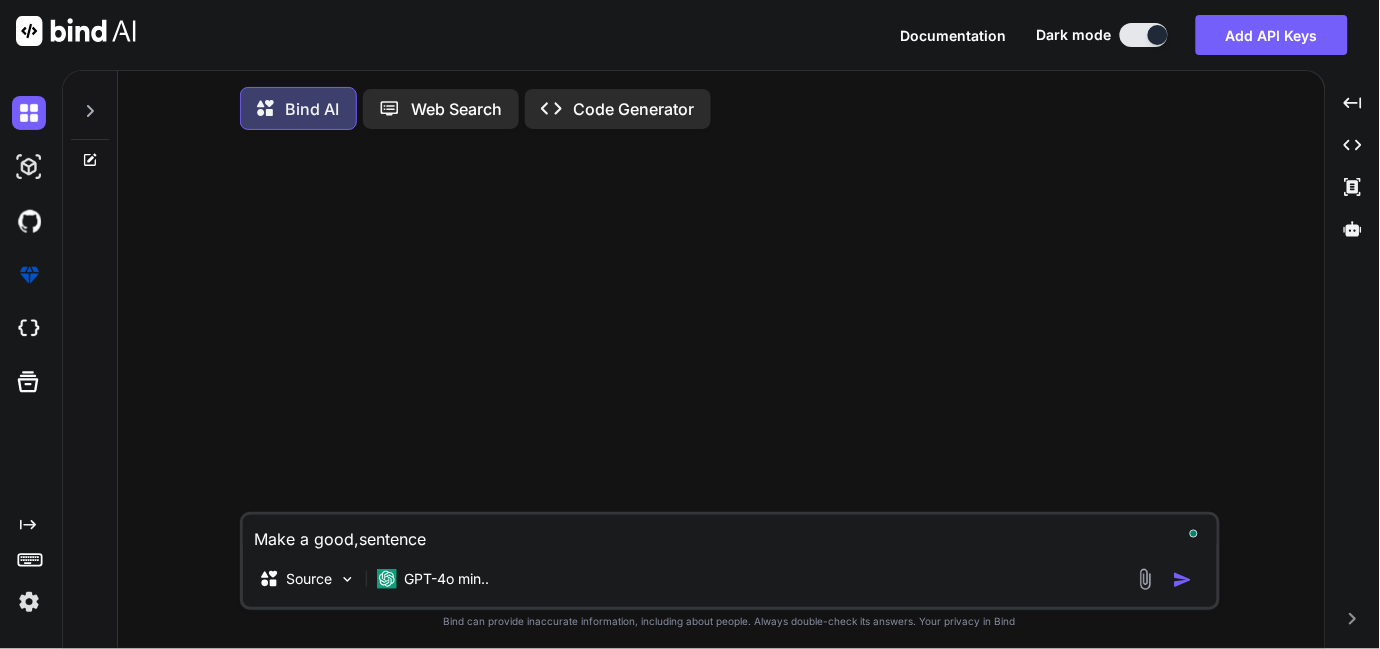 type on "Make a good, sentence" 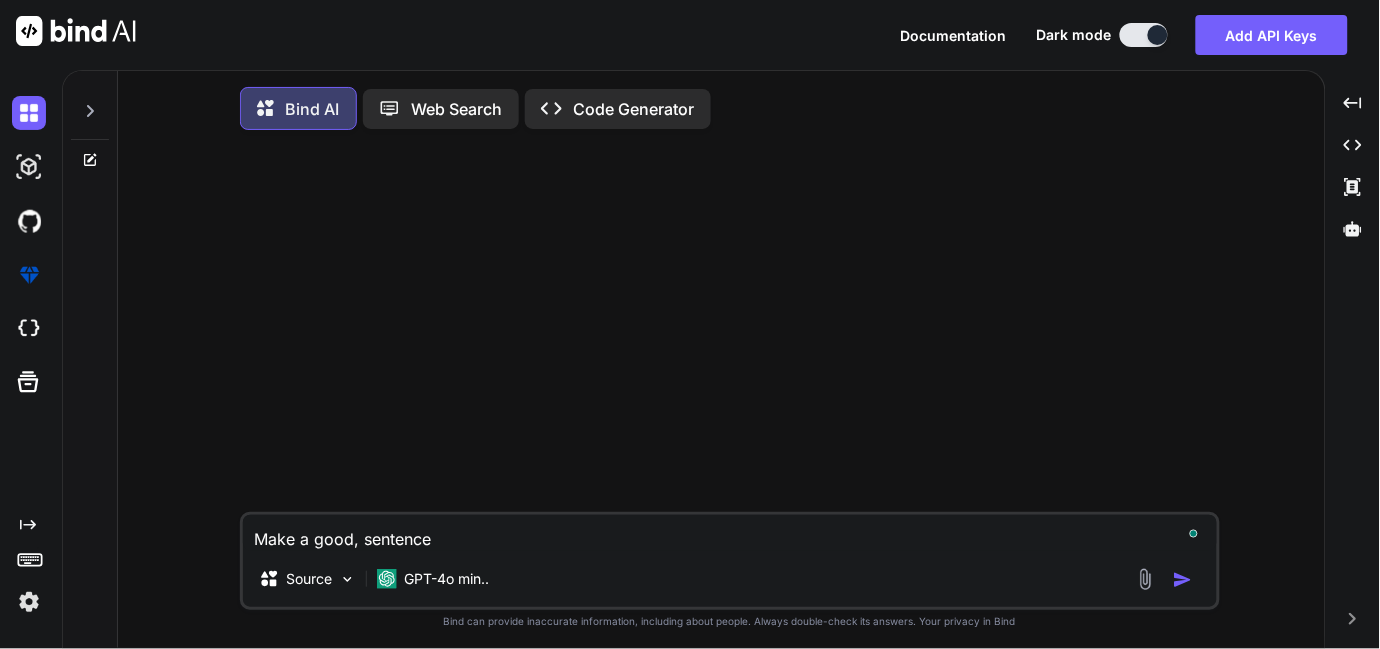 type on "Make a good, ssentence" 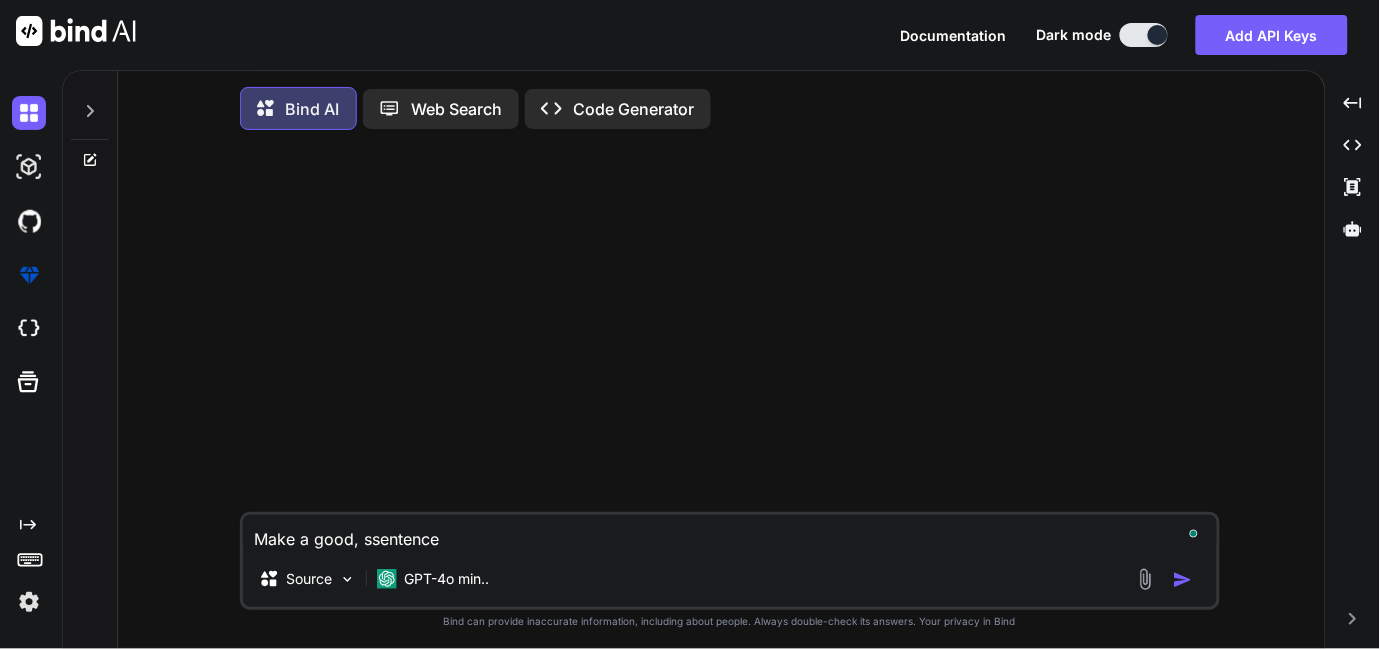 type on "Make a good, sisentence" 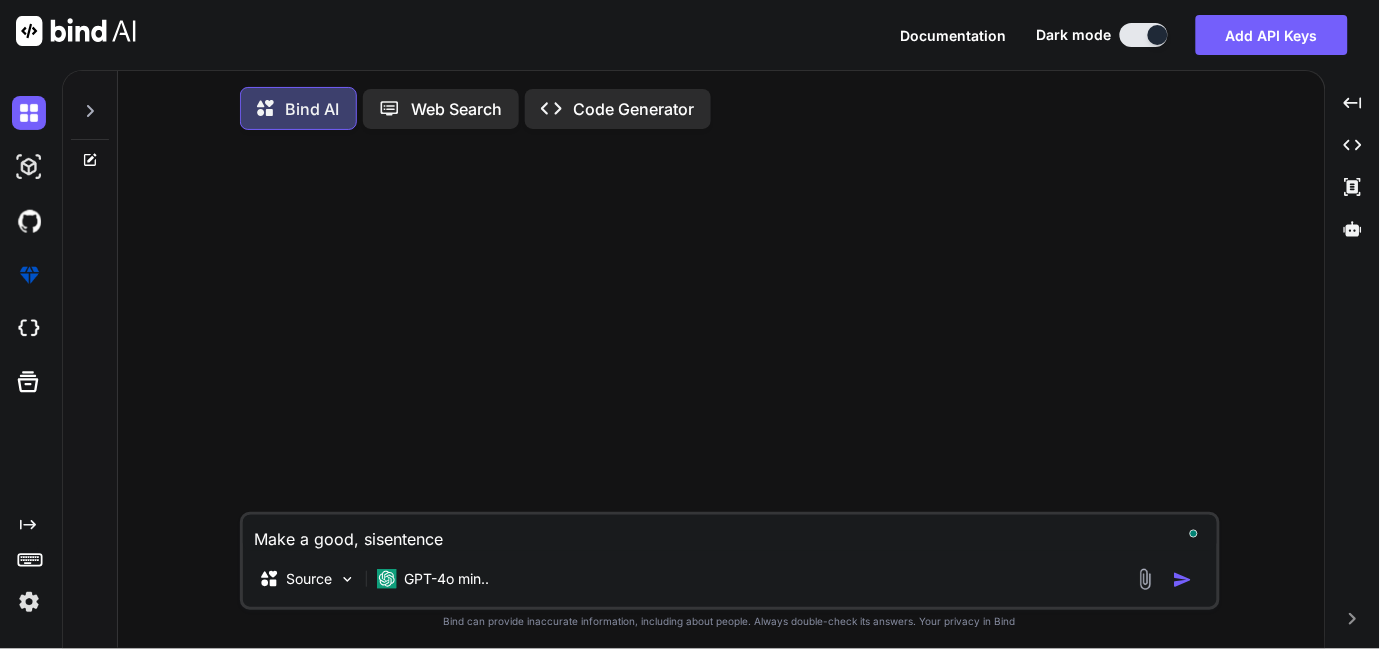 type on "Make a good, simsentence" 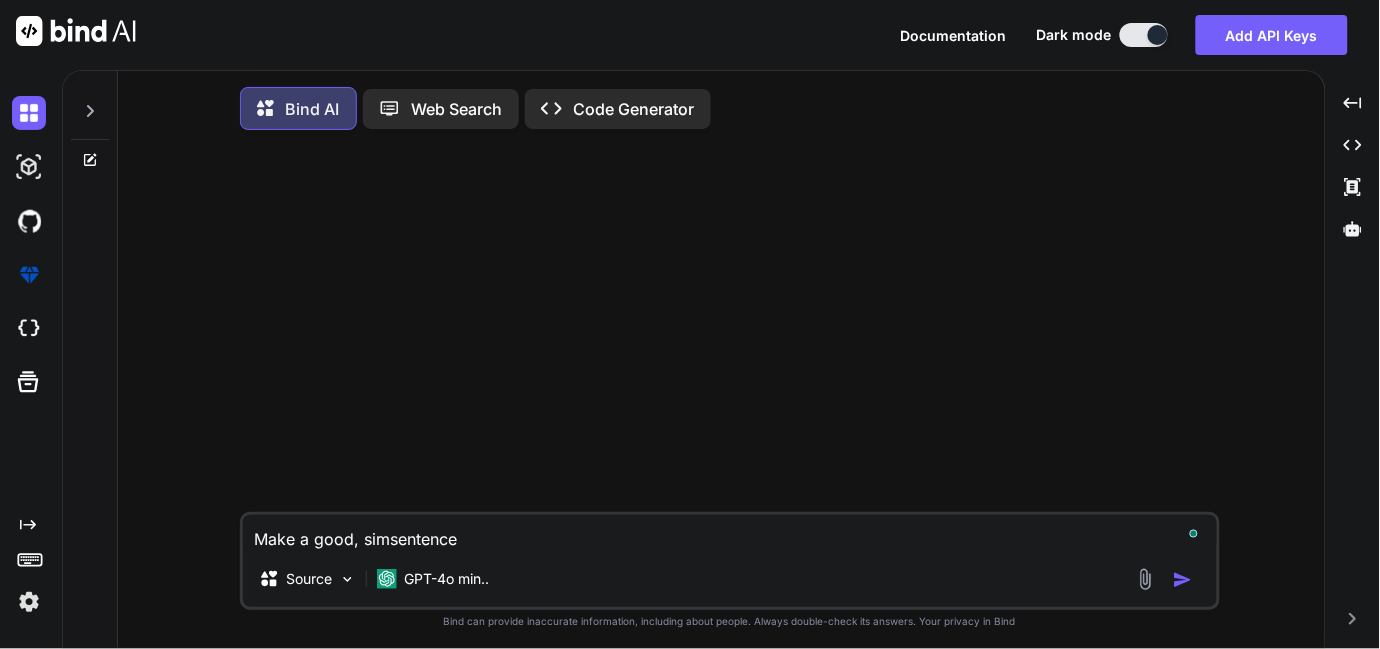 type on "Make a good, simlsentence" 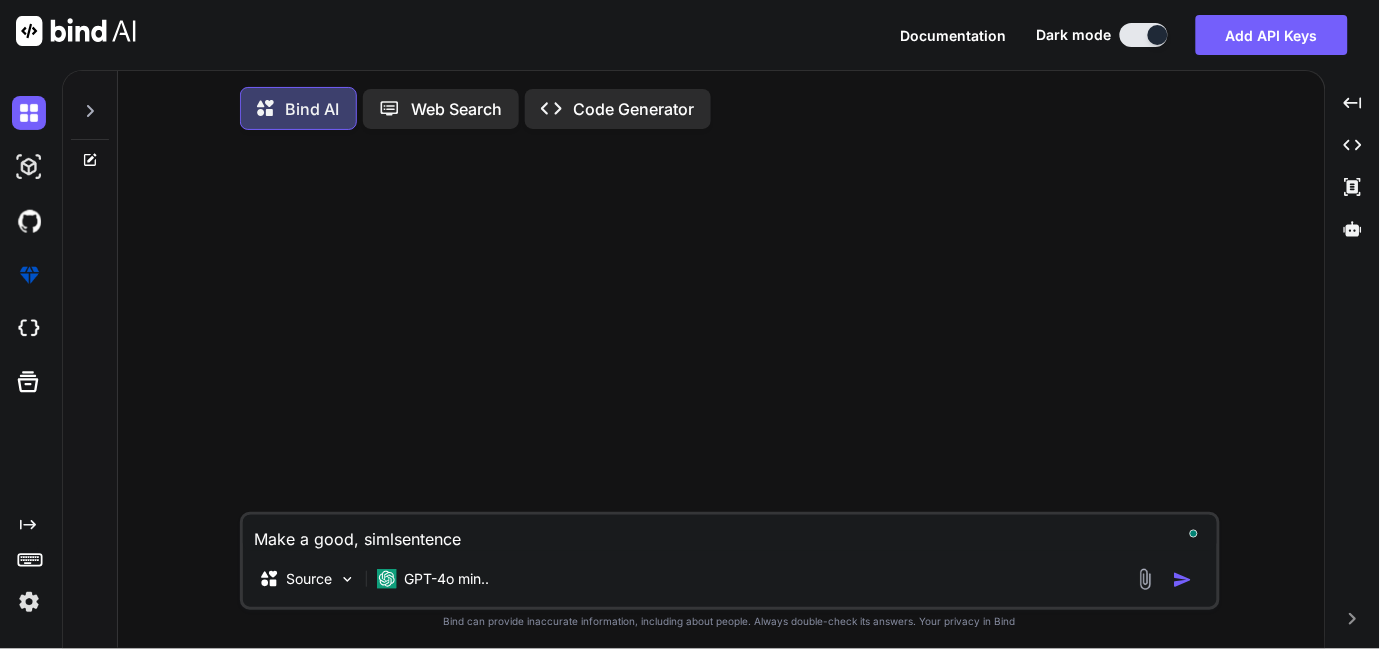 type on "Make a good, simsentence" 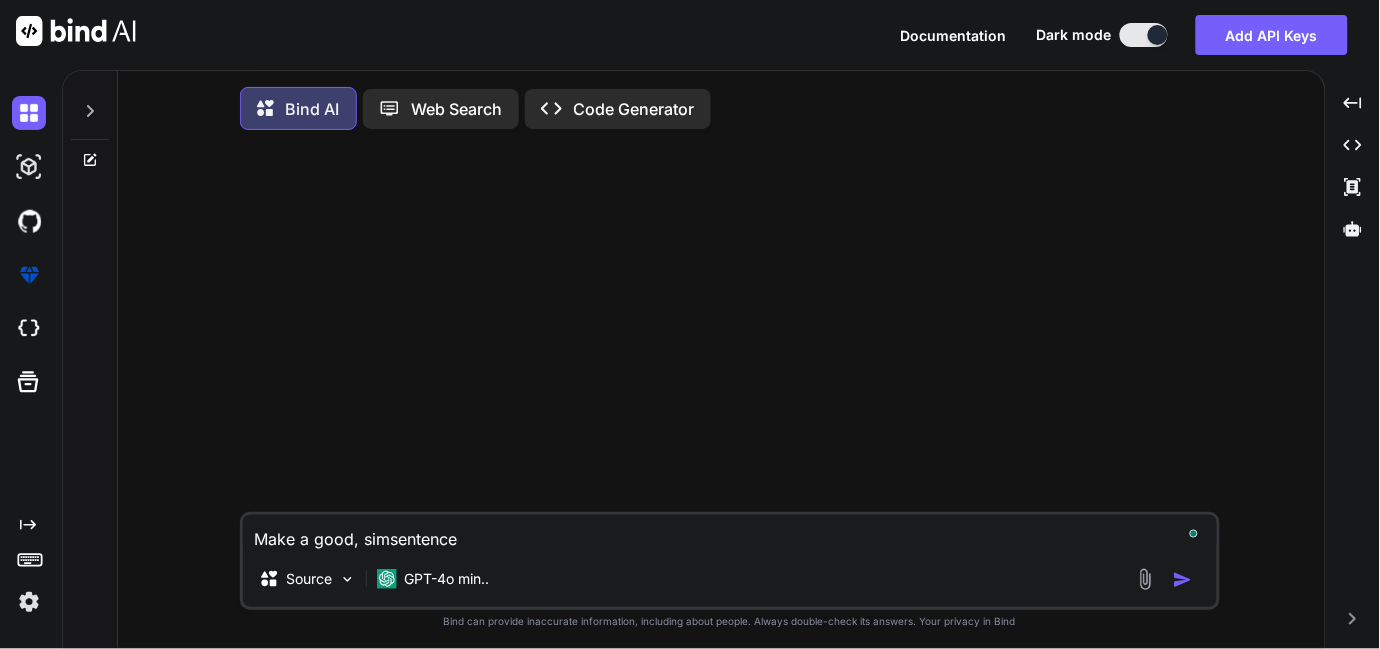 type on "Make a good, simpsentence" 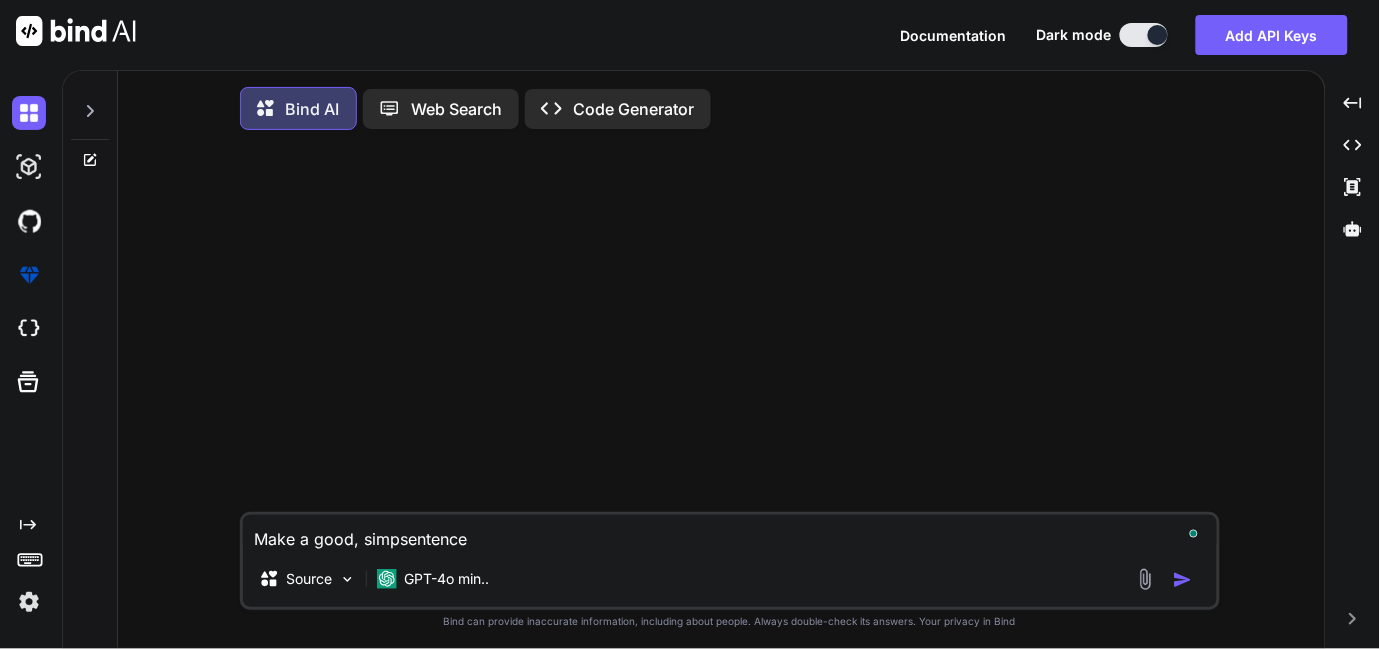 type on "Make a good, simplsentence" 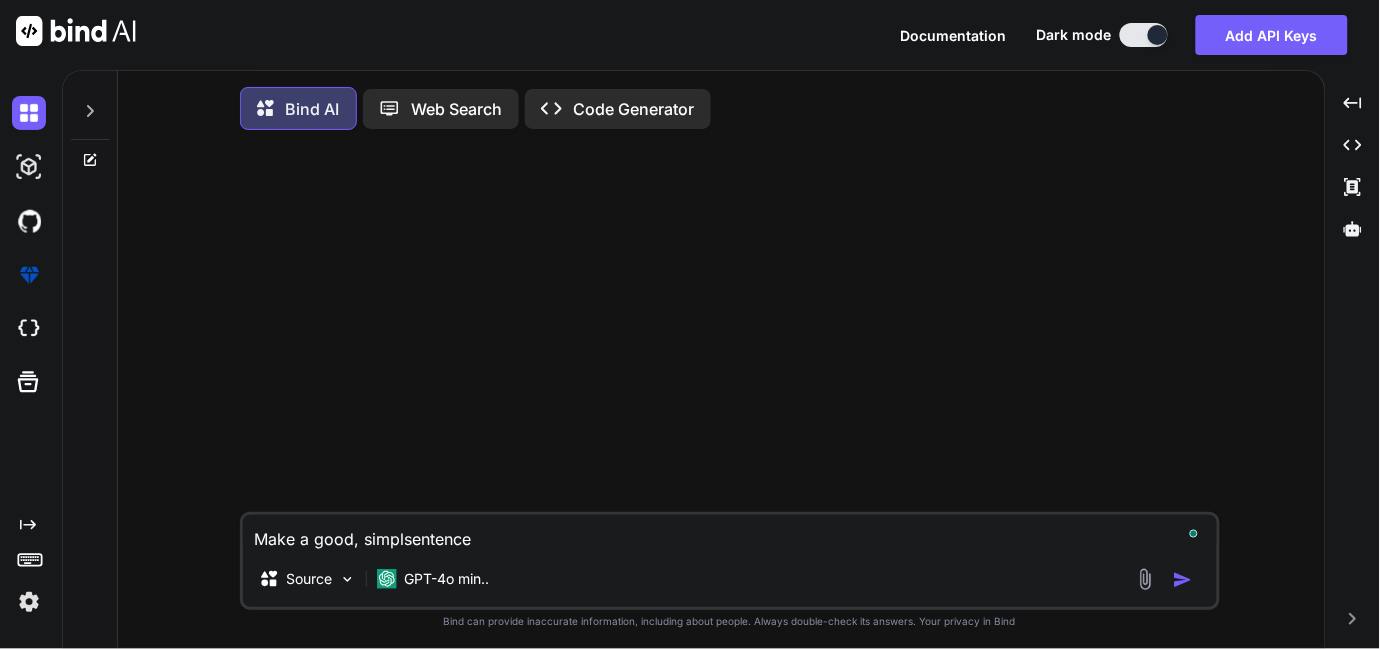 type on "Make a good, simplesentence" 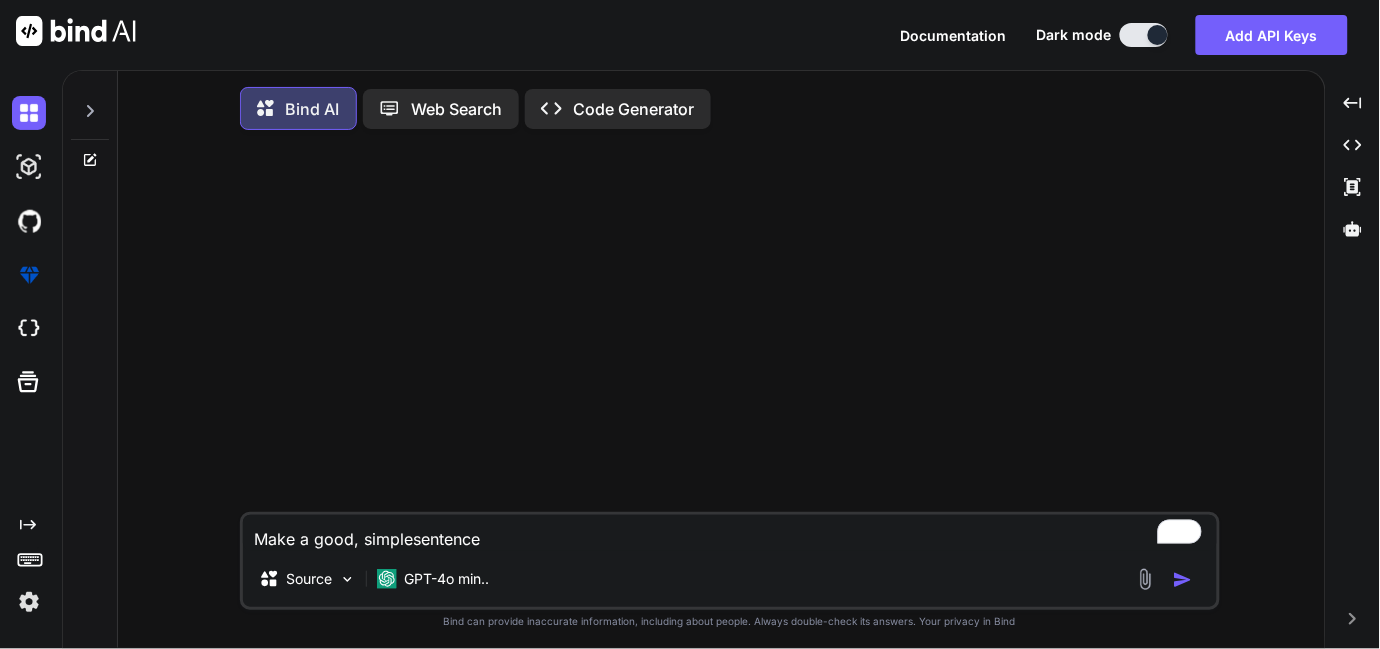 type on "Make a good, simple,sentence" 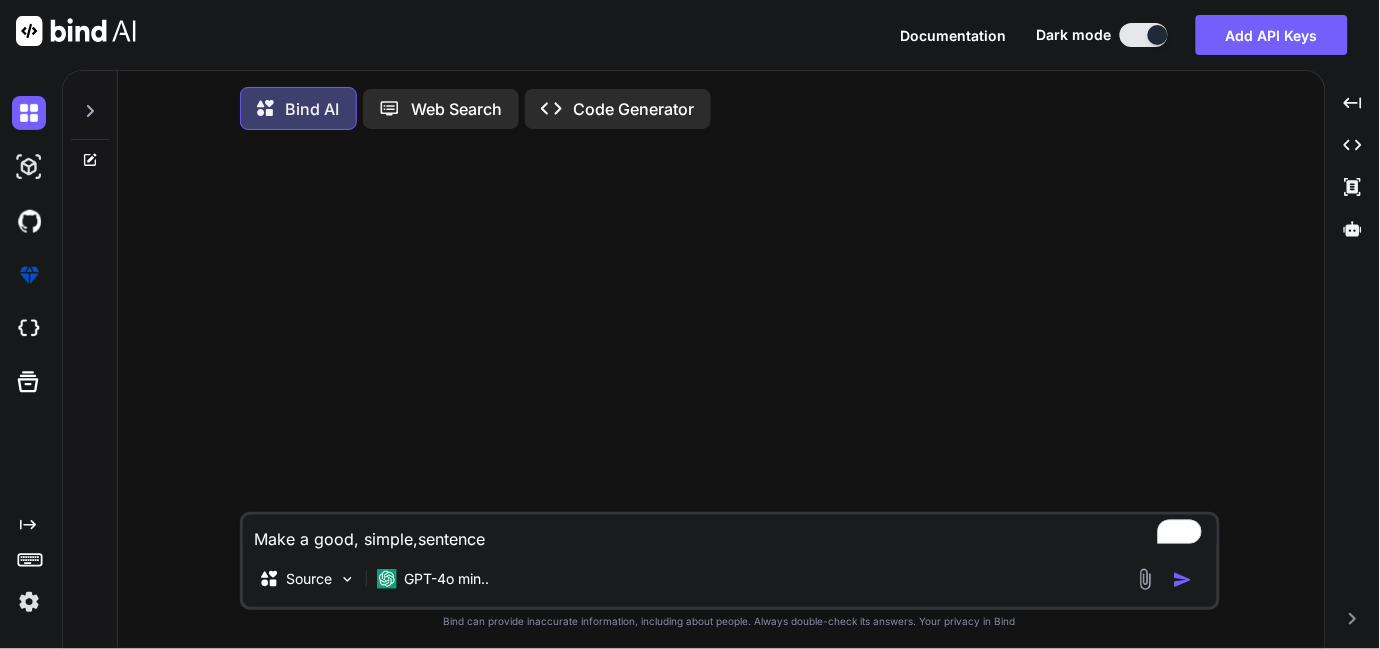 type on "Make a good, simple, sentence" 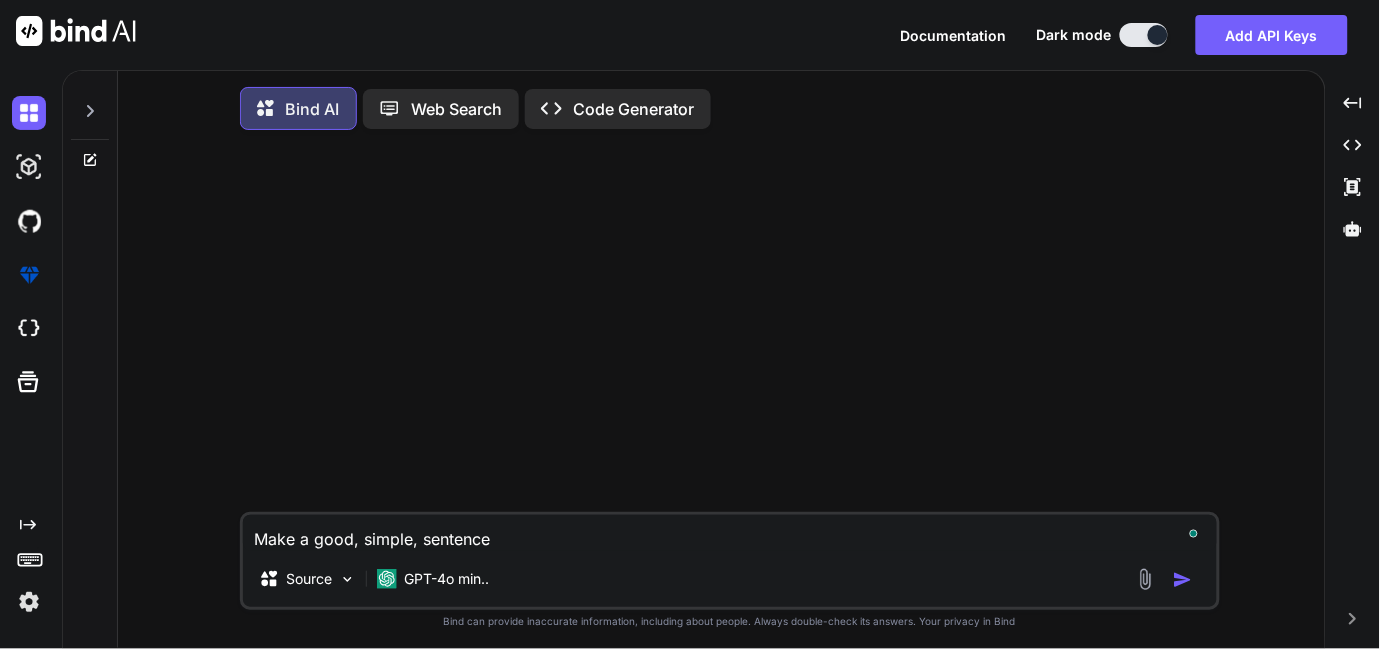 type on "Make a good, simple, asentence" 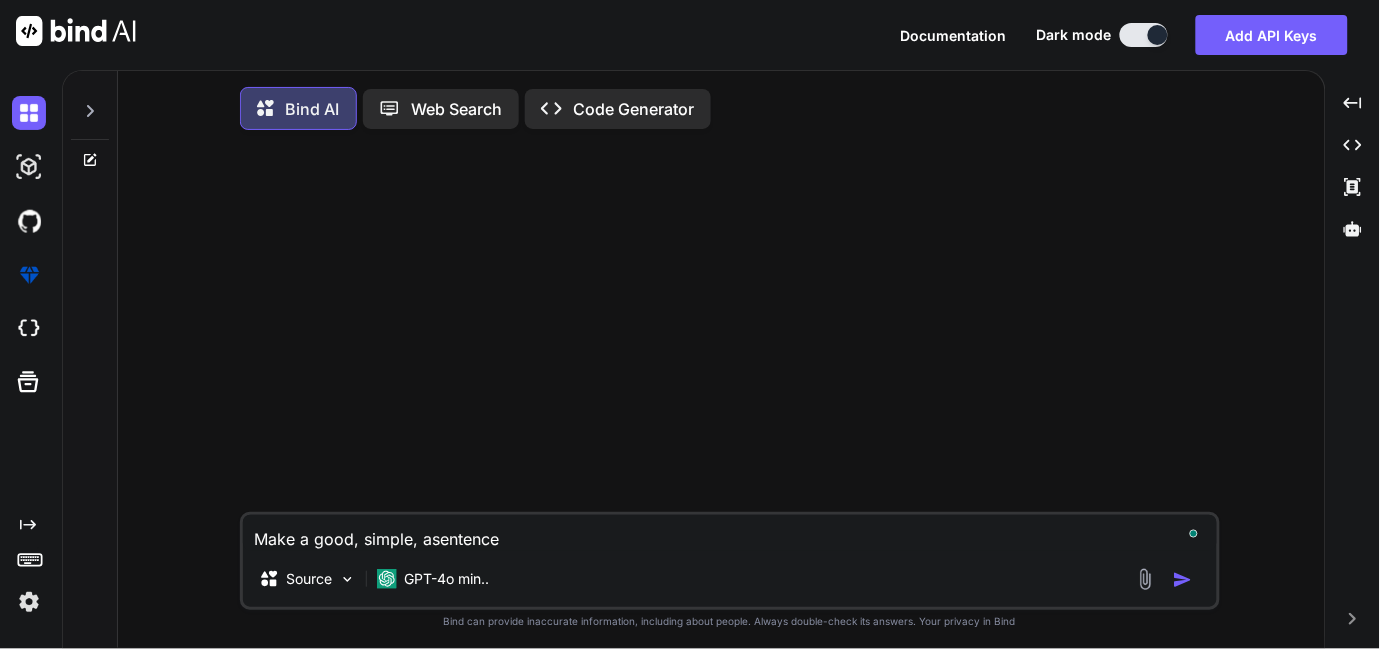 type on "Make a good, simple, ansentence" 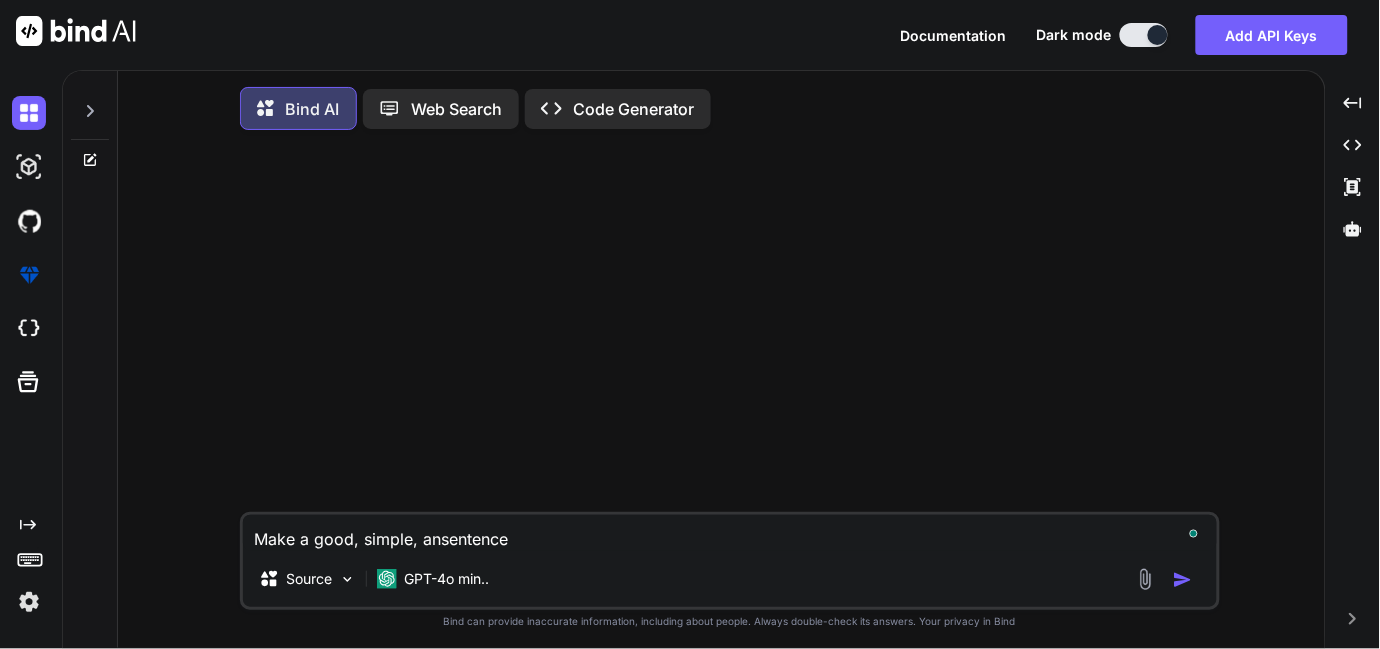 type on "Make a good, simple, andsentence" 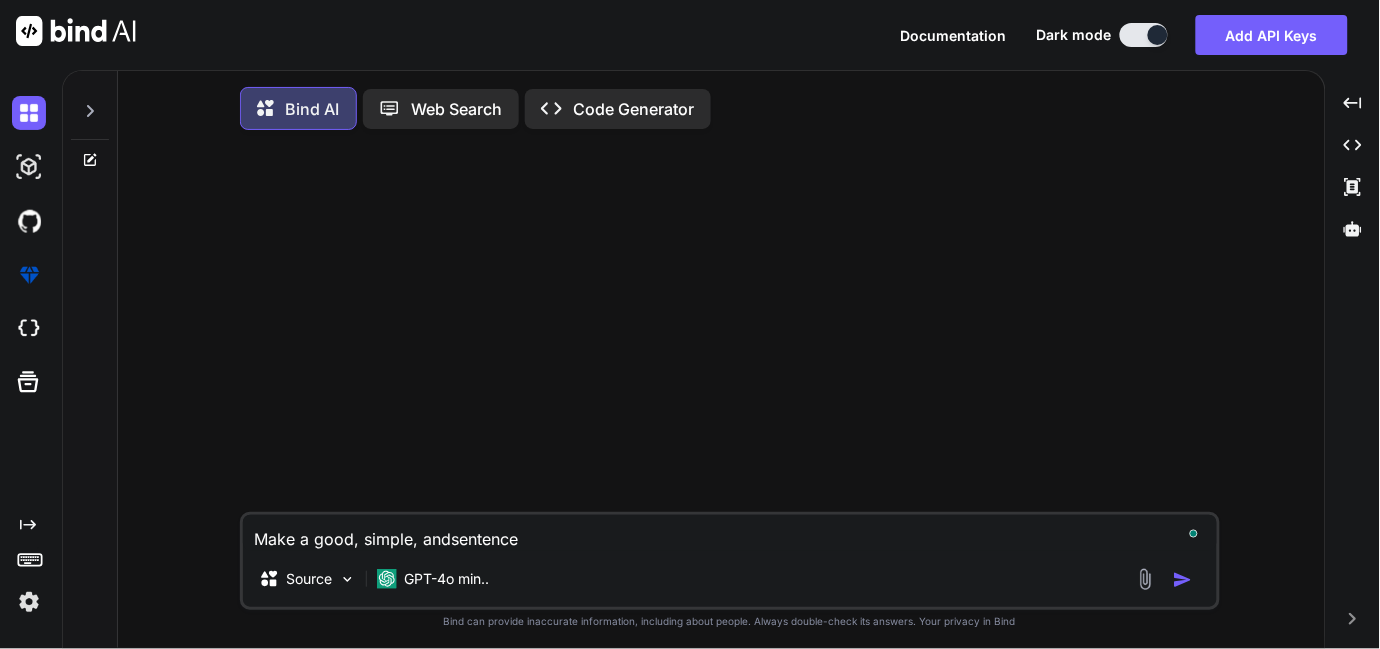 type on "Make a good, simple, and sentence" 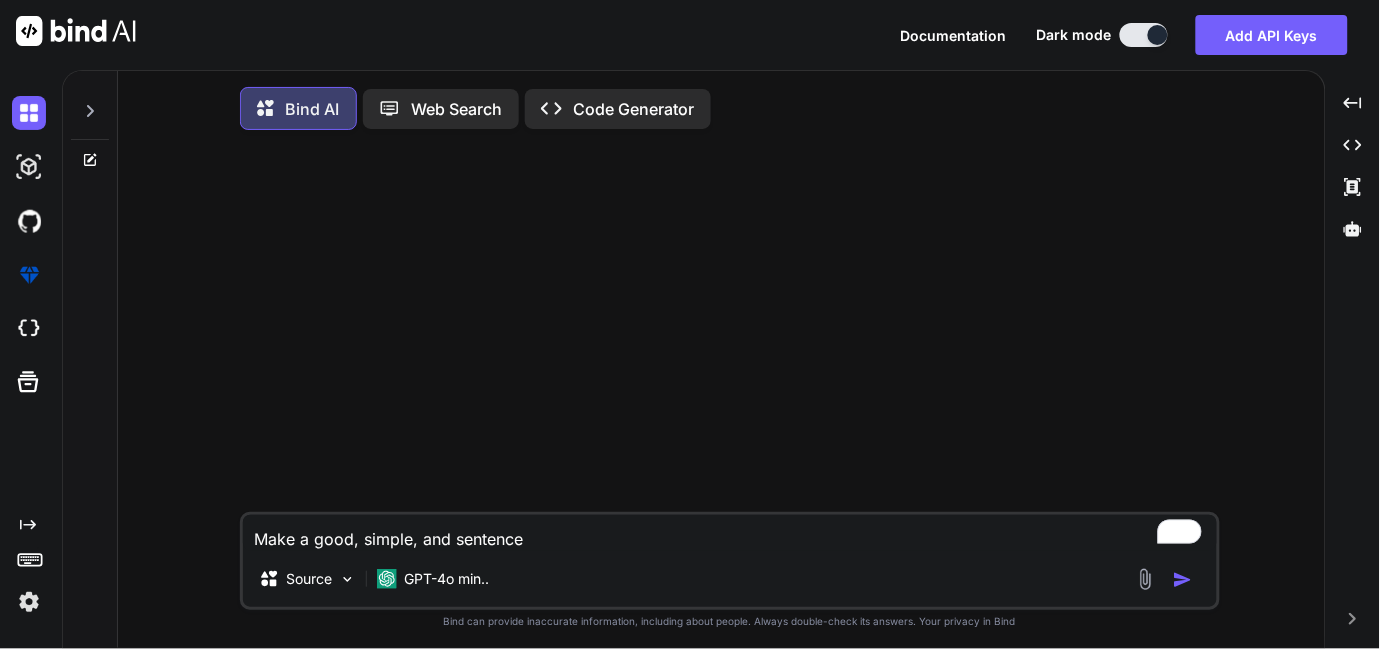 type on "Make a good, simple, and osentence" 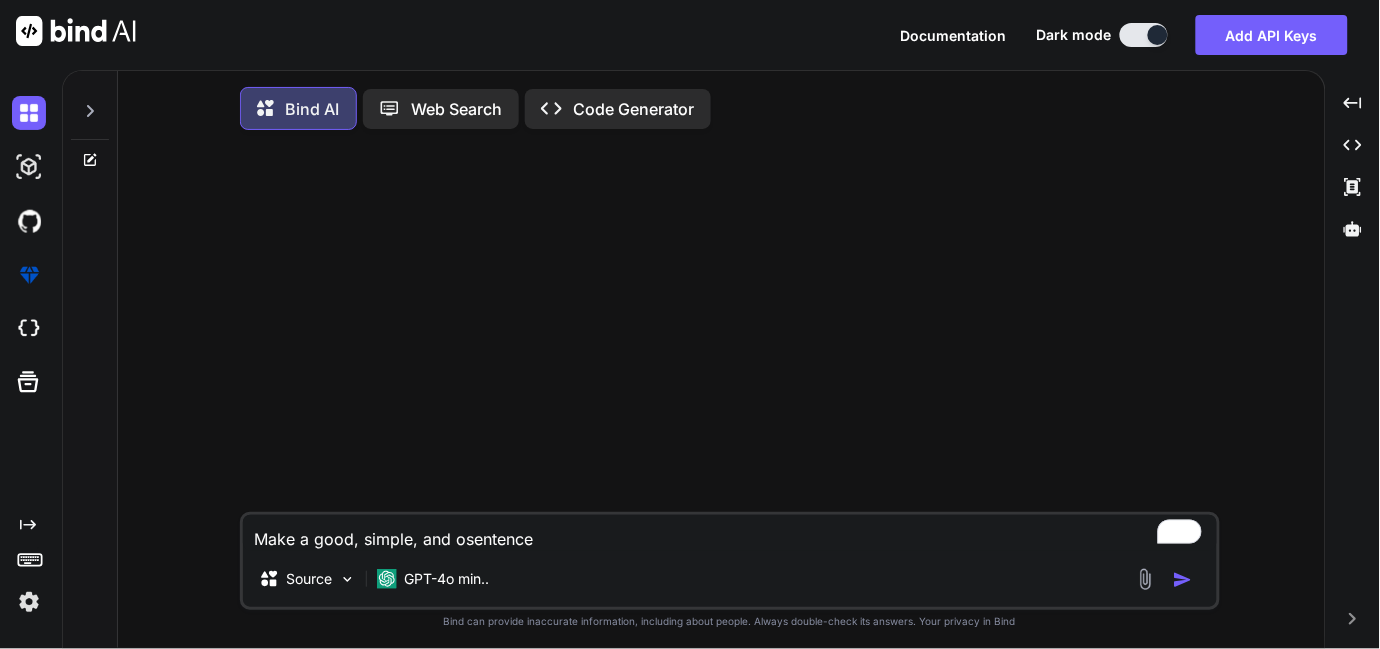 type on "Make a good, simple, and ofsentence" 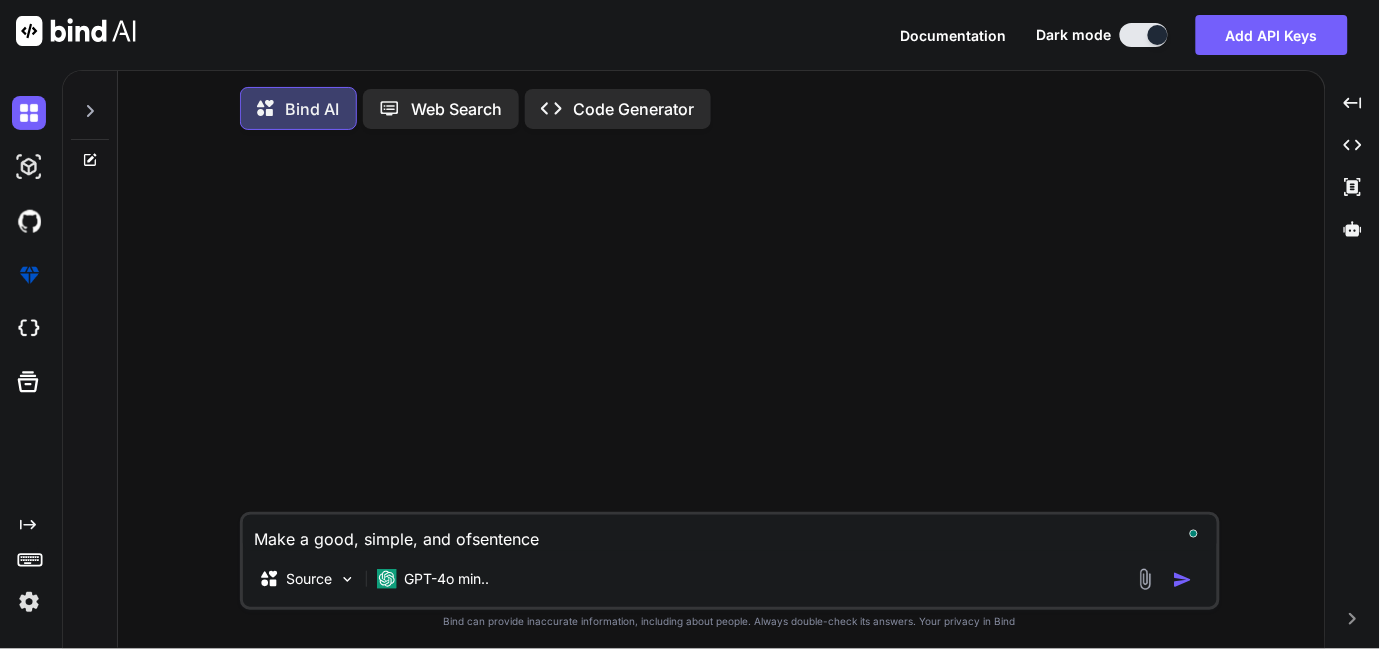 type on "Make a good, simple, and offsentence" 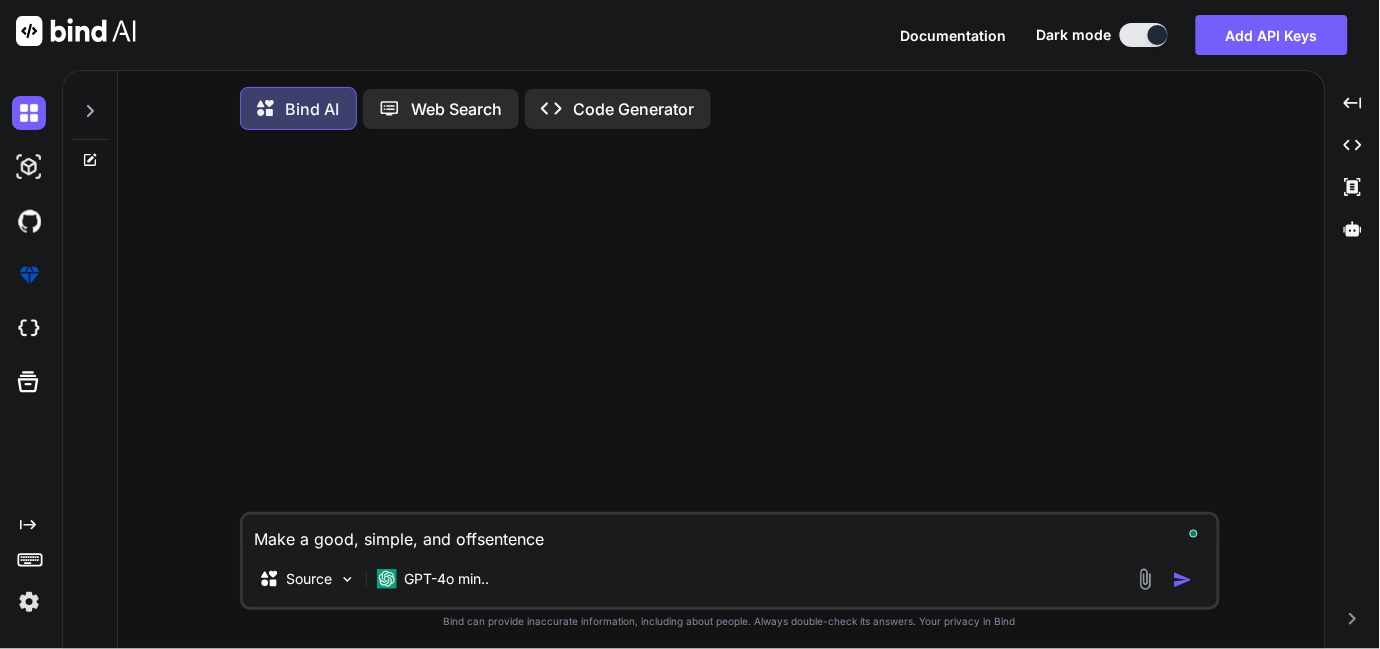 type on "Make a good, simple, and offisentence" 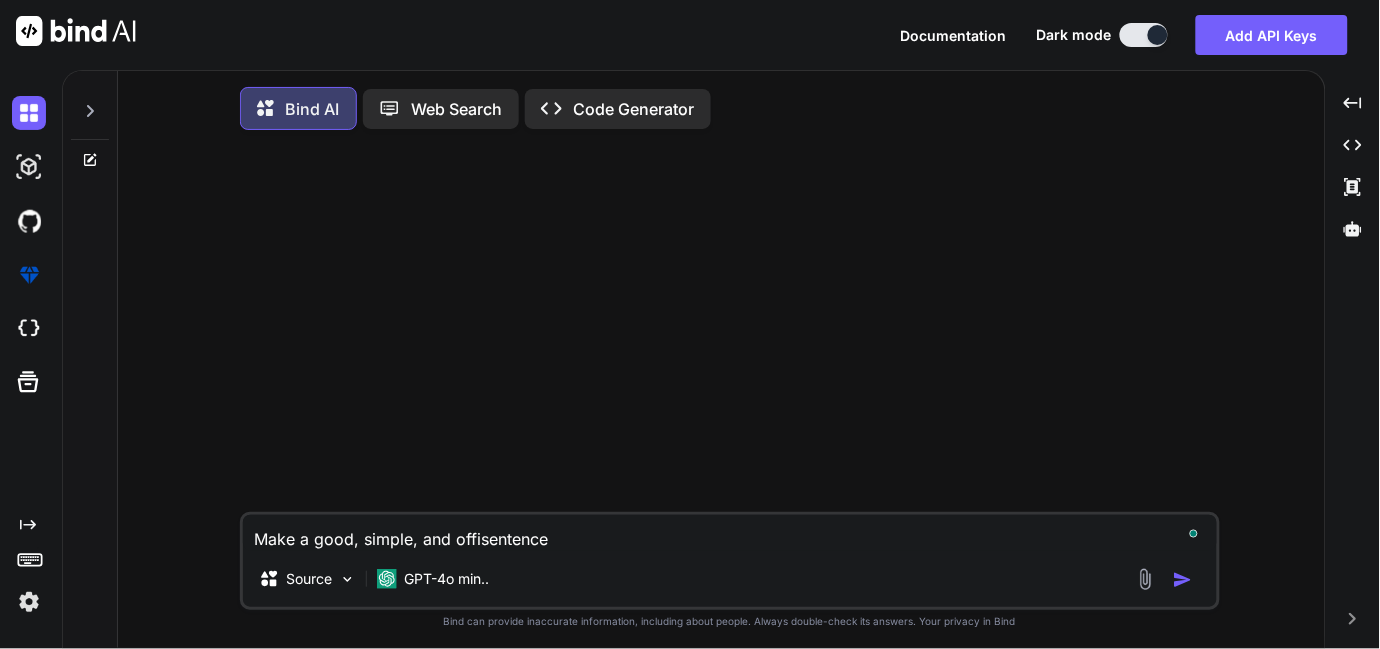 type on "Make a good, simple, and officsentence" 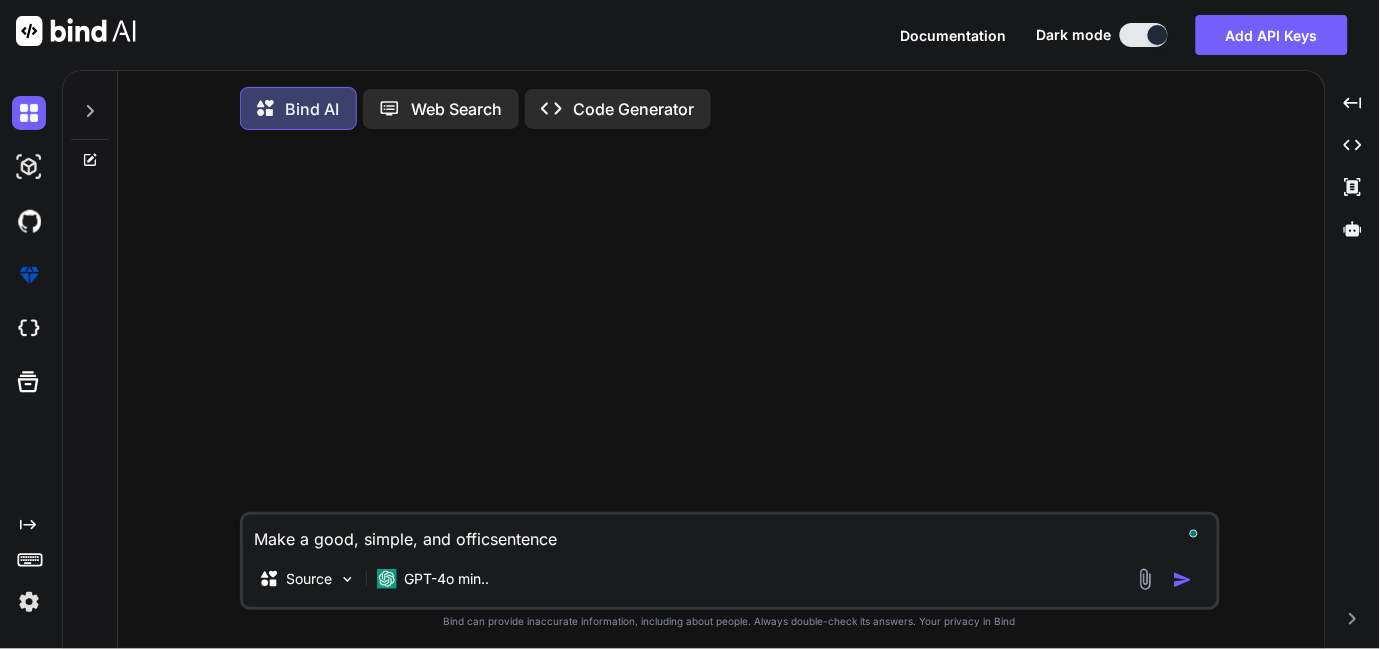 type on "Make a good, simple, and officisentence" 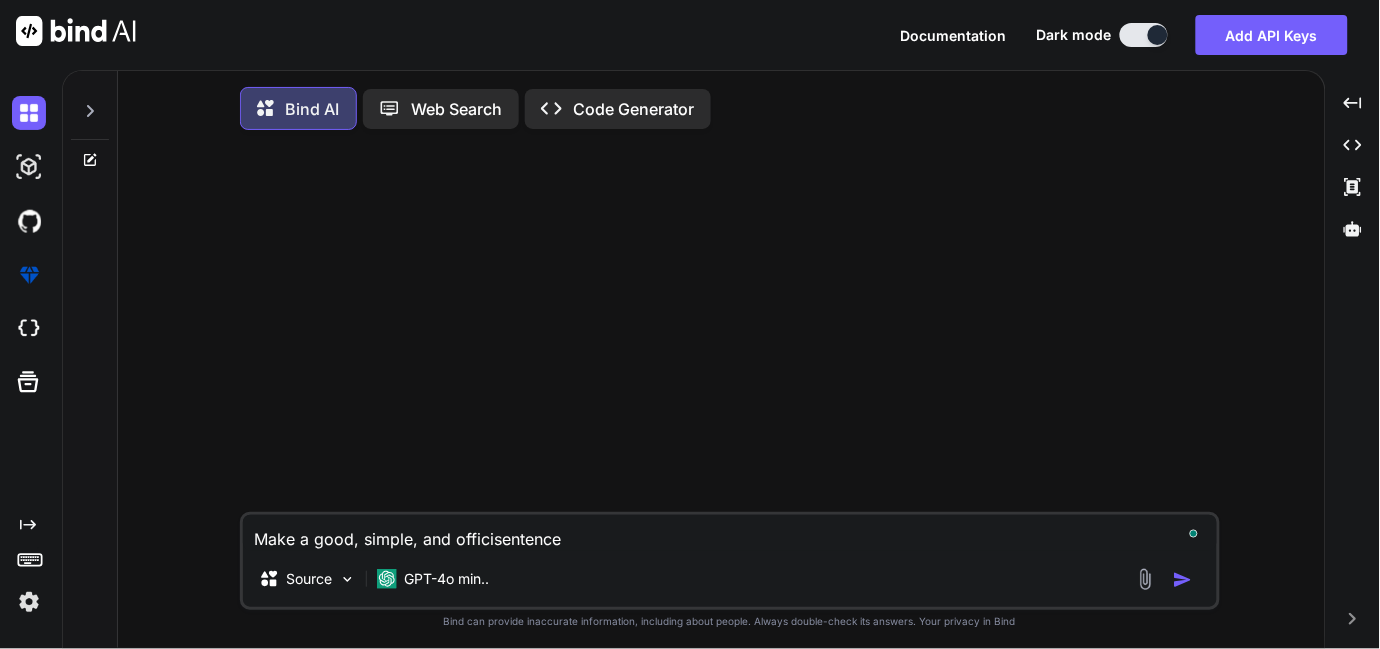 type on "Make a good, simple, and officiasentence" 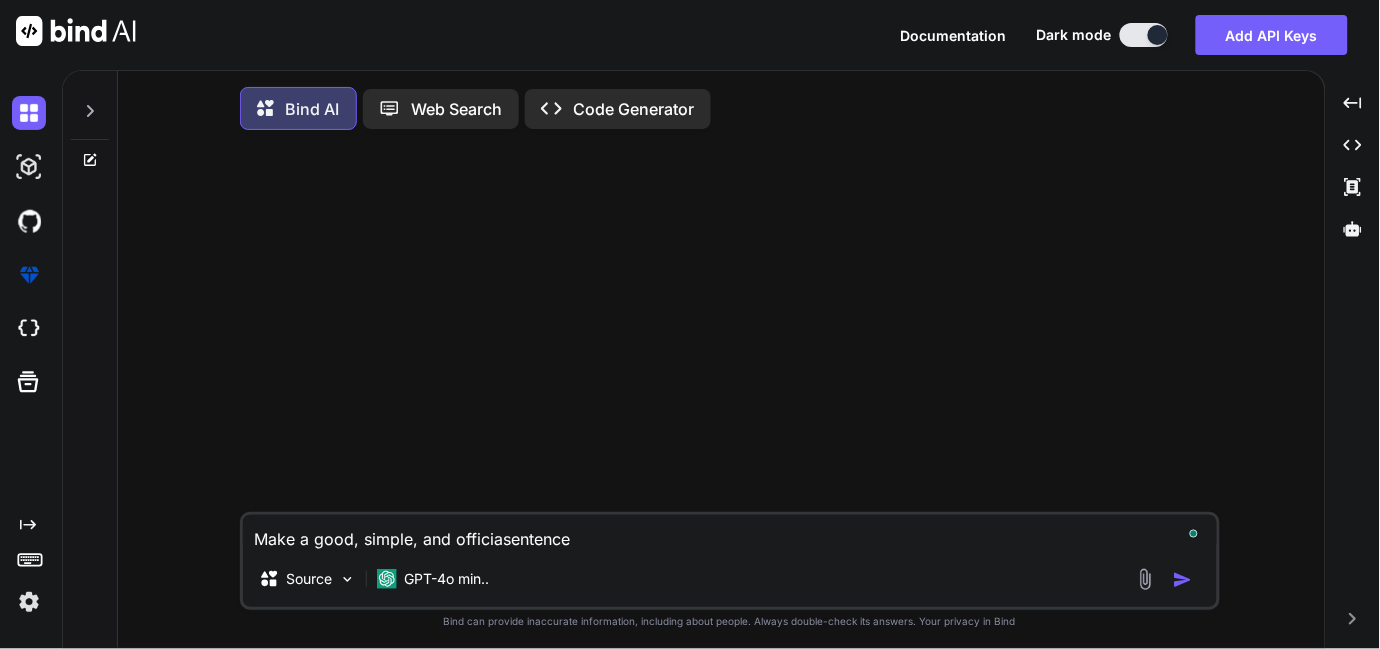 type on "x" 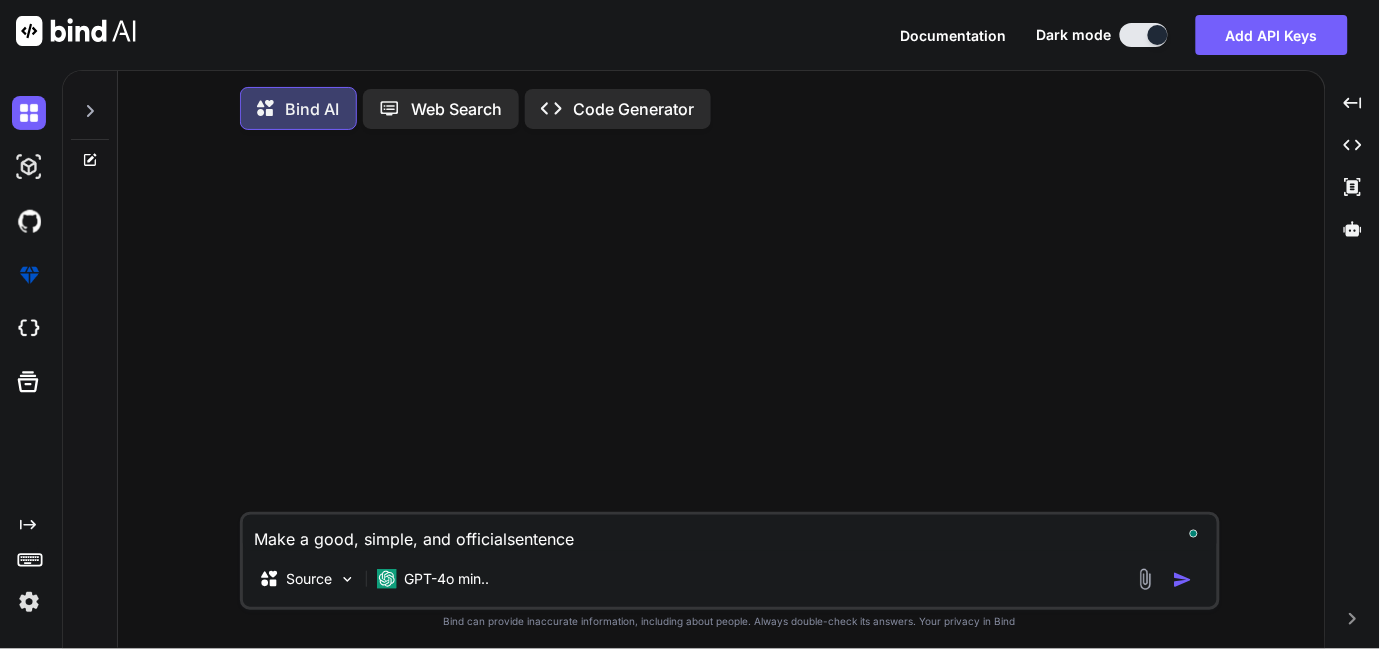 type on "Make a good, simple, and official sentence" 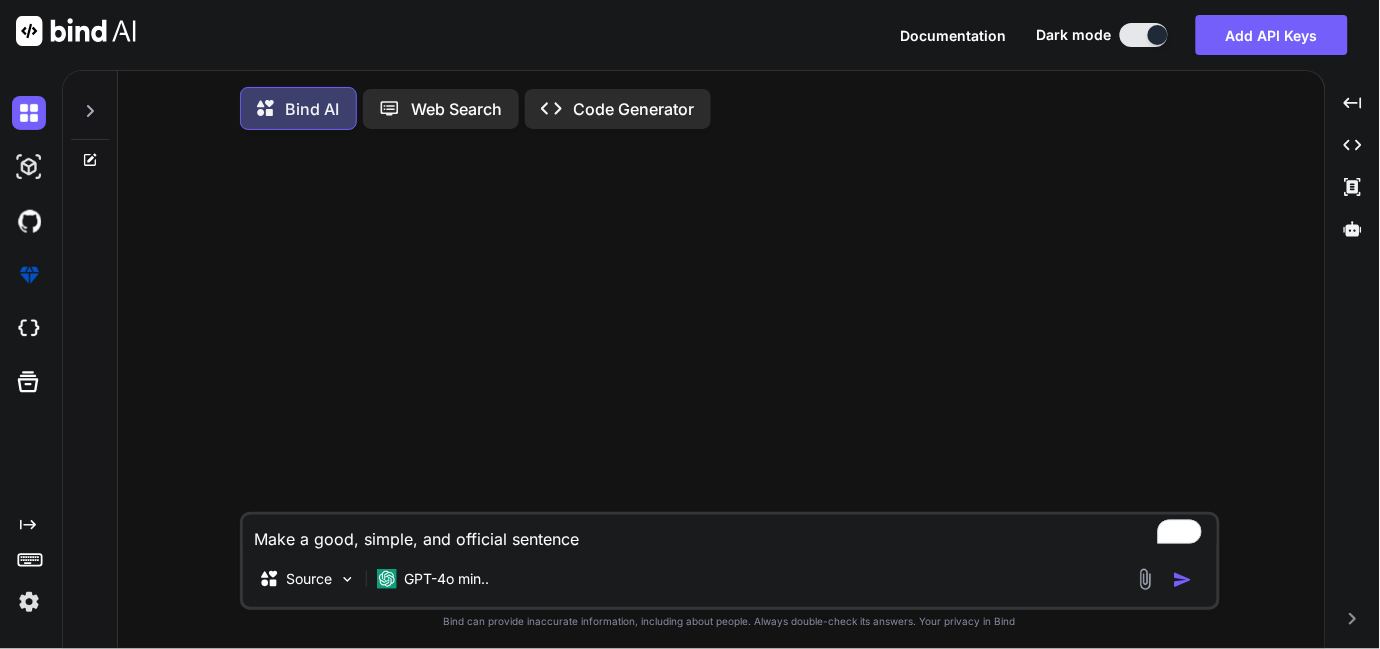 type on "x" 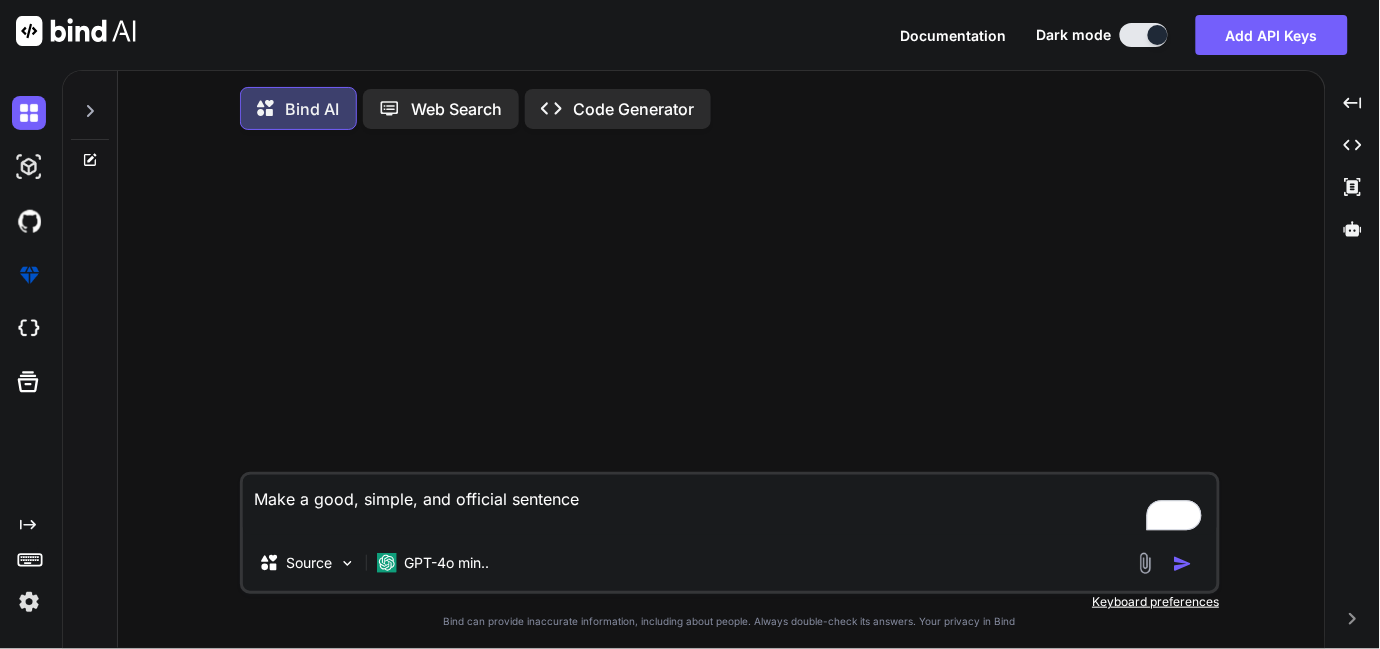 paste on "The Bot always need a machine to process an Automation." 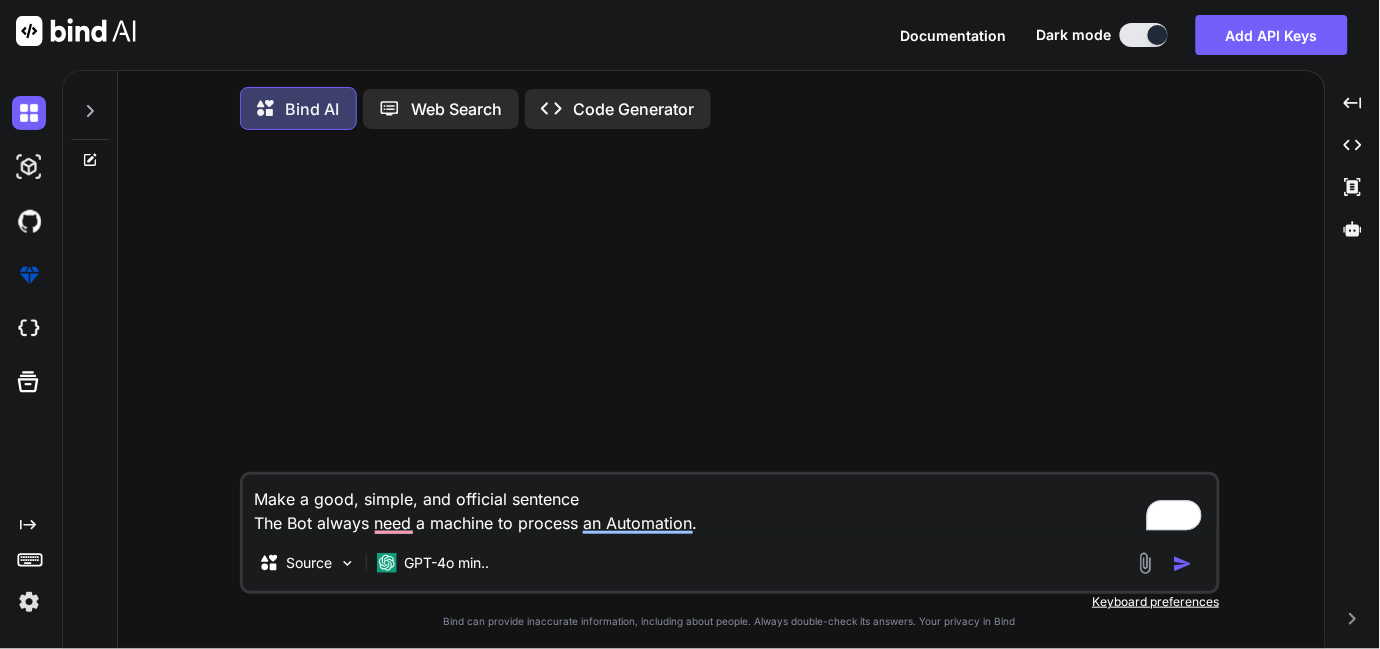 type on "x" 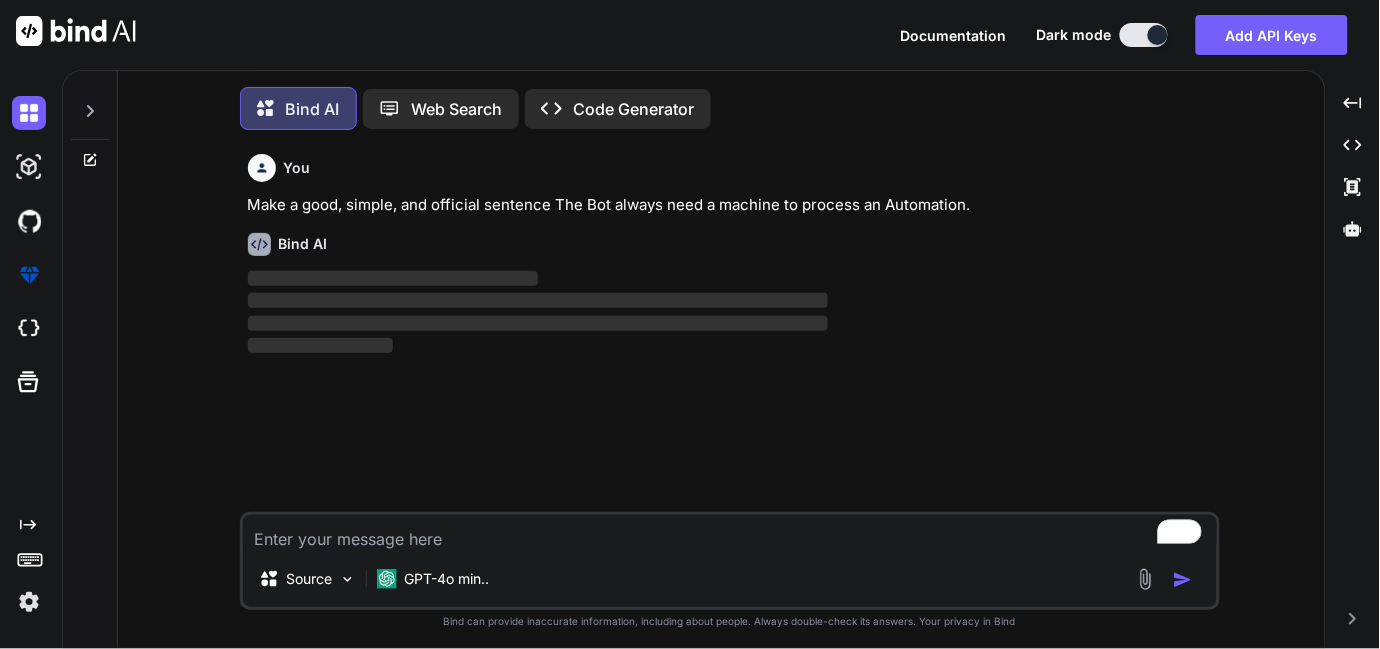 scroll, scrollTop: 9, scrollLeft: 0, axis: vertical 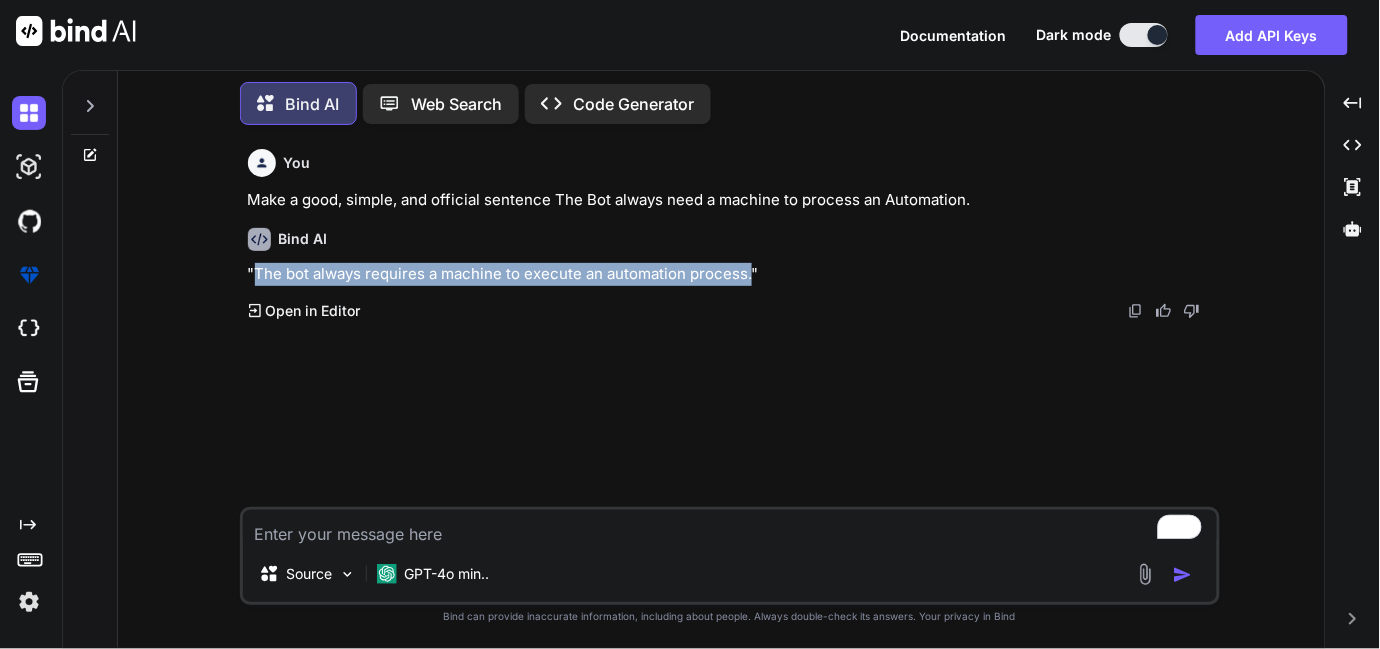 drag, startPoint x: 748, startPoint y: 275, endPoint x: 257, endPoint y: 277, distance: 491.00406 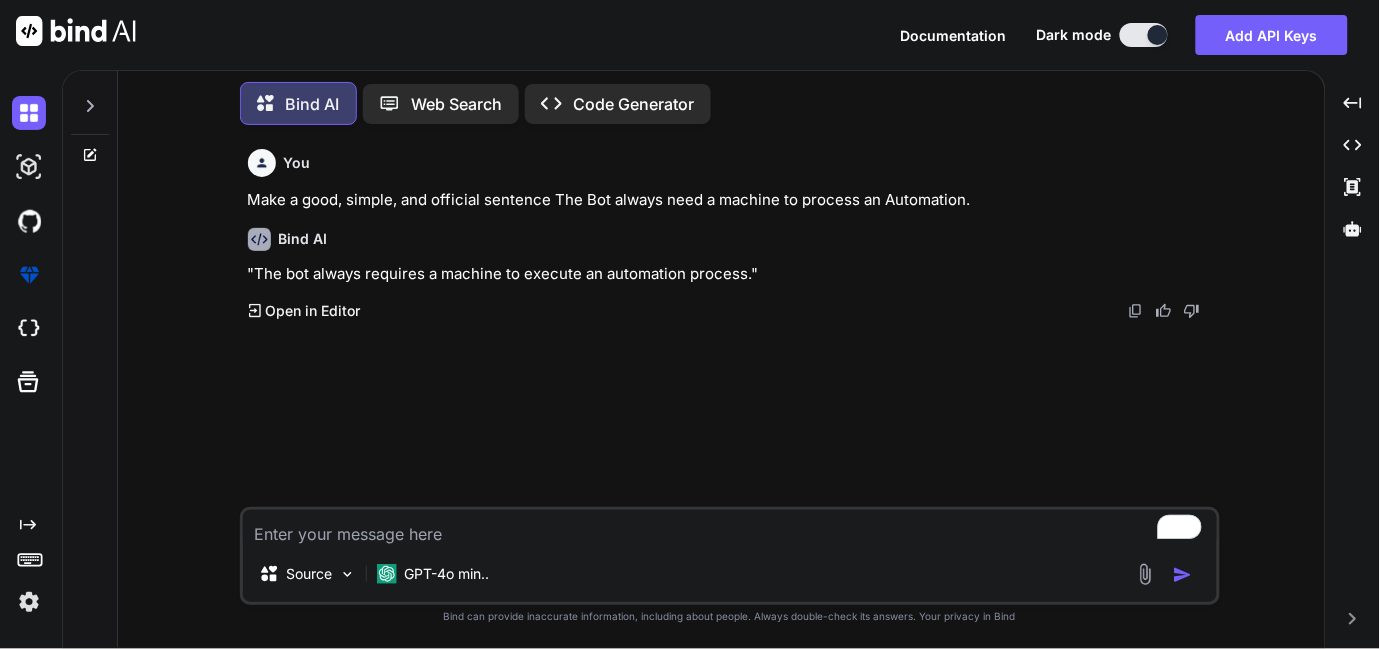 click 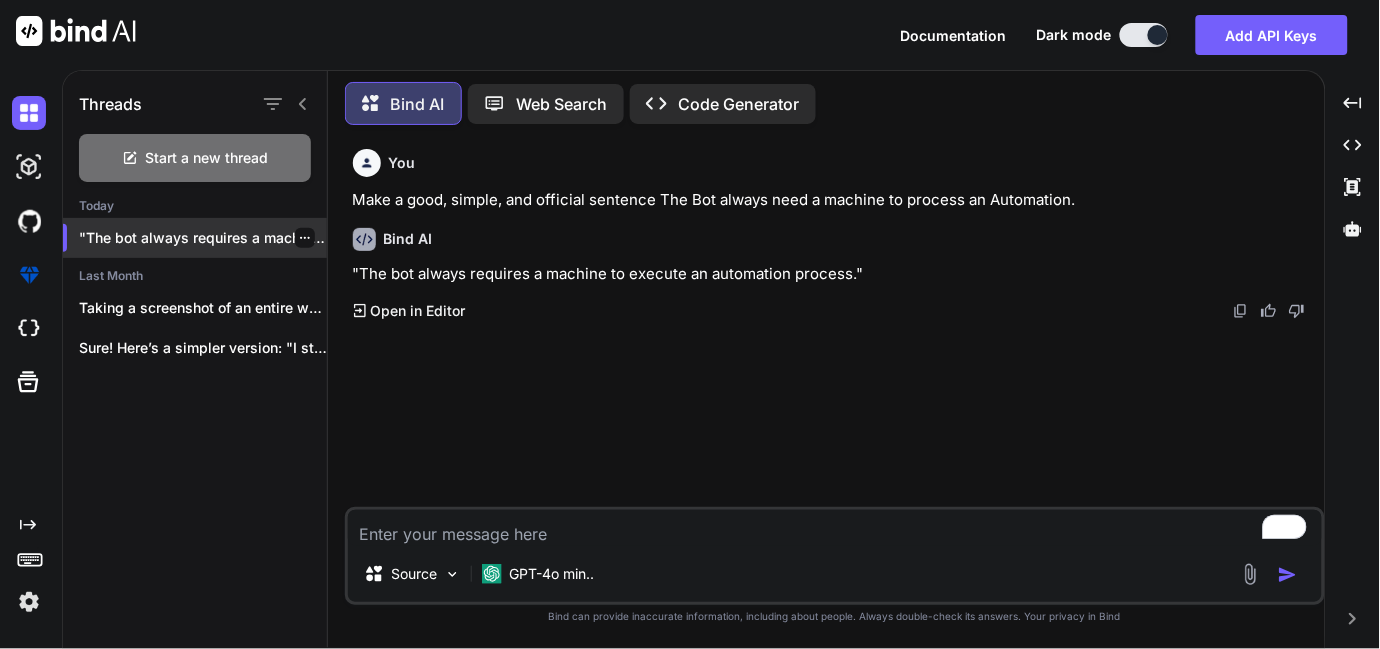 click on ""The bot always requires a machine to ex..." at bounding box center (195, 238) 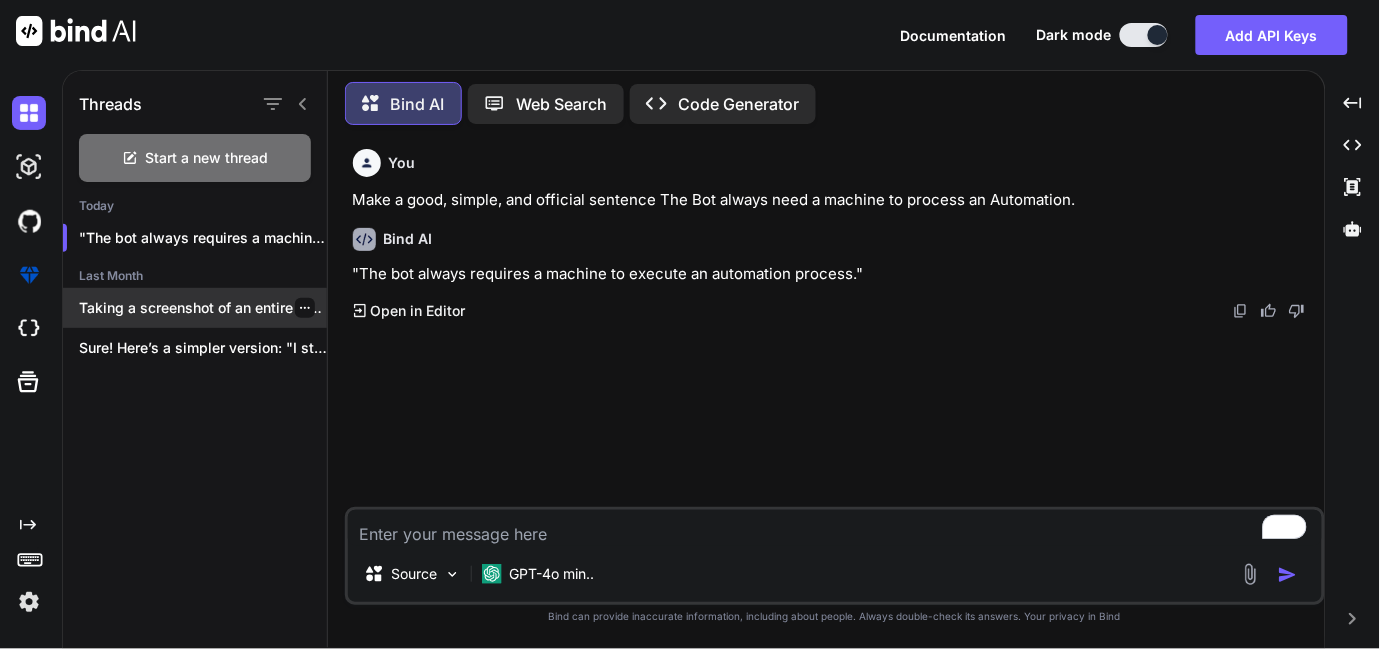 click on "Taking a screenshot of an entire website..." at bounding box center (203, 308) 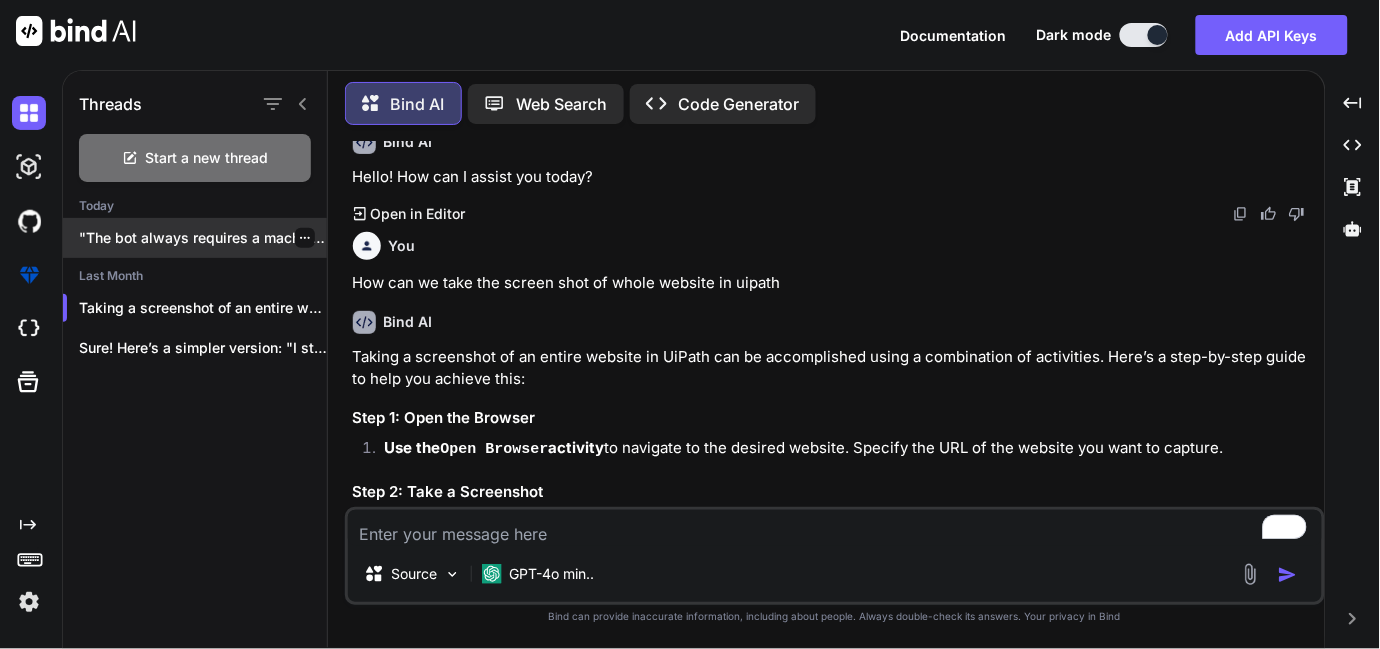 scroll, scrollTop: 179, scrollLeft: 0, axis: vertical 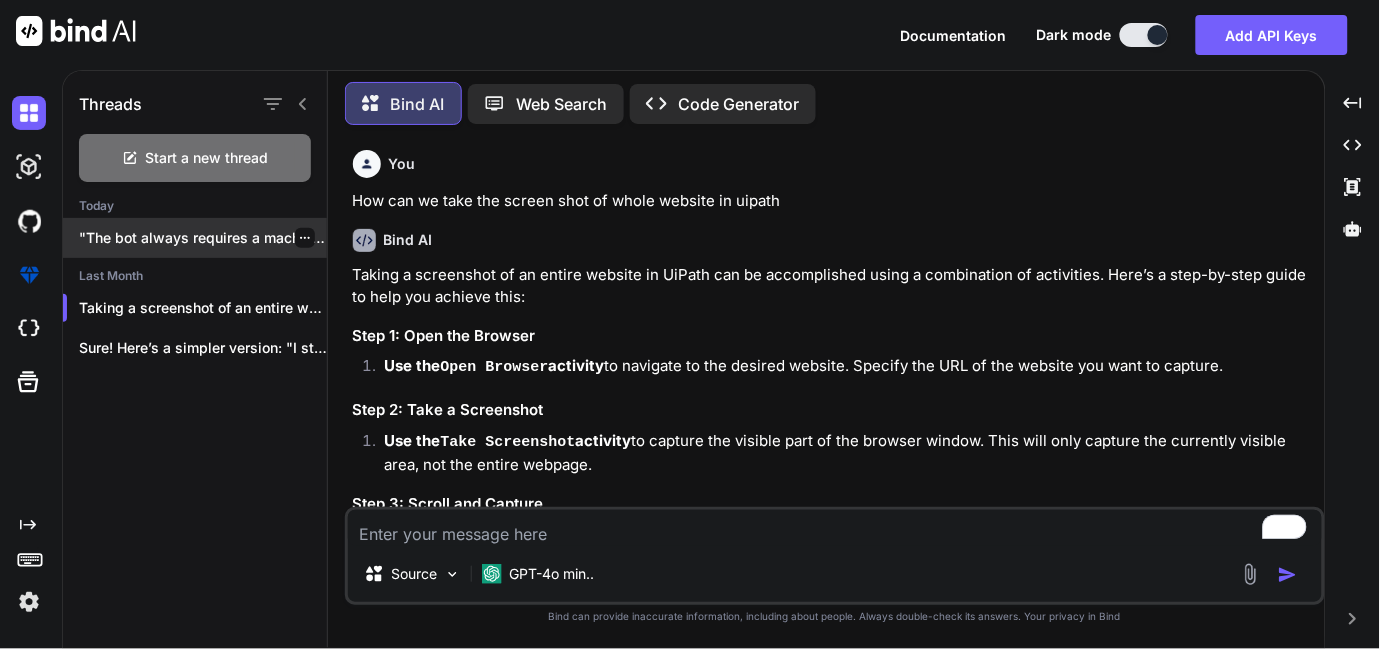 click on ""The bot always requires a machine to ex..." at bounding box center [203, 238] 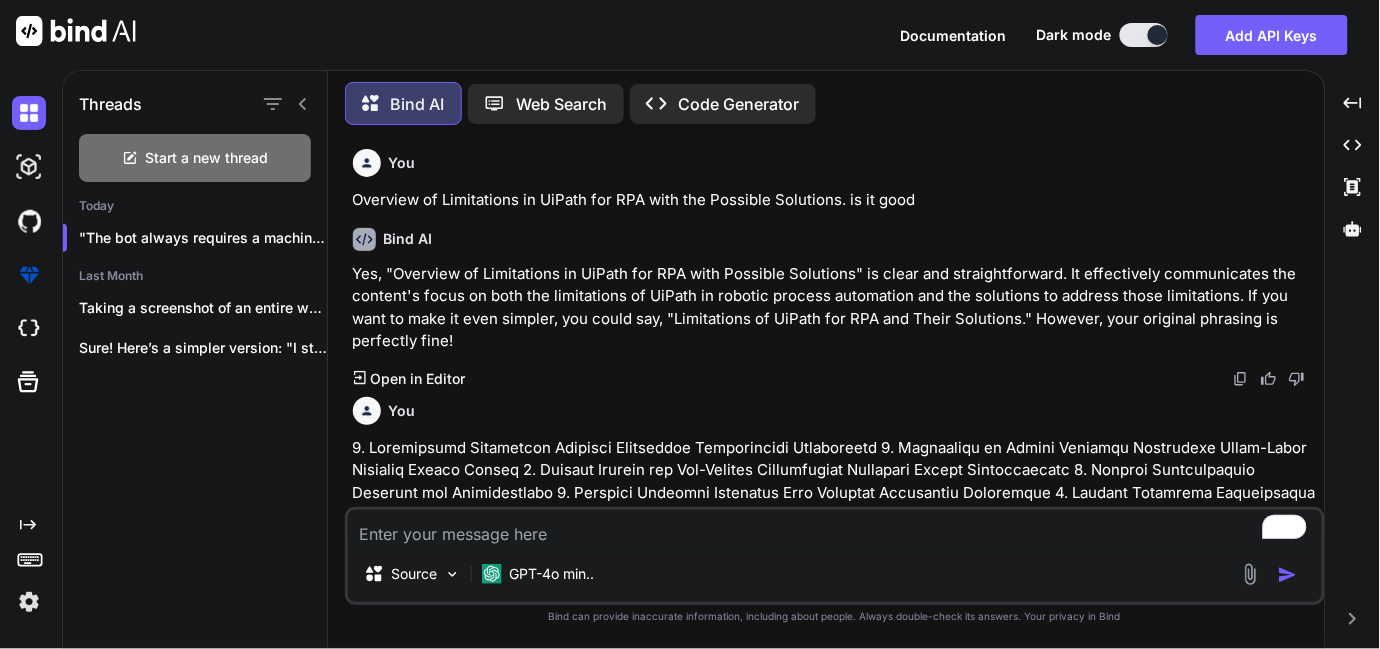 type on "x" 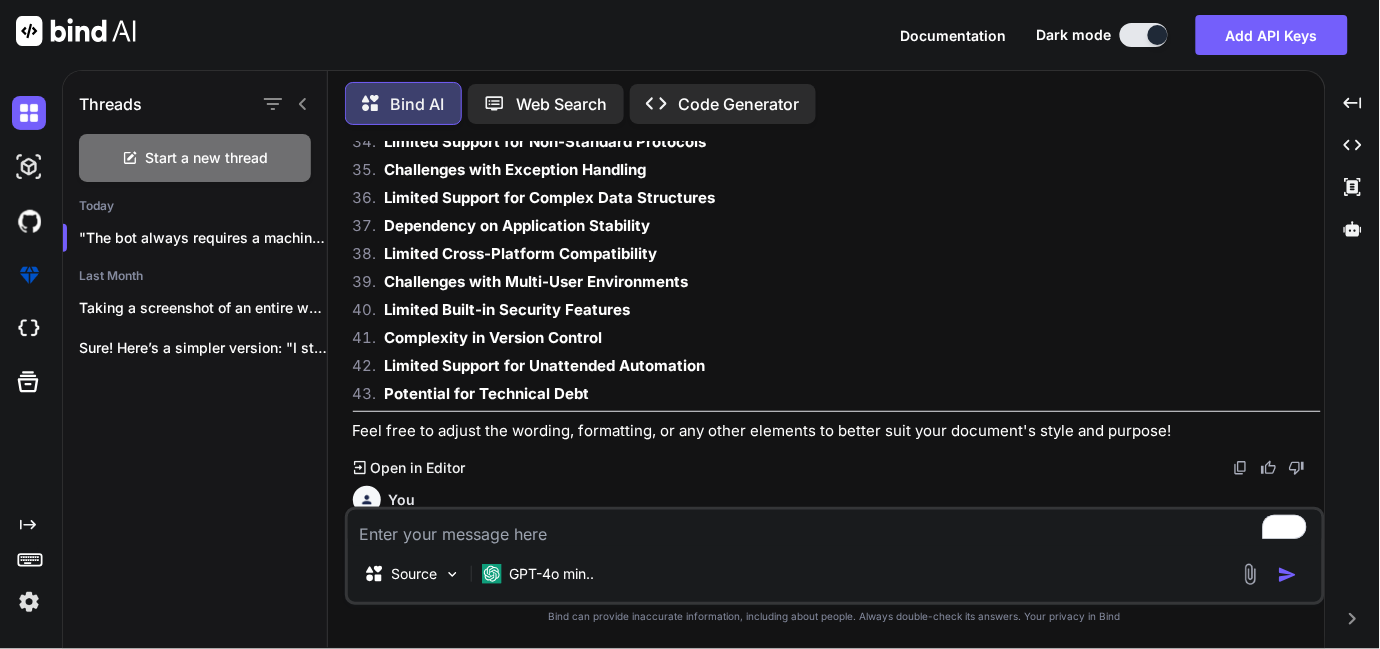 scroll, scrollTop: 6953, scrollLeft: 0, axis: vertical 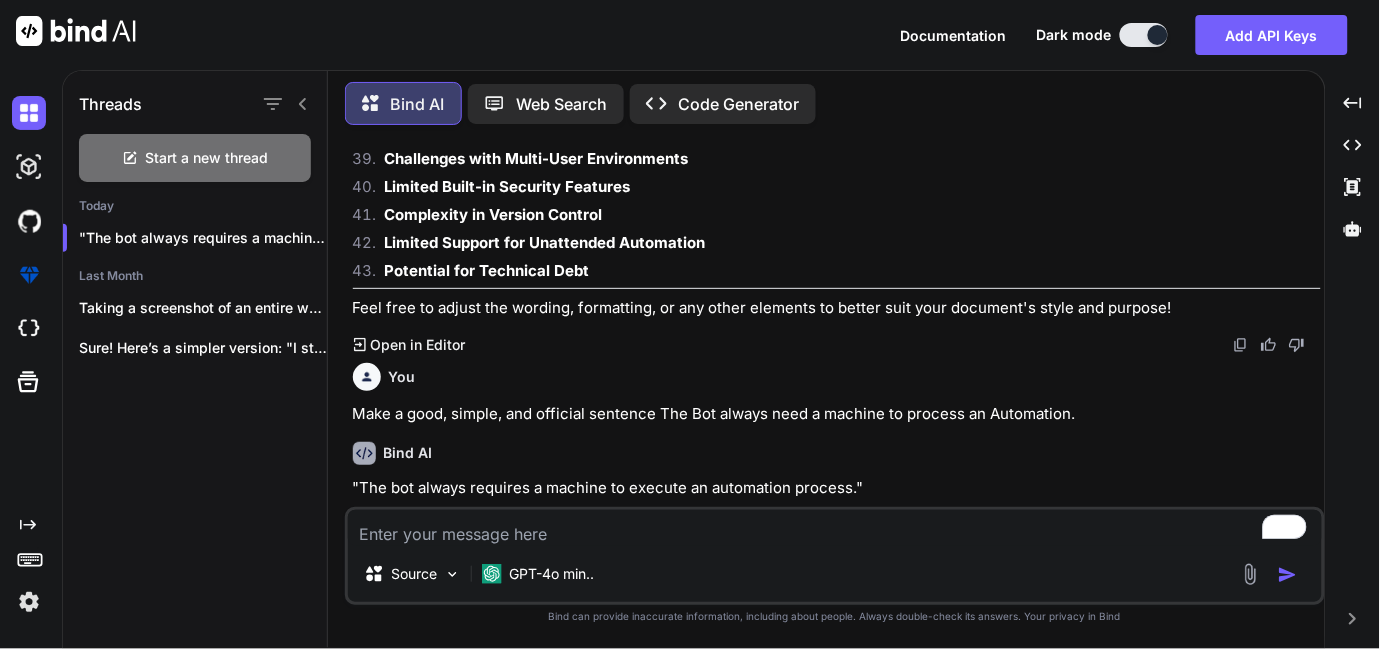 click at bounding box center (835, 528) 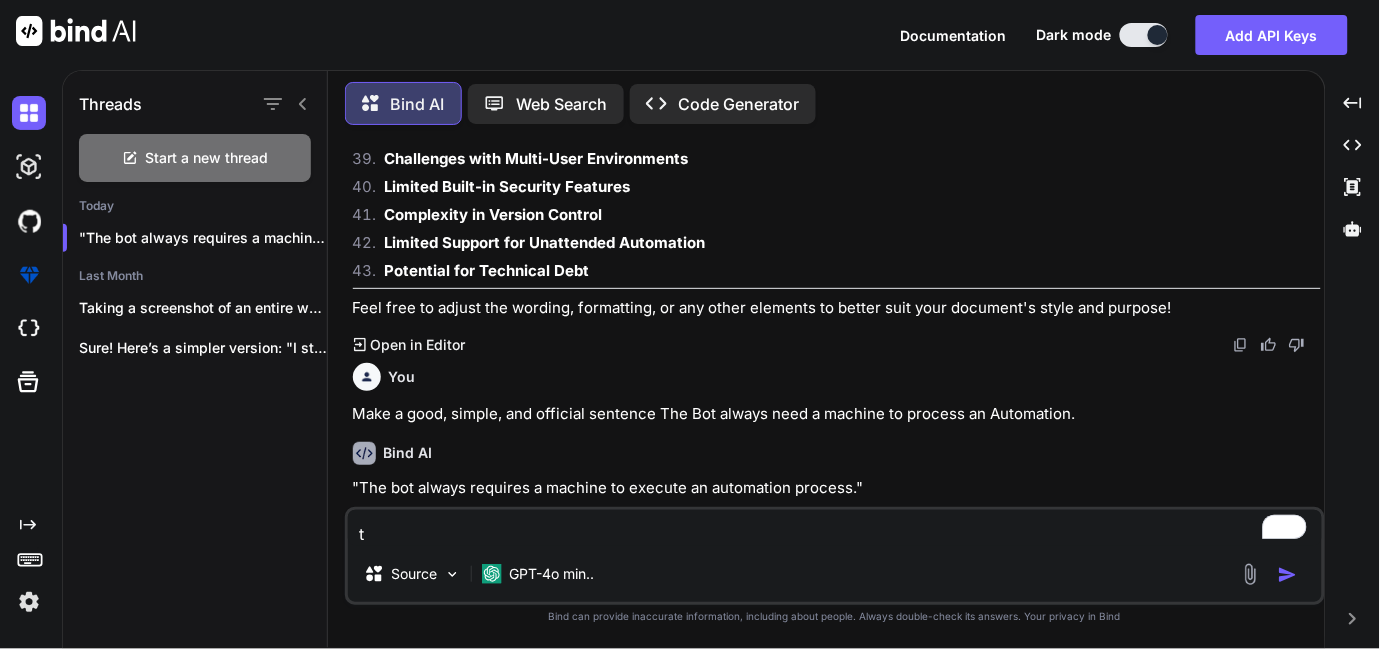 type on "te" 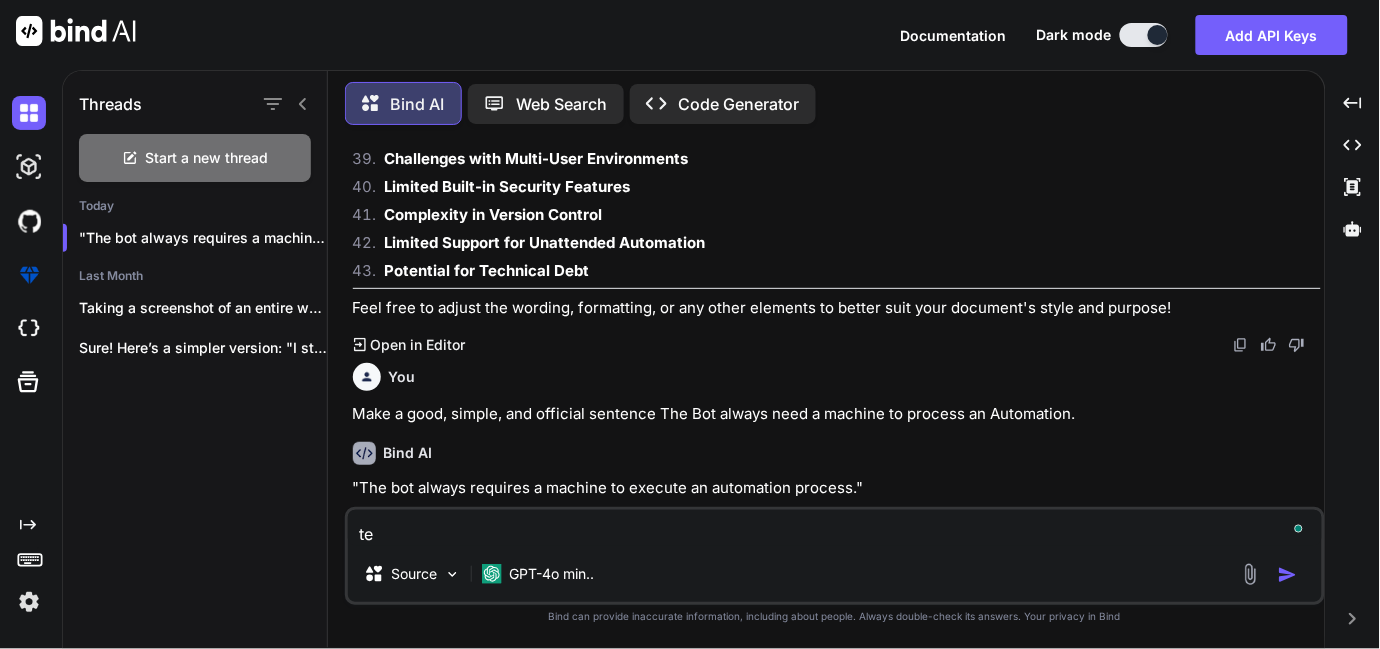 type on "tel" 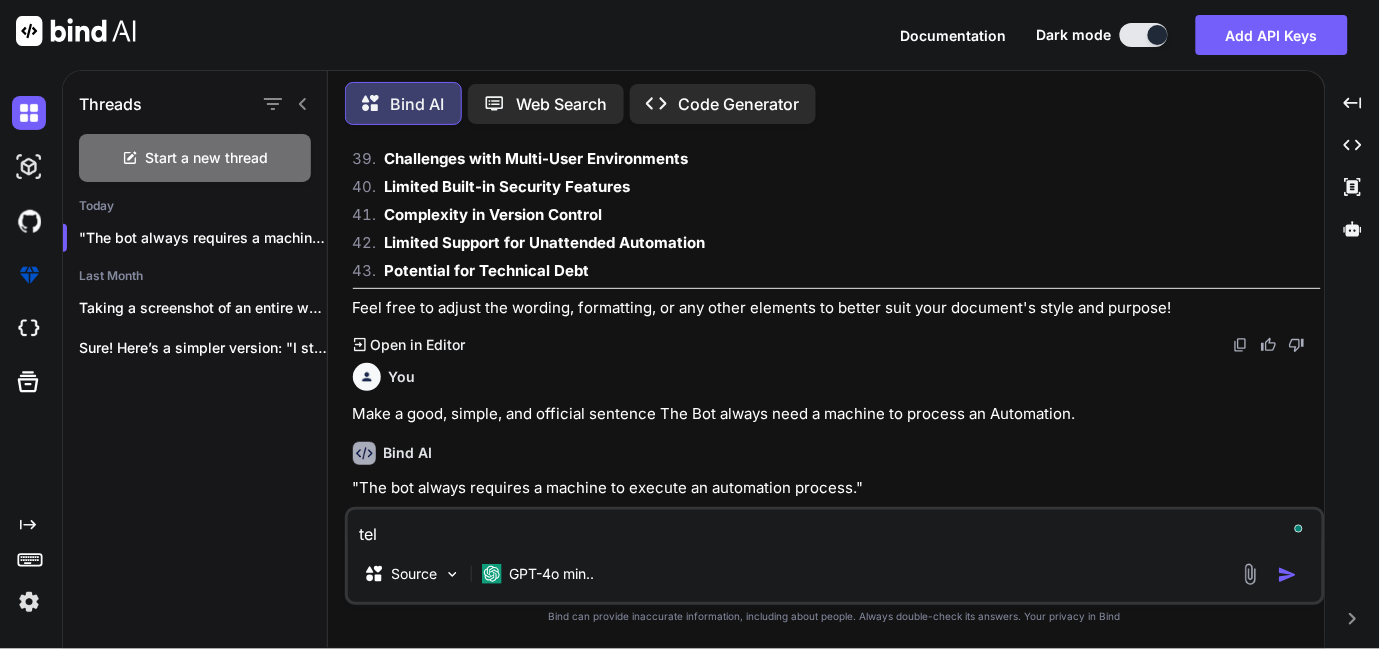 type on "tell" 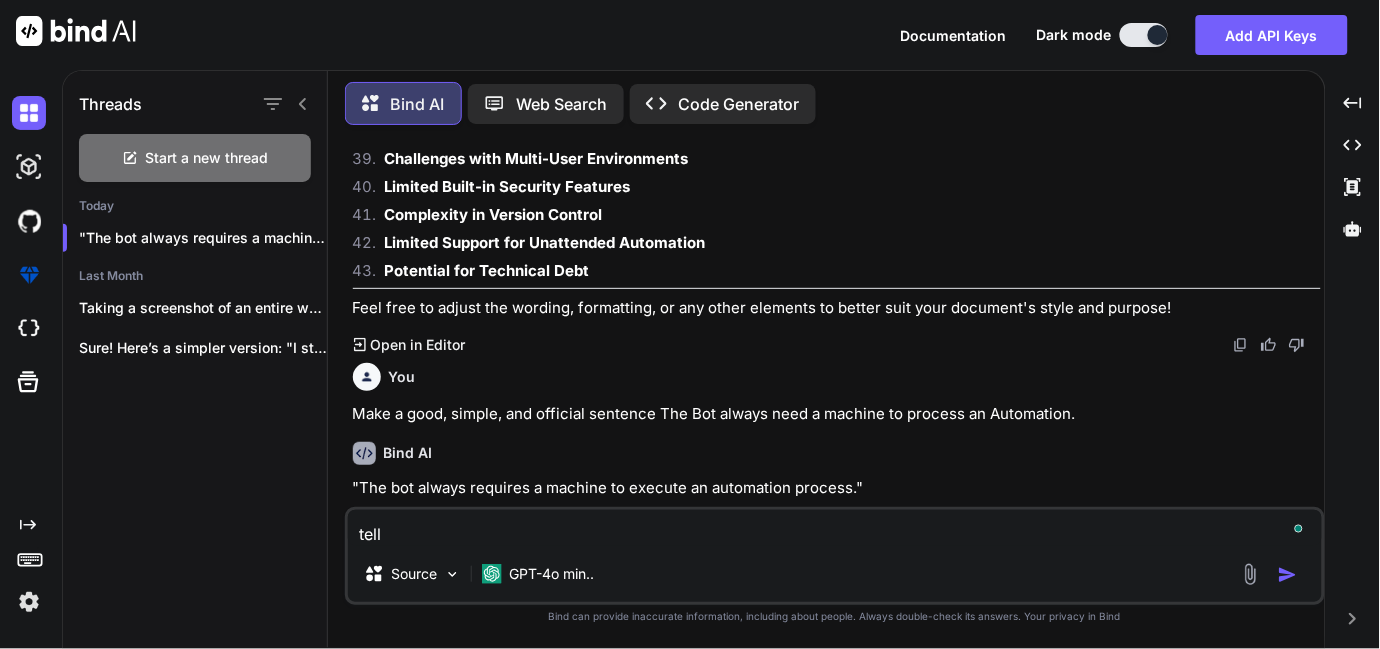type on "tell" 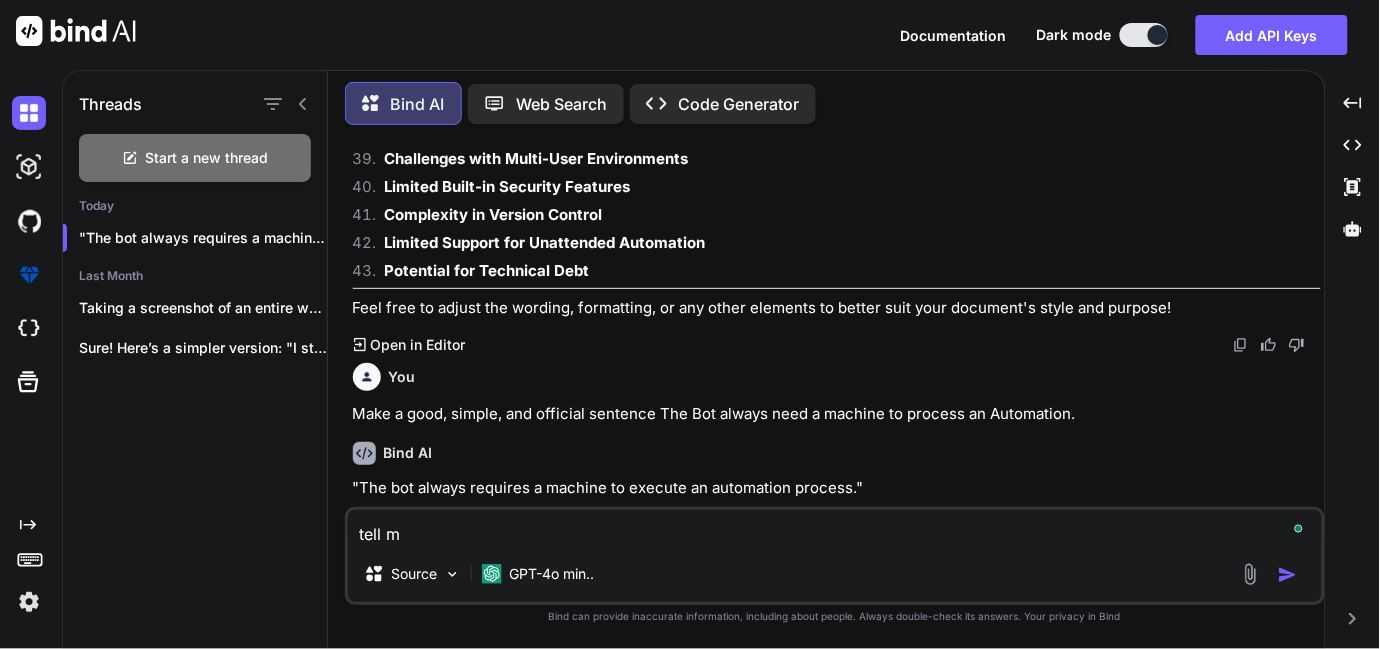 type on "tell me" 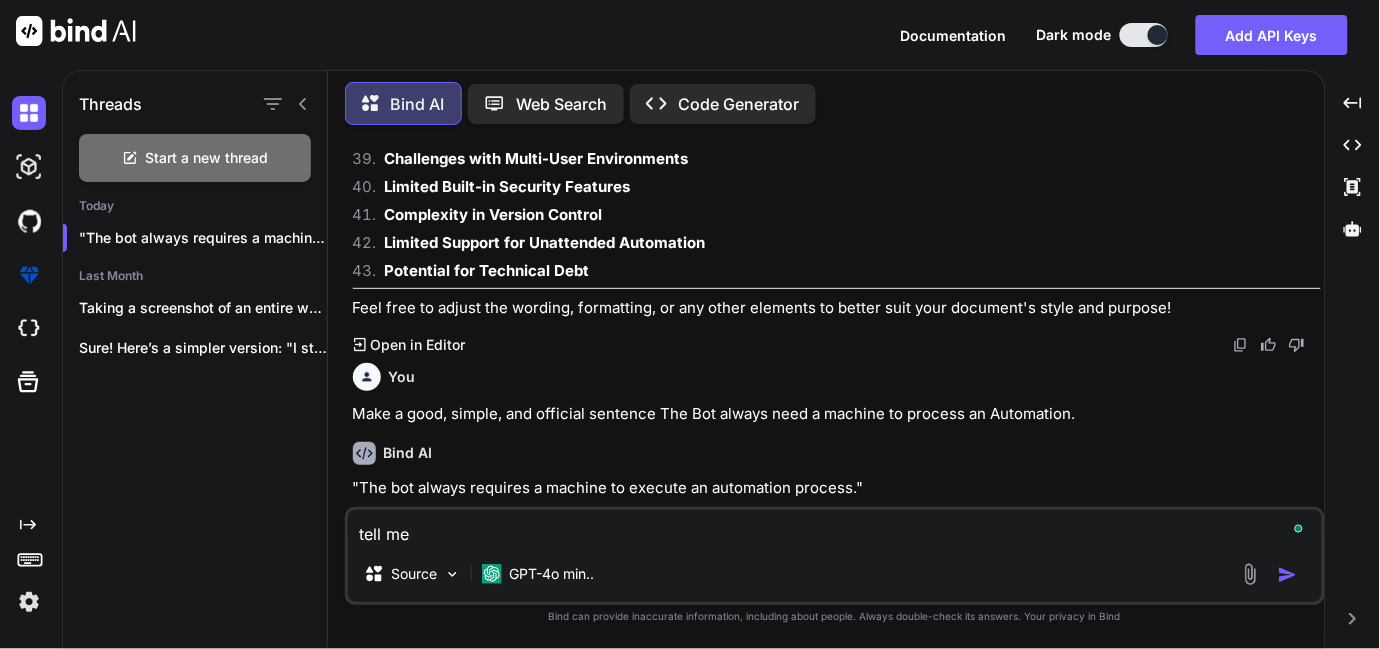 type on "tell me" 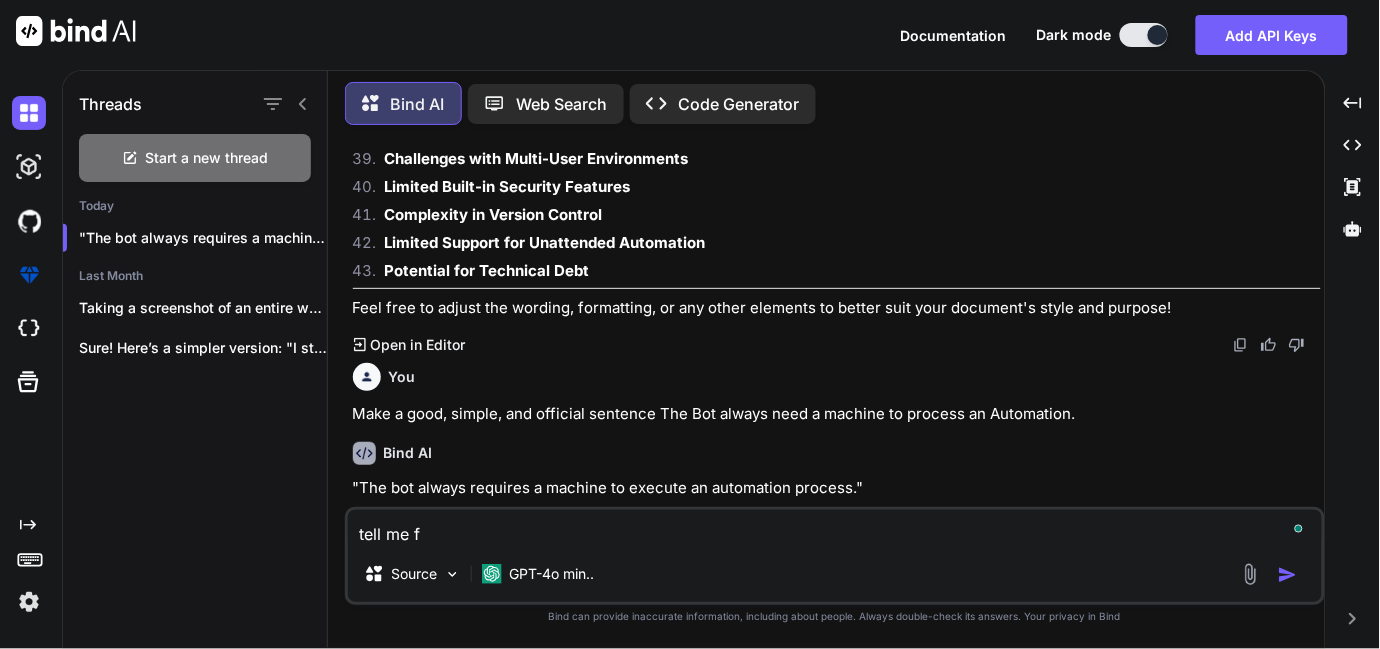 type on "tell me fe" 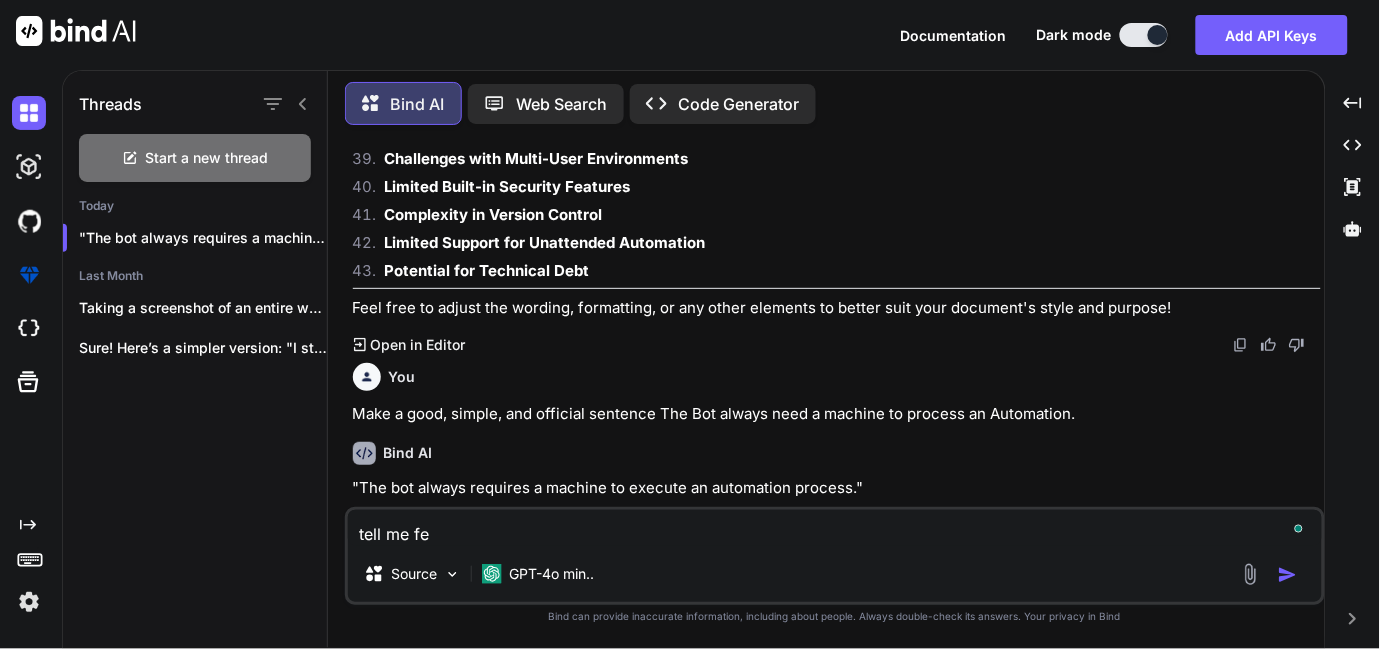 type on "tell me few" 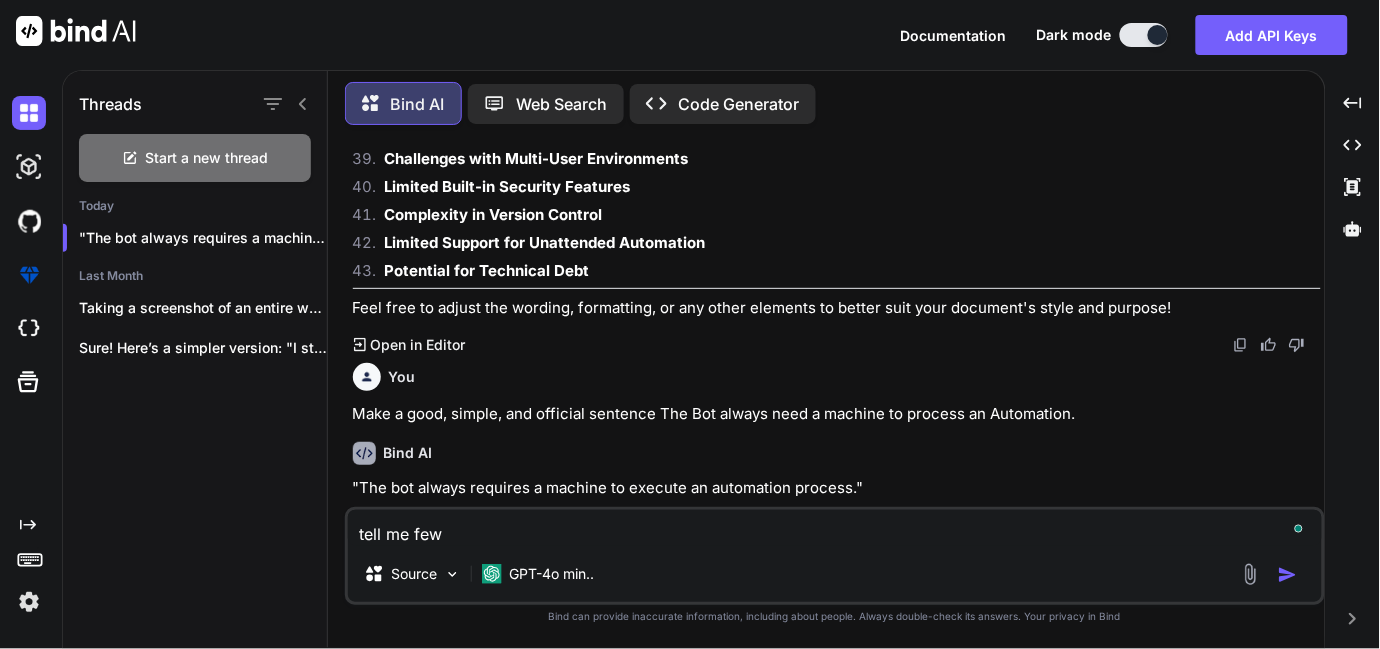 type on "tell me few" 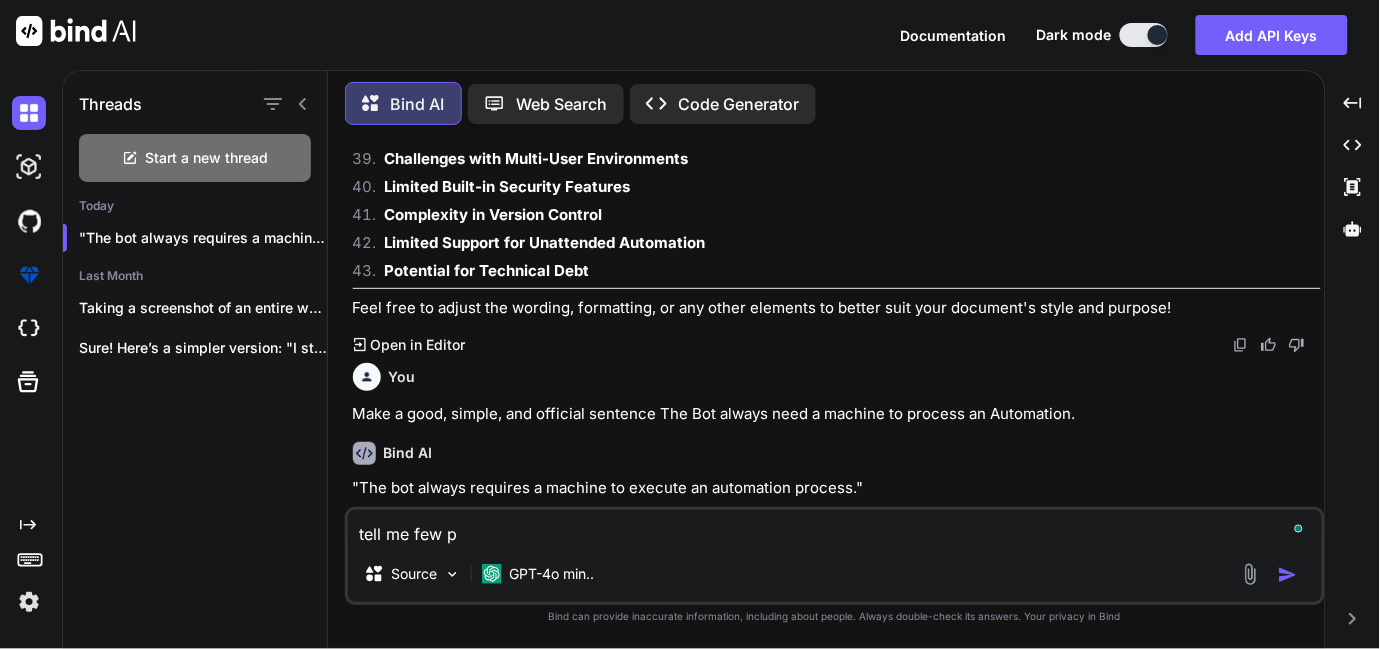 type on "tell me few po" 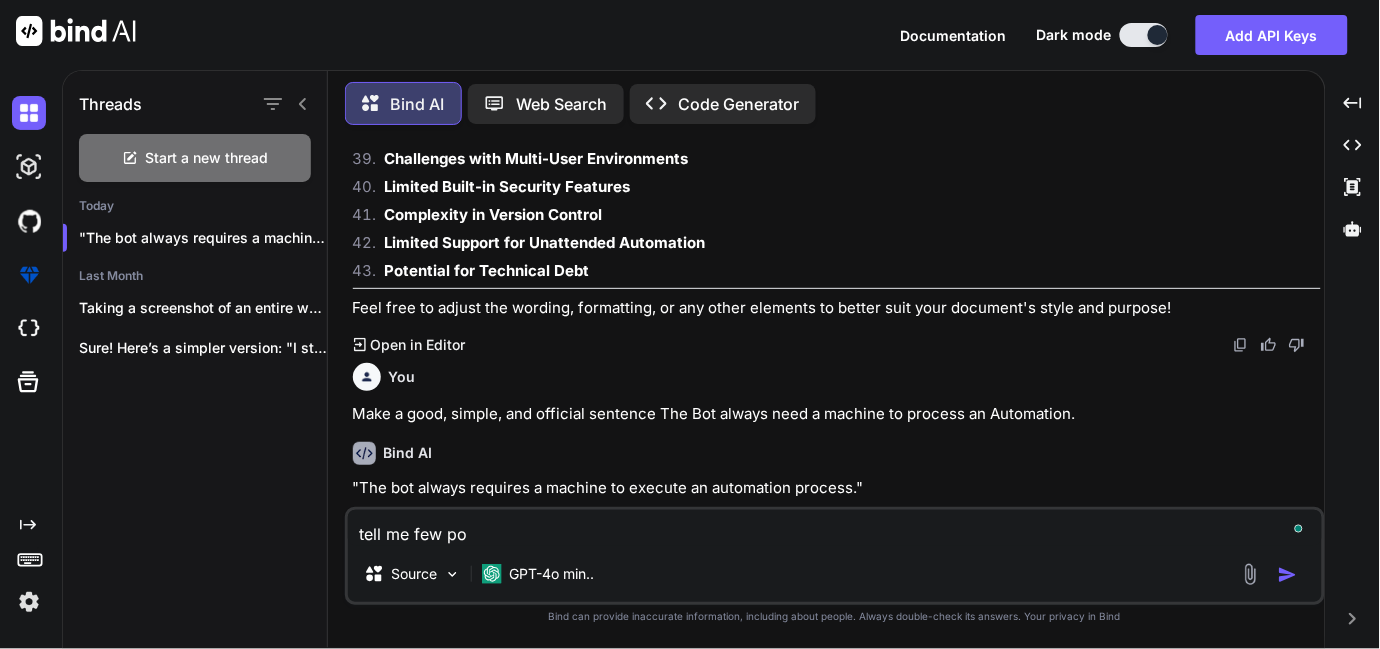 type on "tell me few poi" 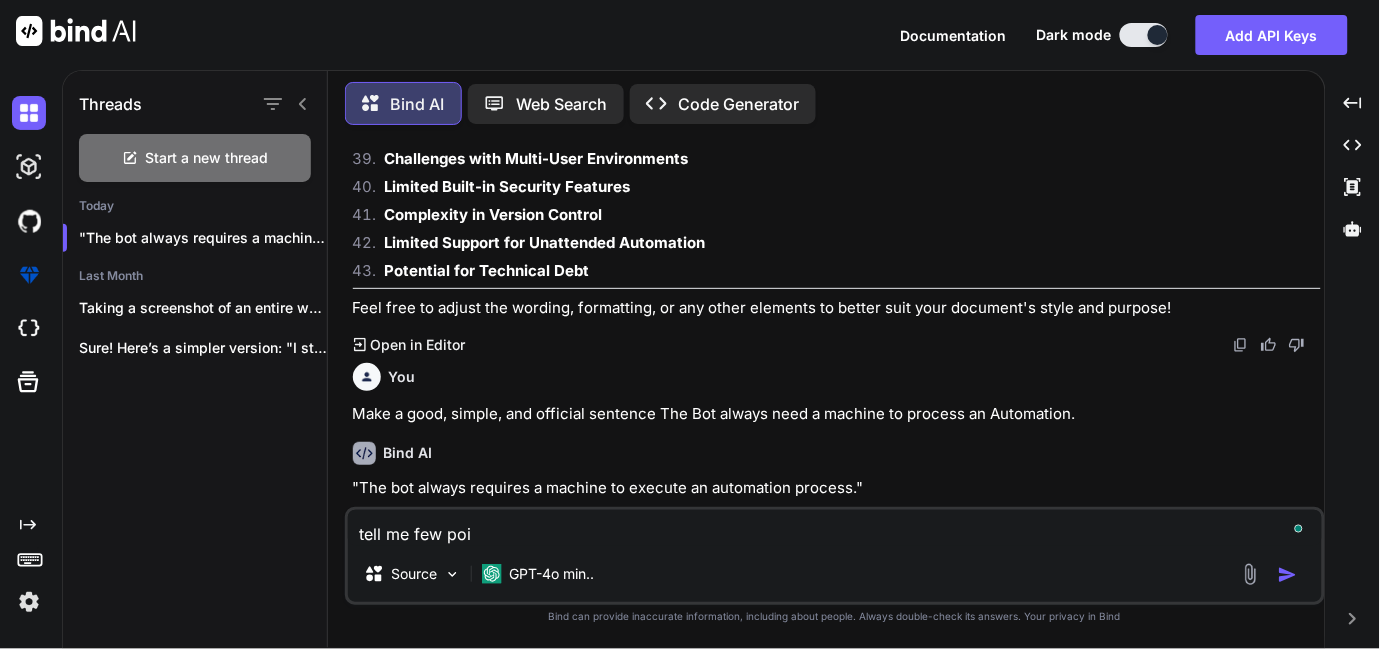 type on "tell me few poin" 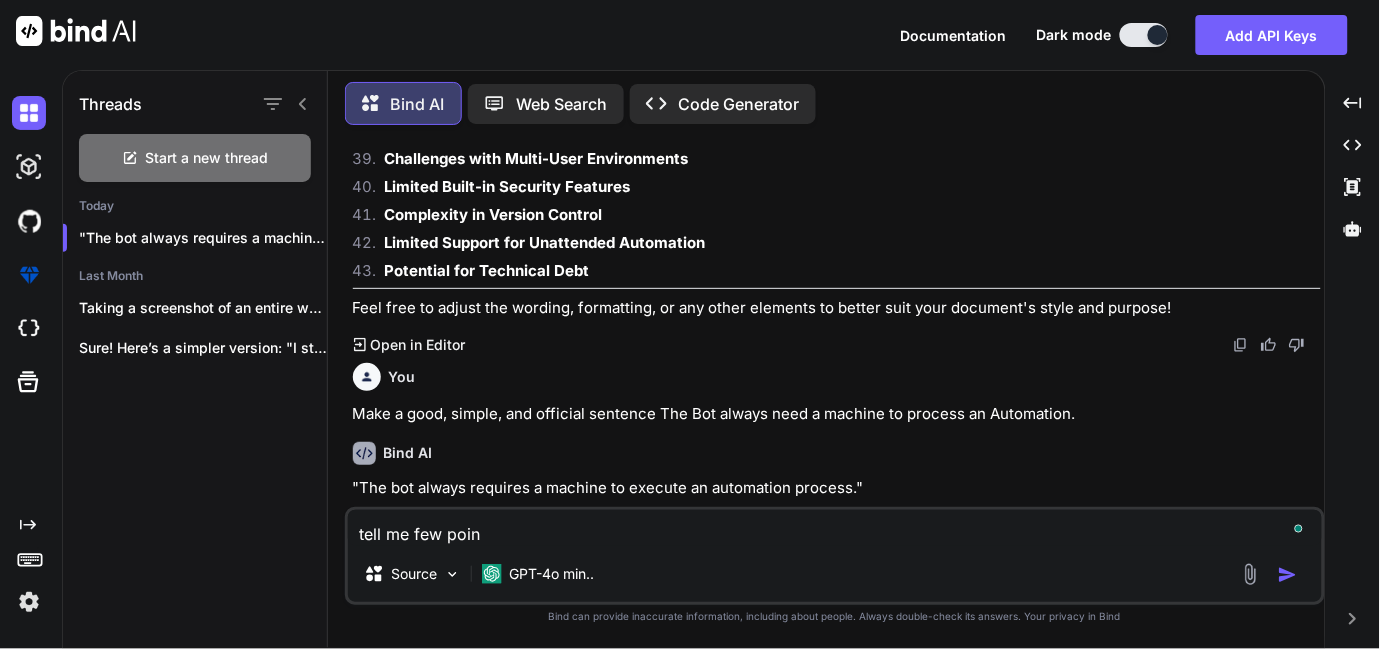 type on "tell me few point" 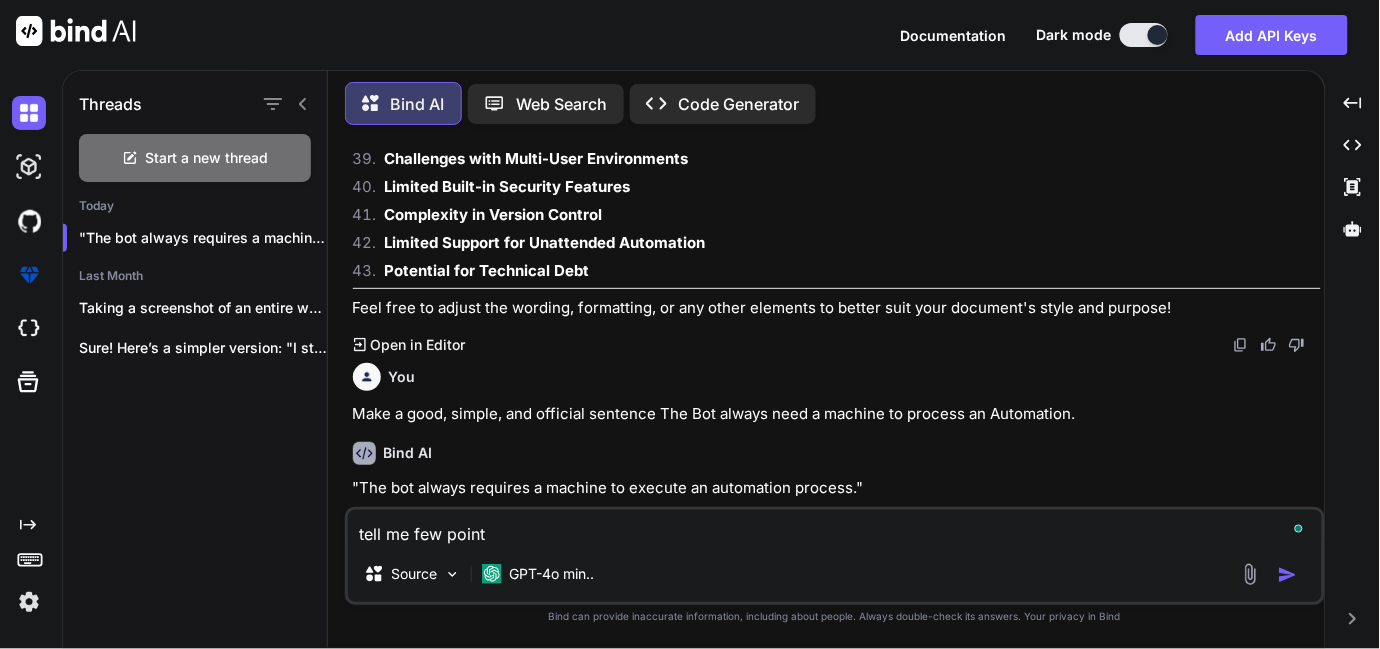 type on "tell me few points" 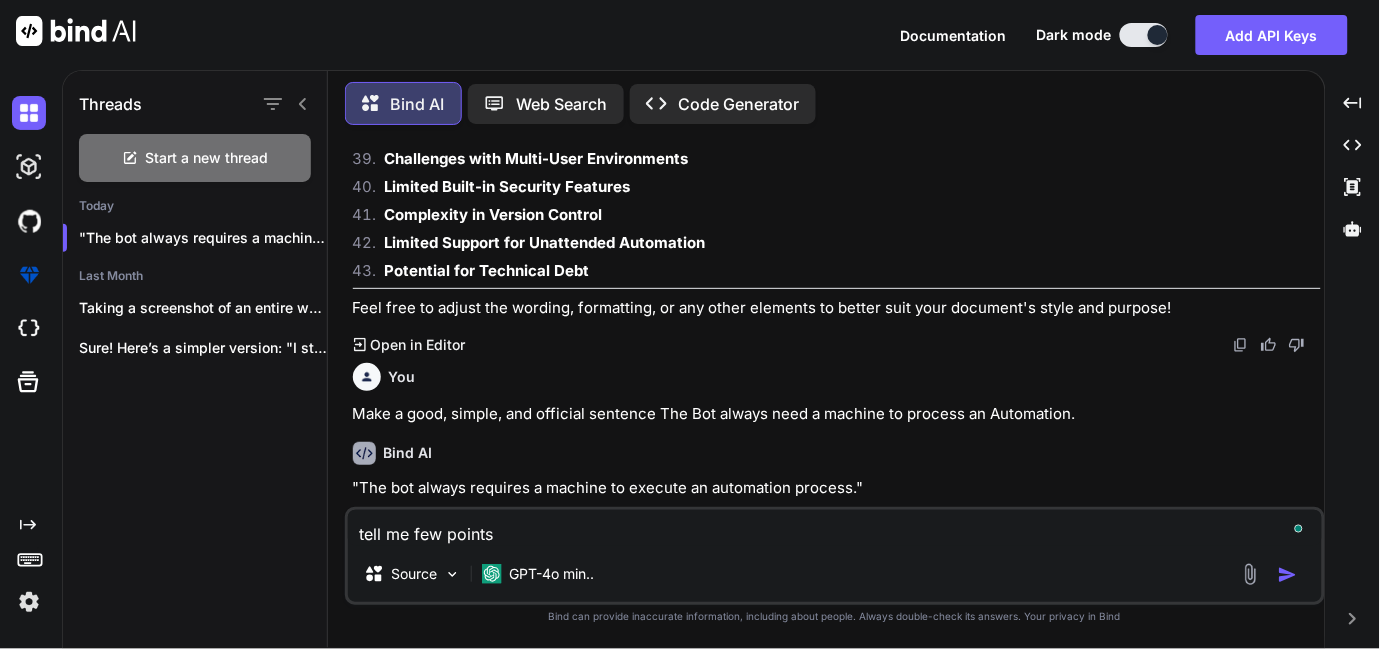 type on "tell me few points" 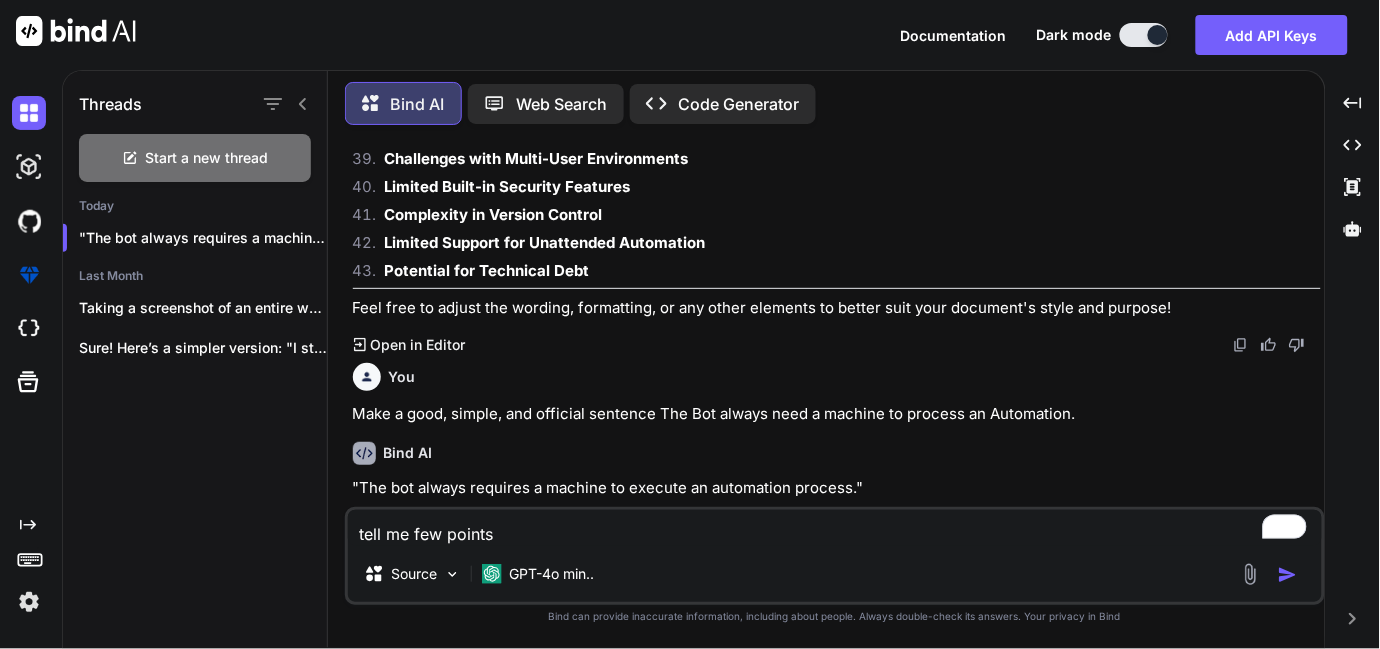 type on "tell me few points t" 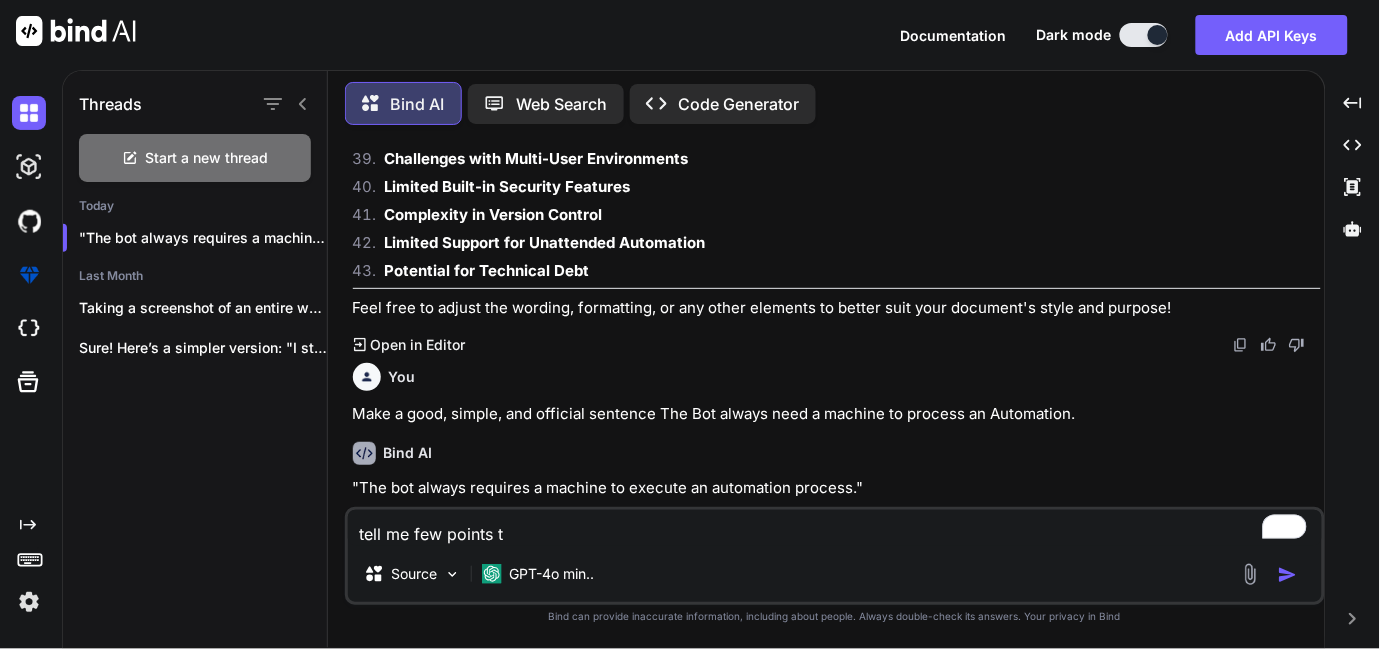 type on "tell me few points th" 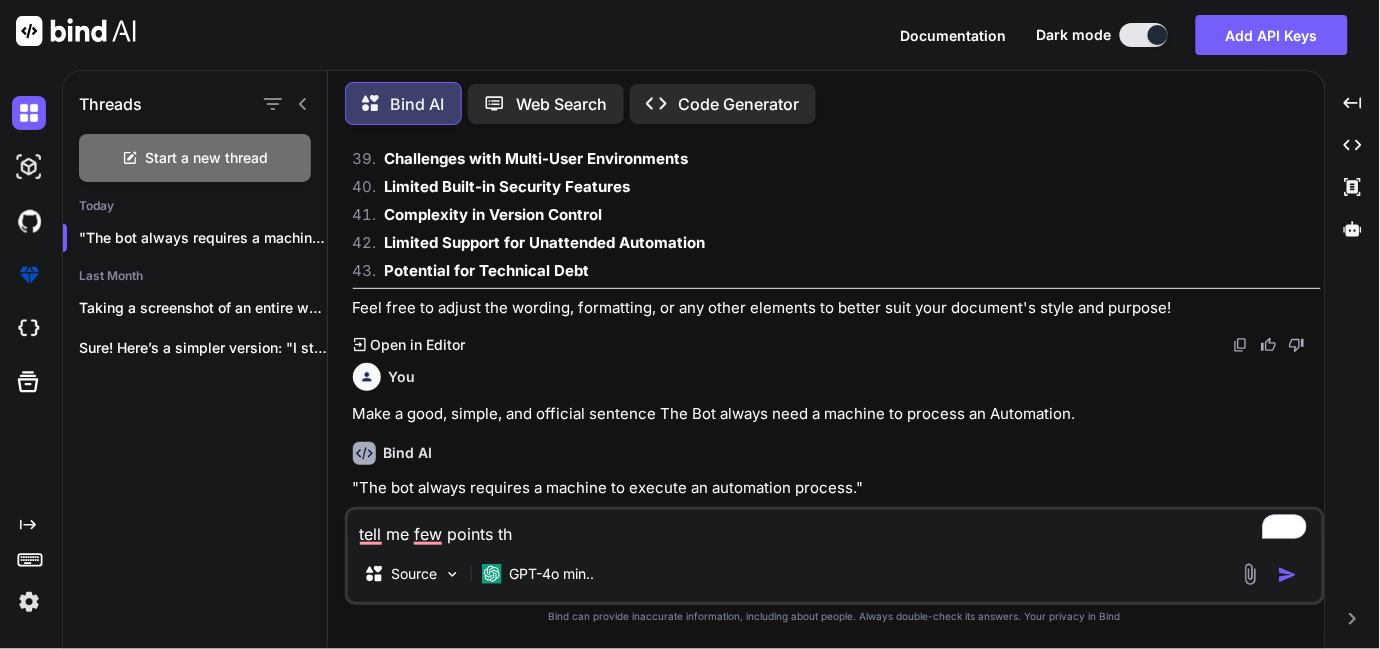 type on "tell me few points tha" 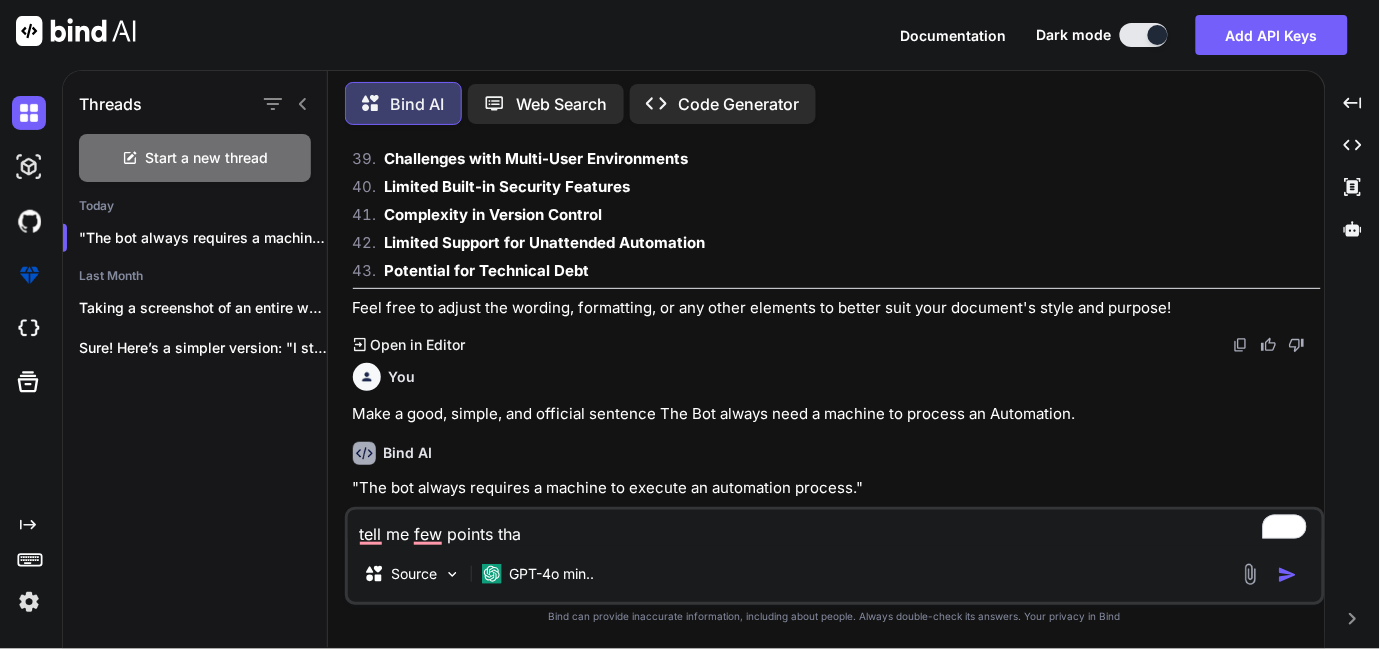 type on "tell me few points that" 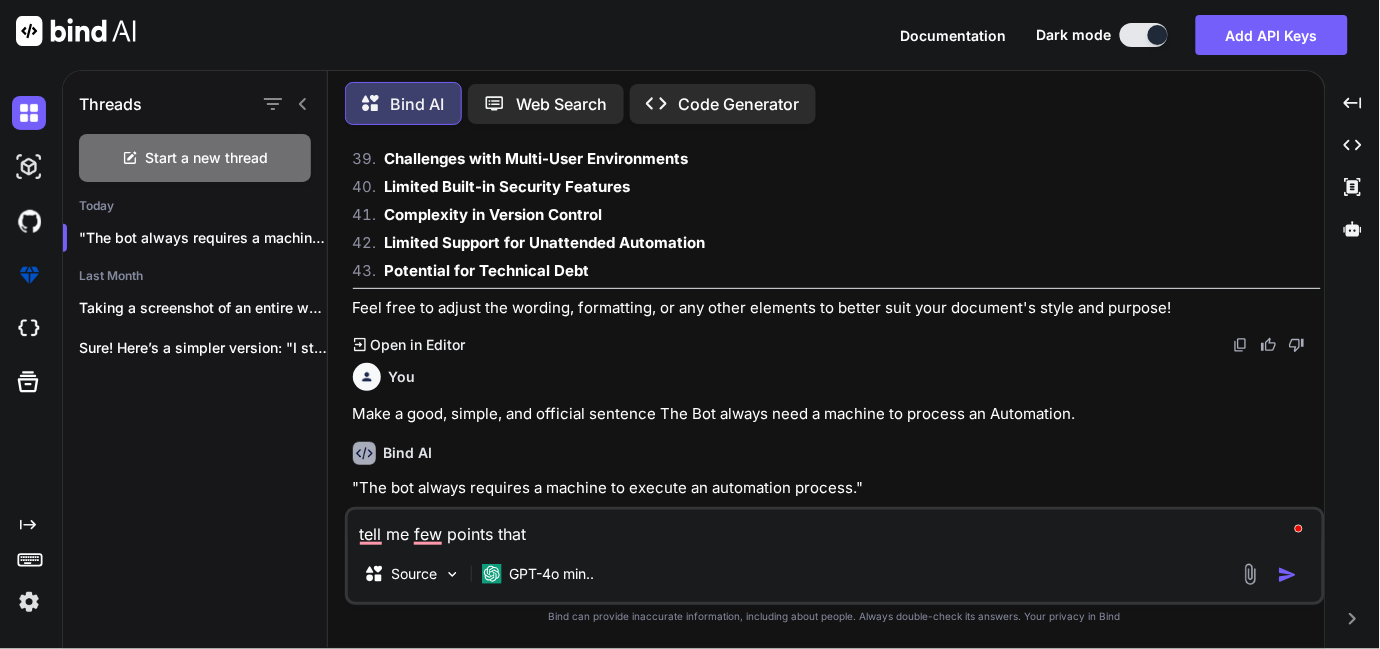 type on "tell me few points that" 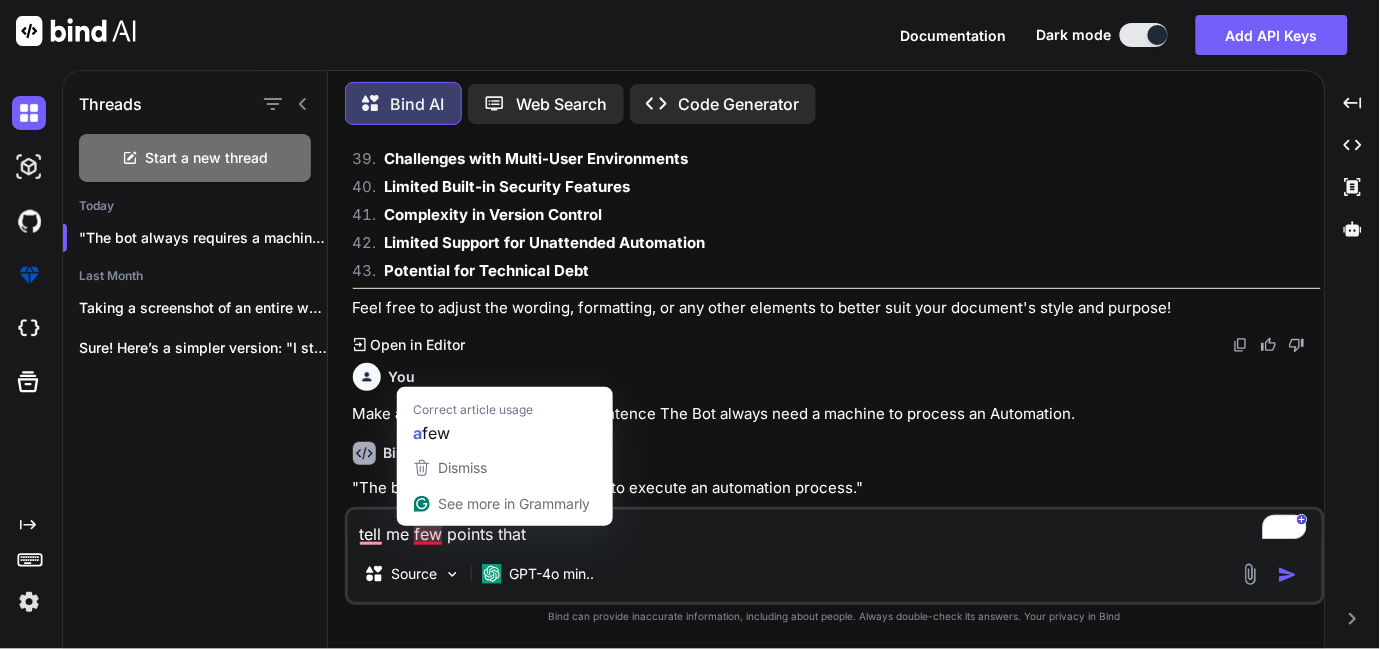 click on "tell me few points that" at bounding box center [835, 528] 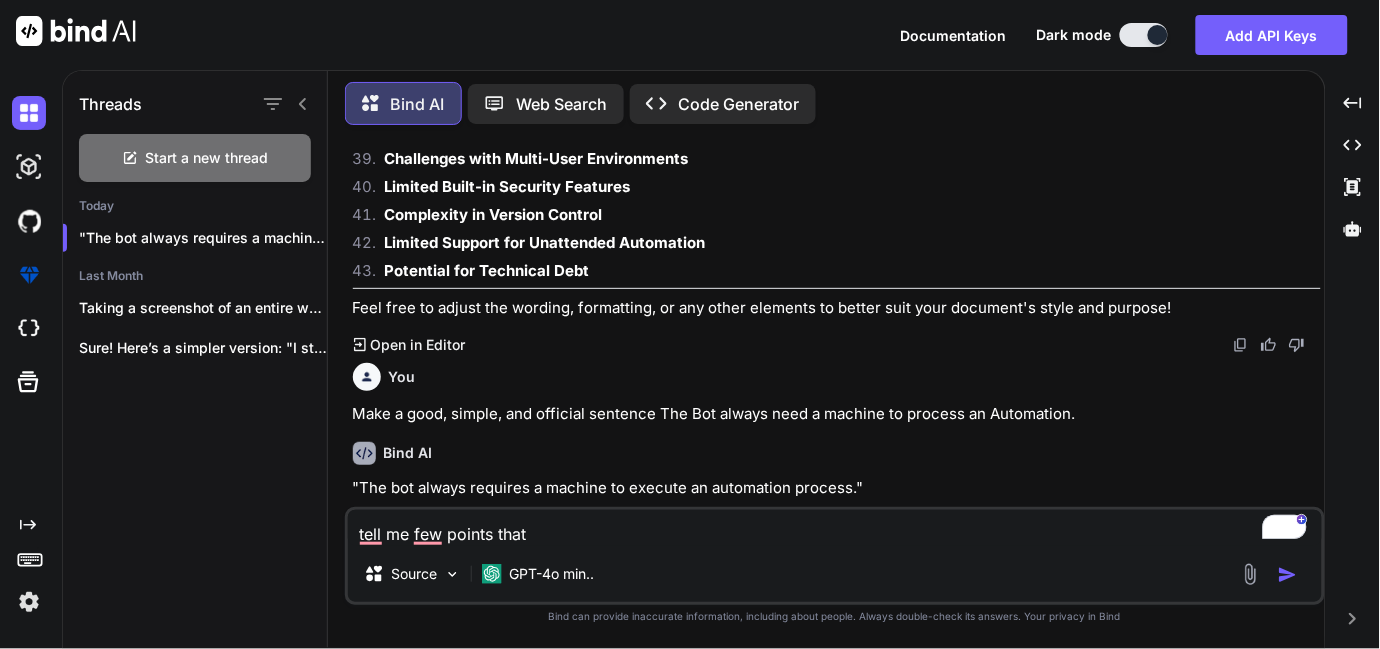 type on "tell me afew points that" 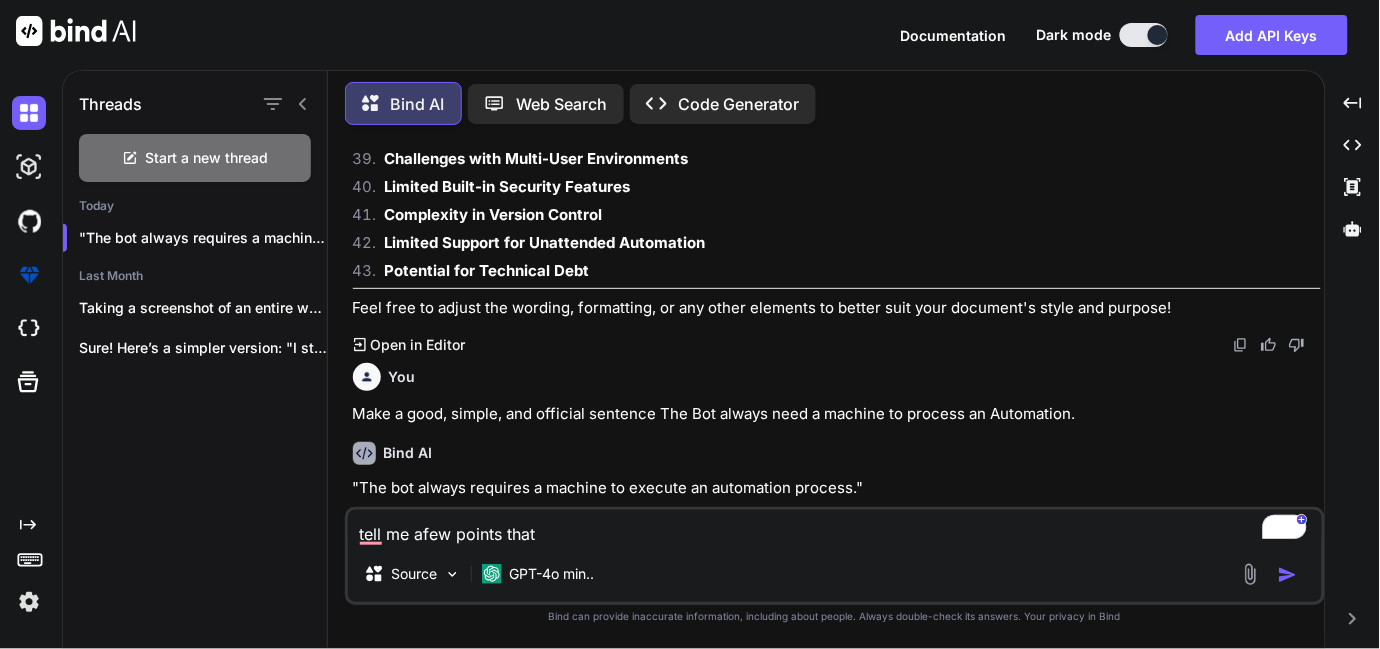 type on "tell me a few points that" 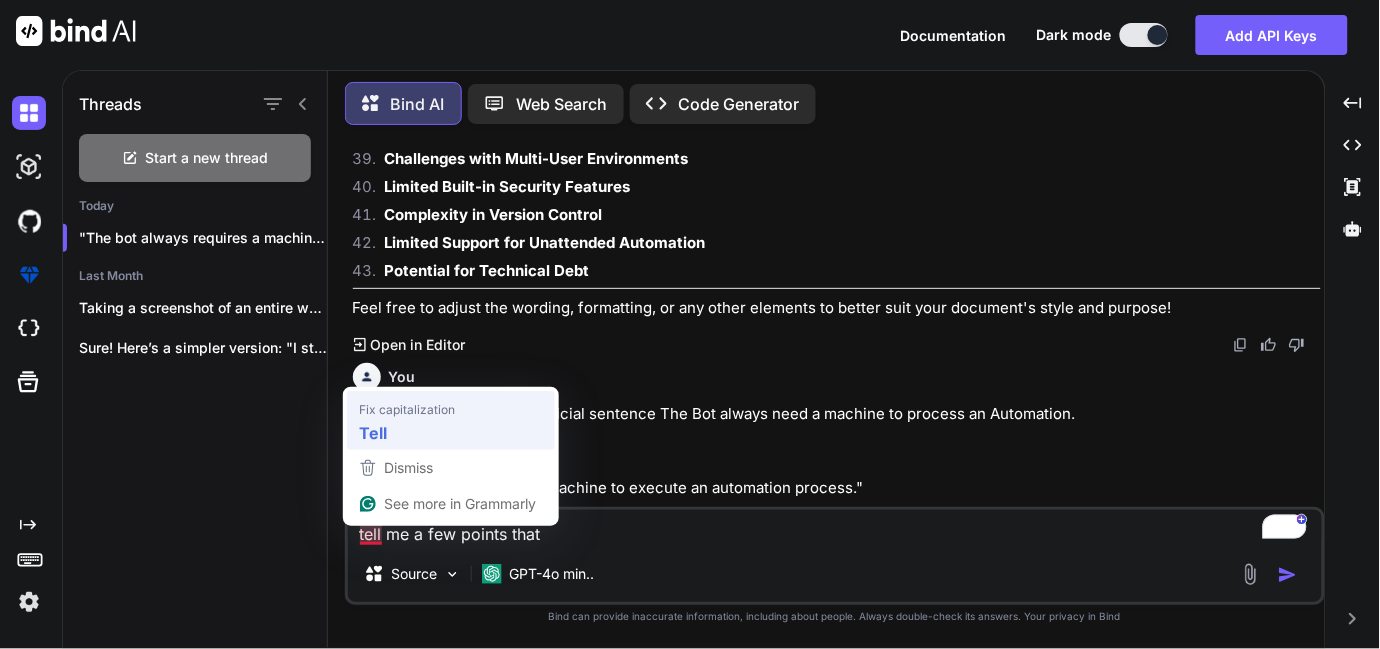 type on "Tell me a few points that" 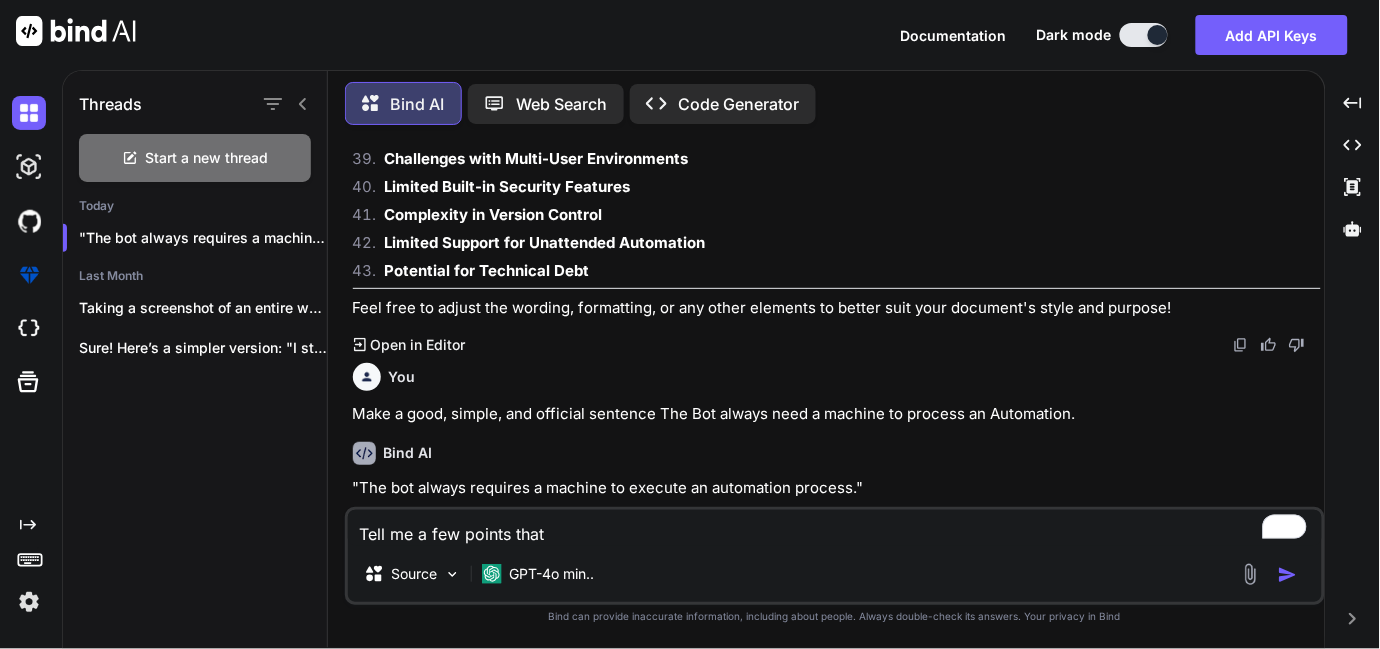 click on "Tell me a few points that" at bounding box center (835, 528) 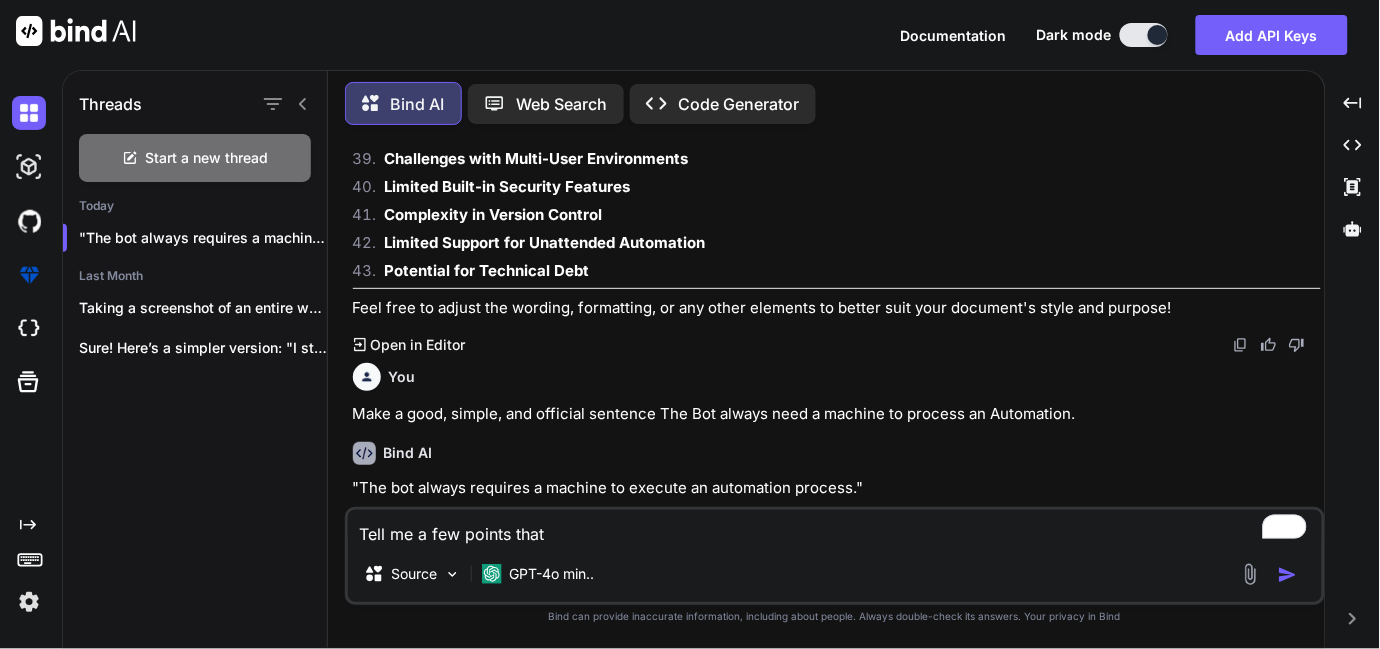 type on "Tell me a few points that i" 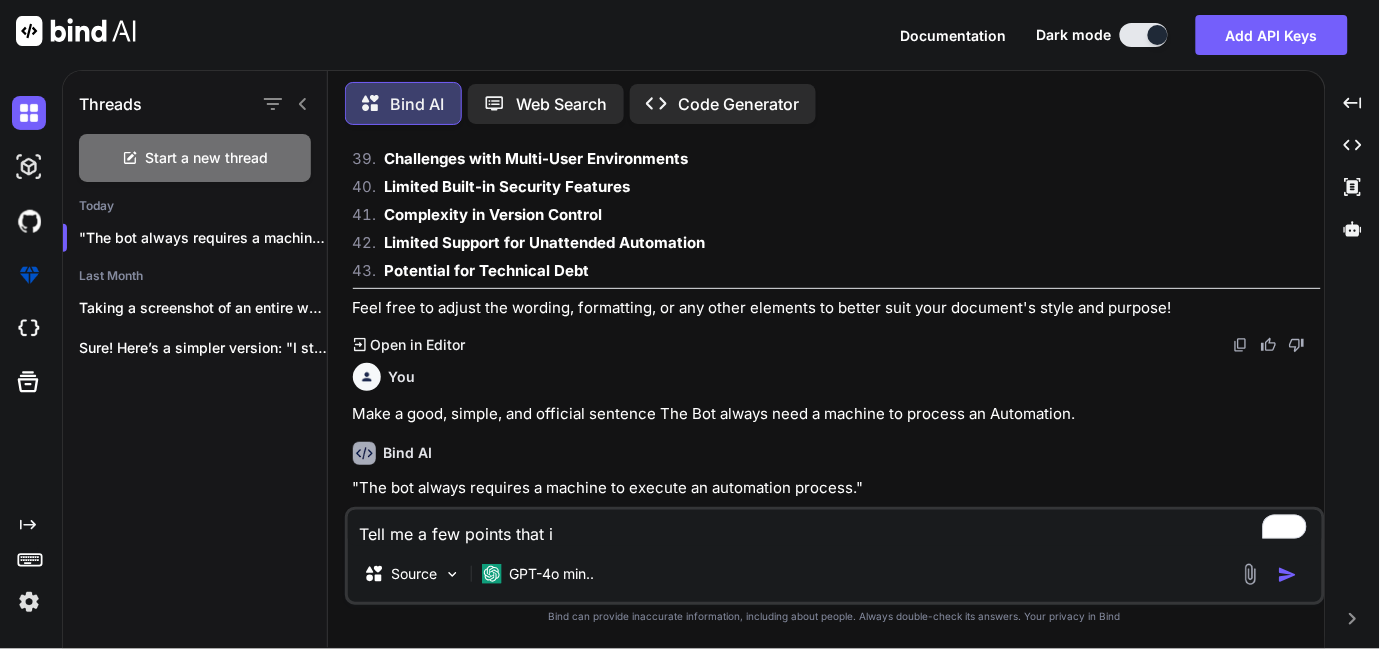 type on "Tell me a few points that i" 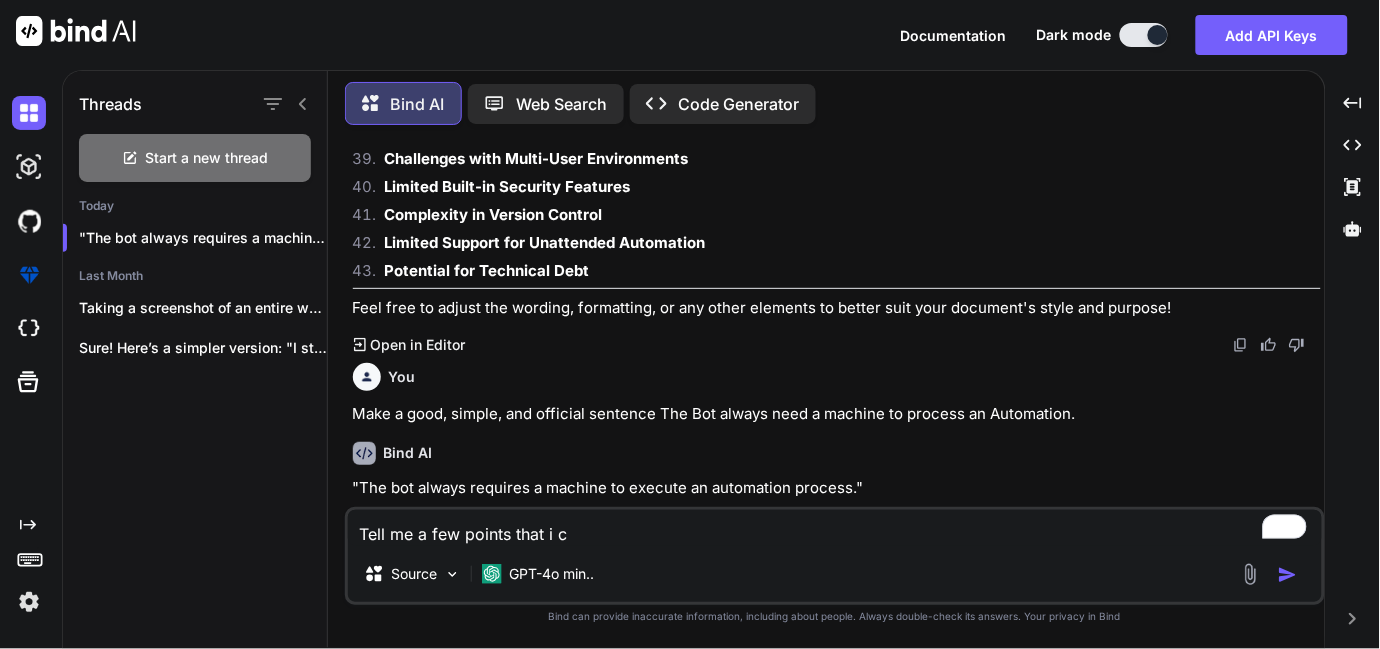 type on "Tell me a few points that i ca" 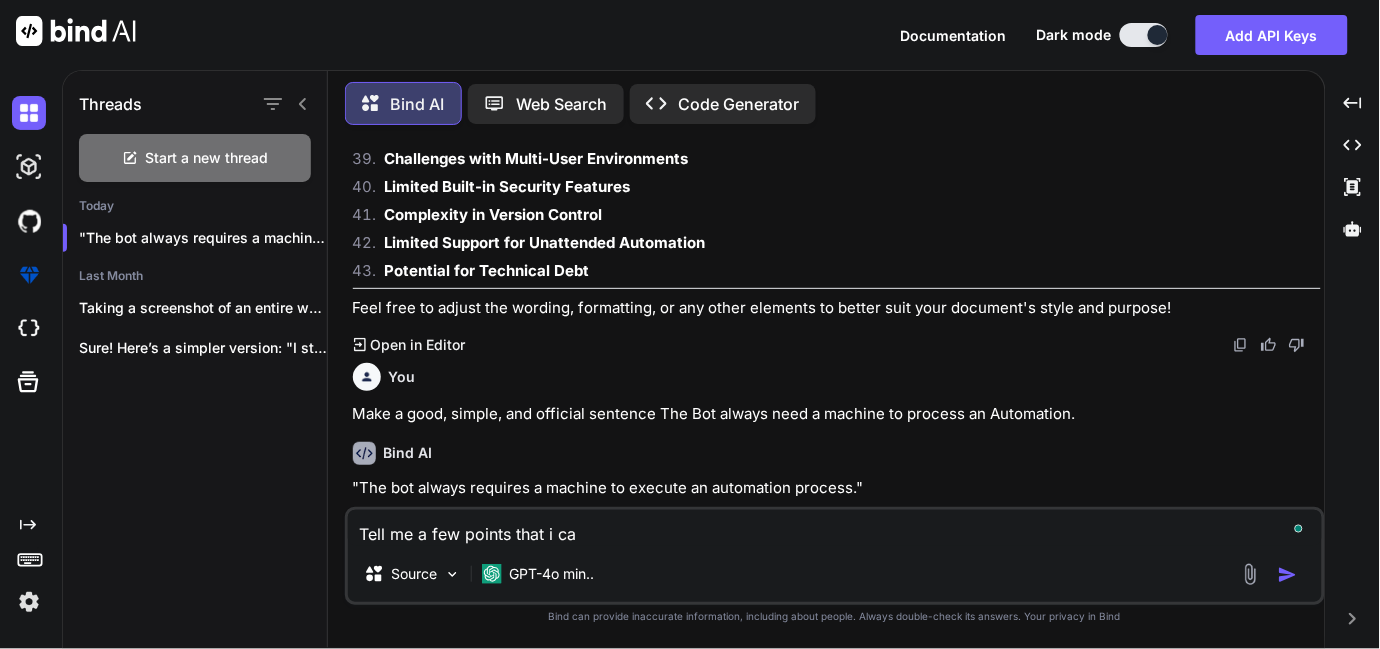 type on "Tell me a few points that i can" 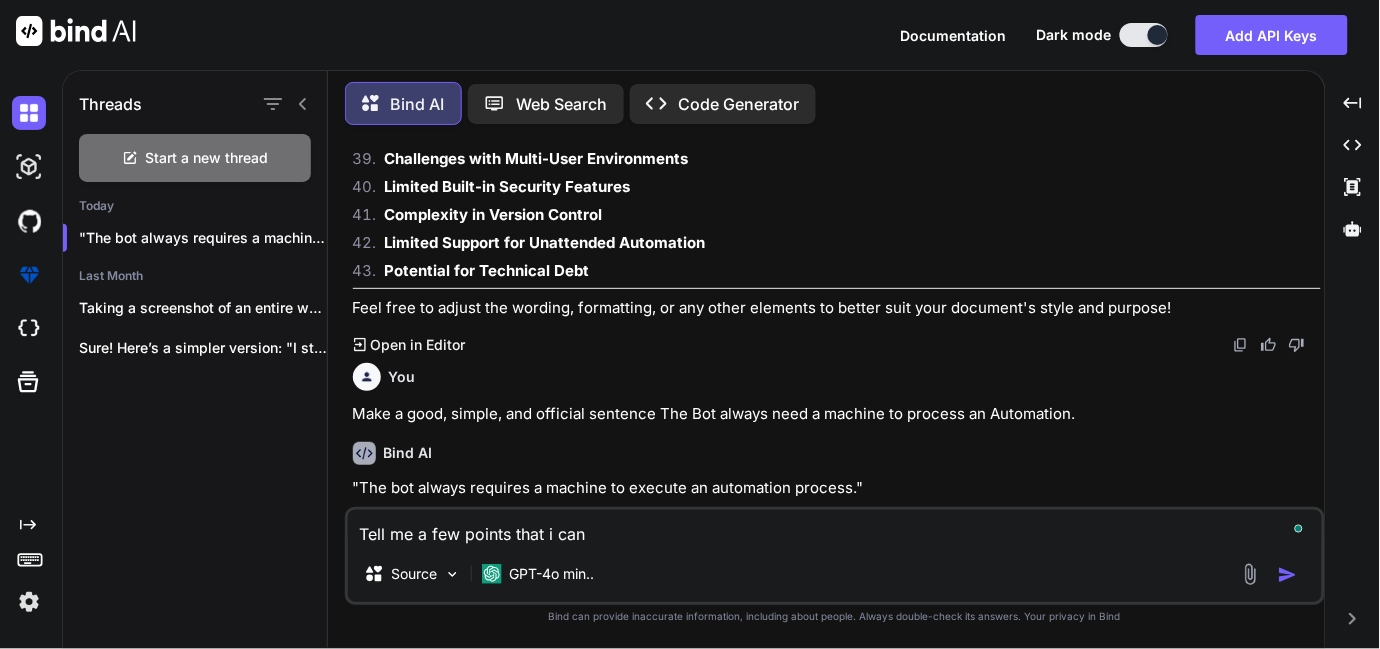 type on "Tell me a few points that i can" 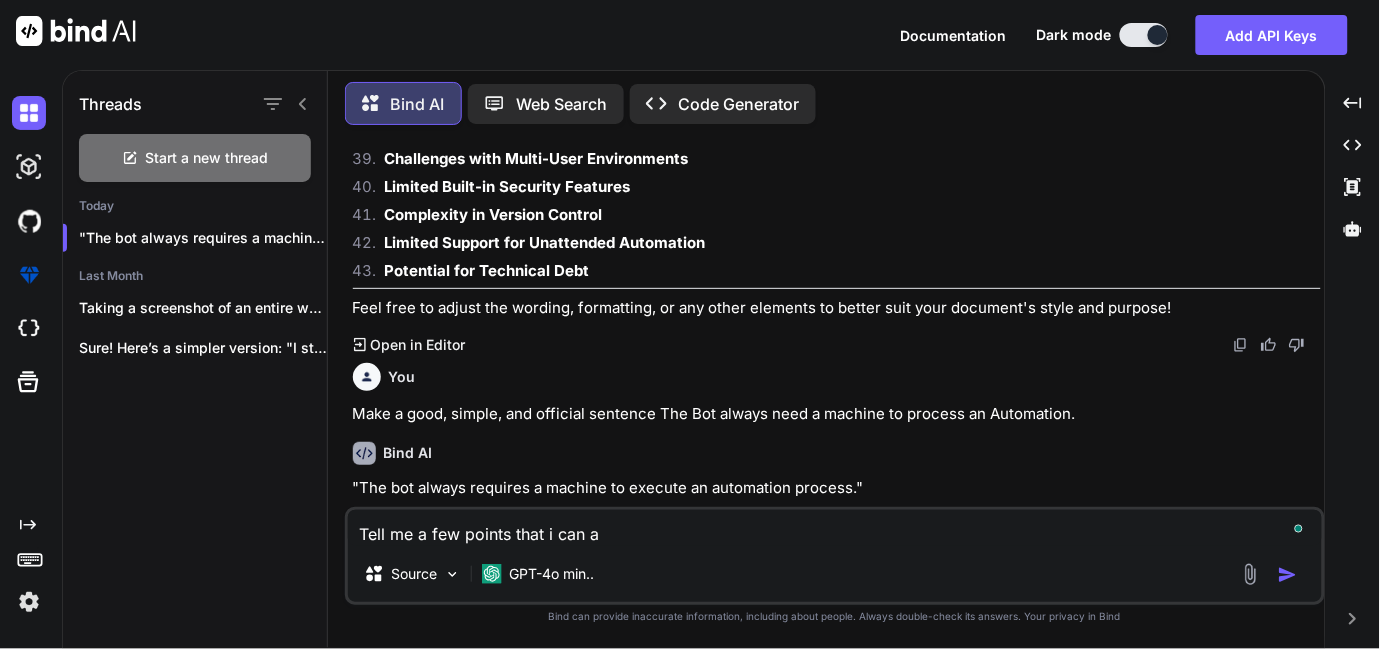 type on "Tell me a few points that i can ad" 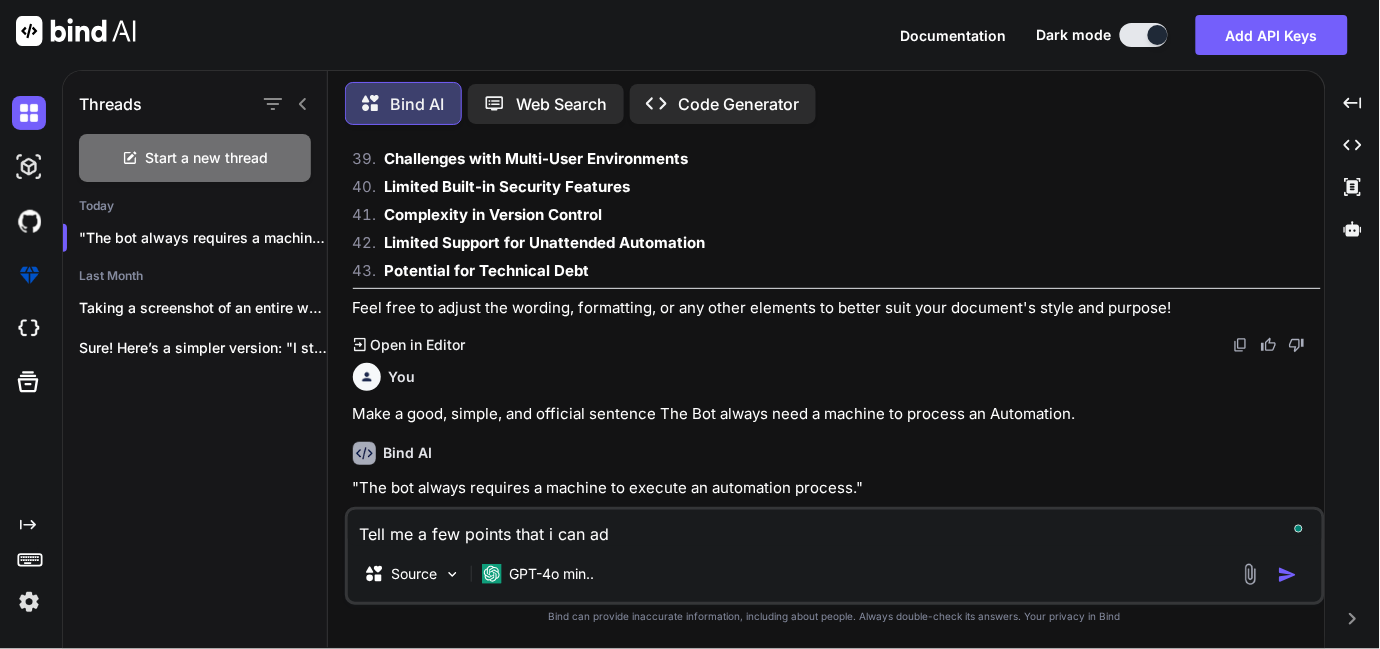 type on "x" 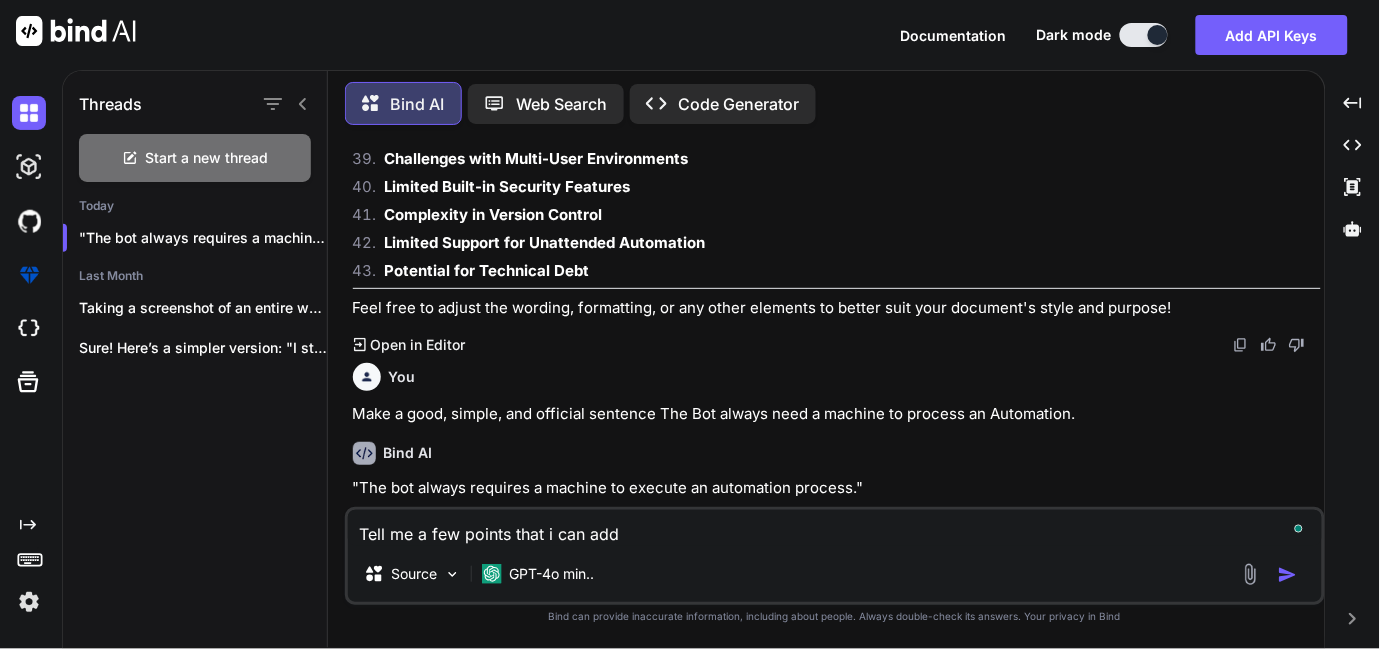 type on "Tell me a few points that i can add" 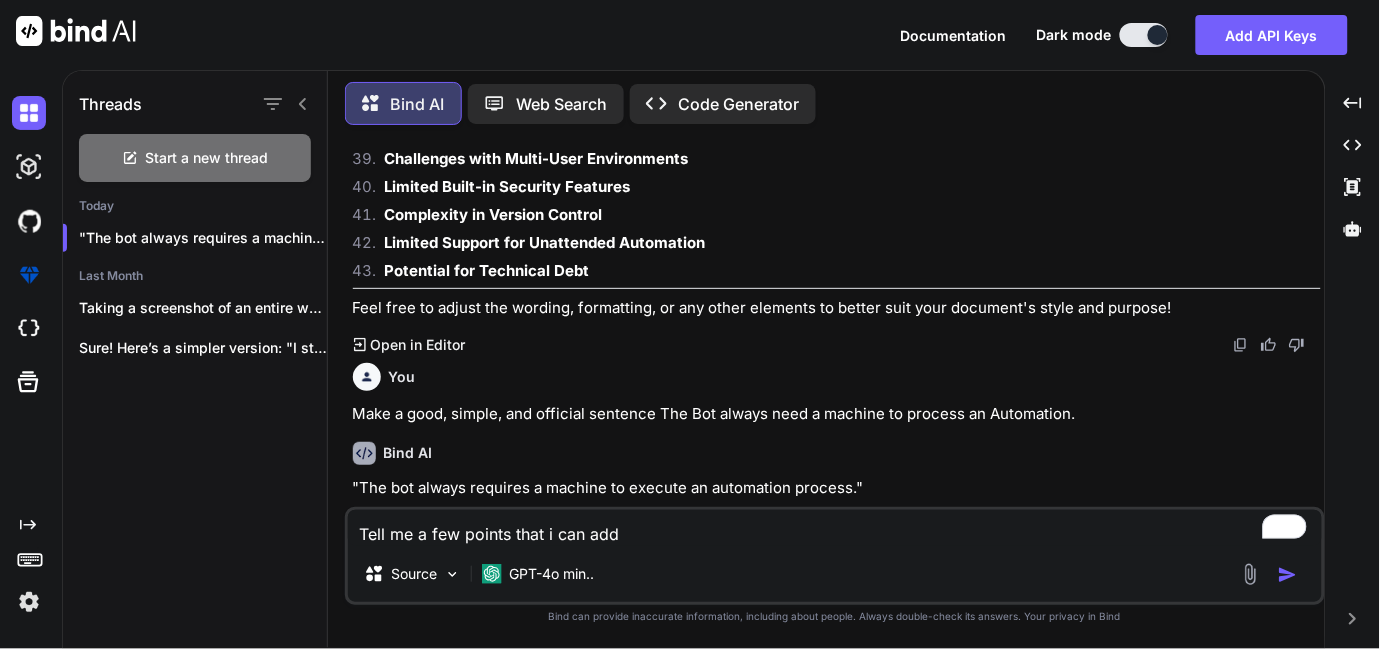 type on "Tell me a few points that i can add a" 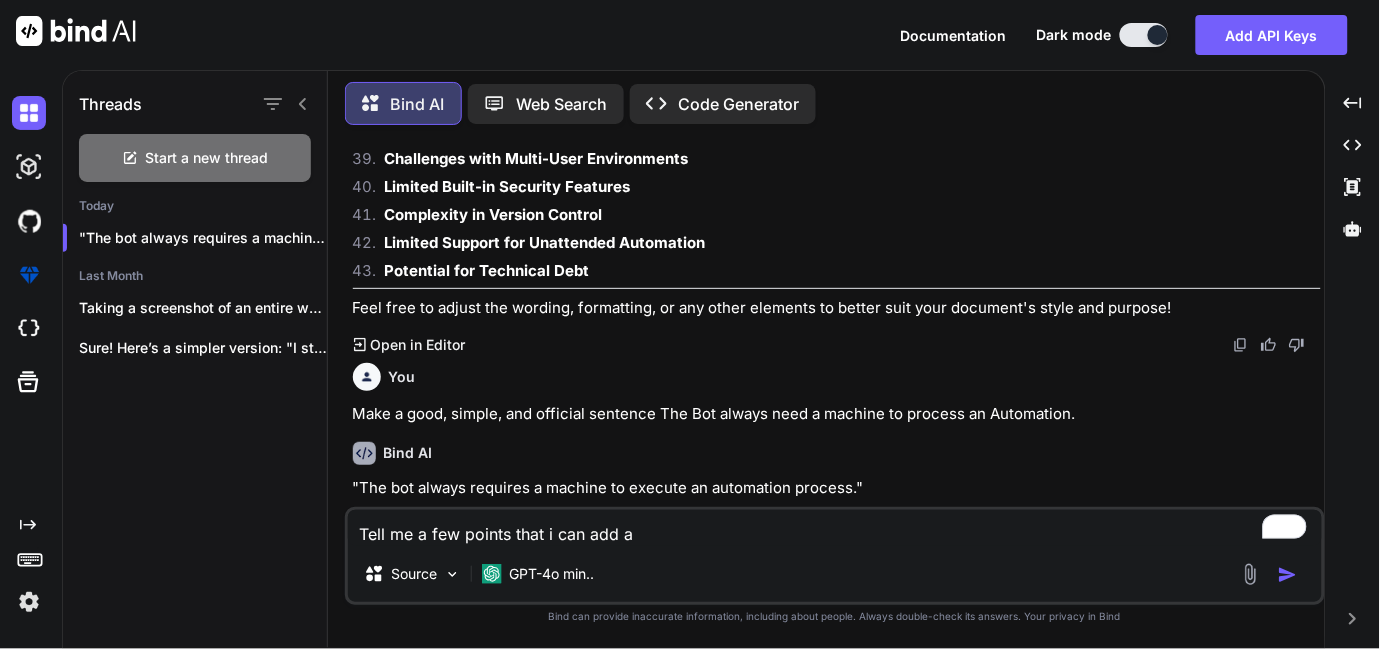 type on "Tell me a few points that i can add as" 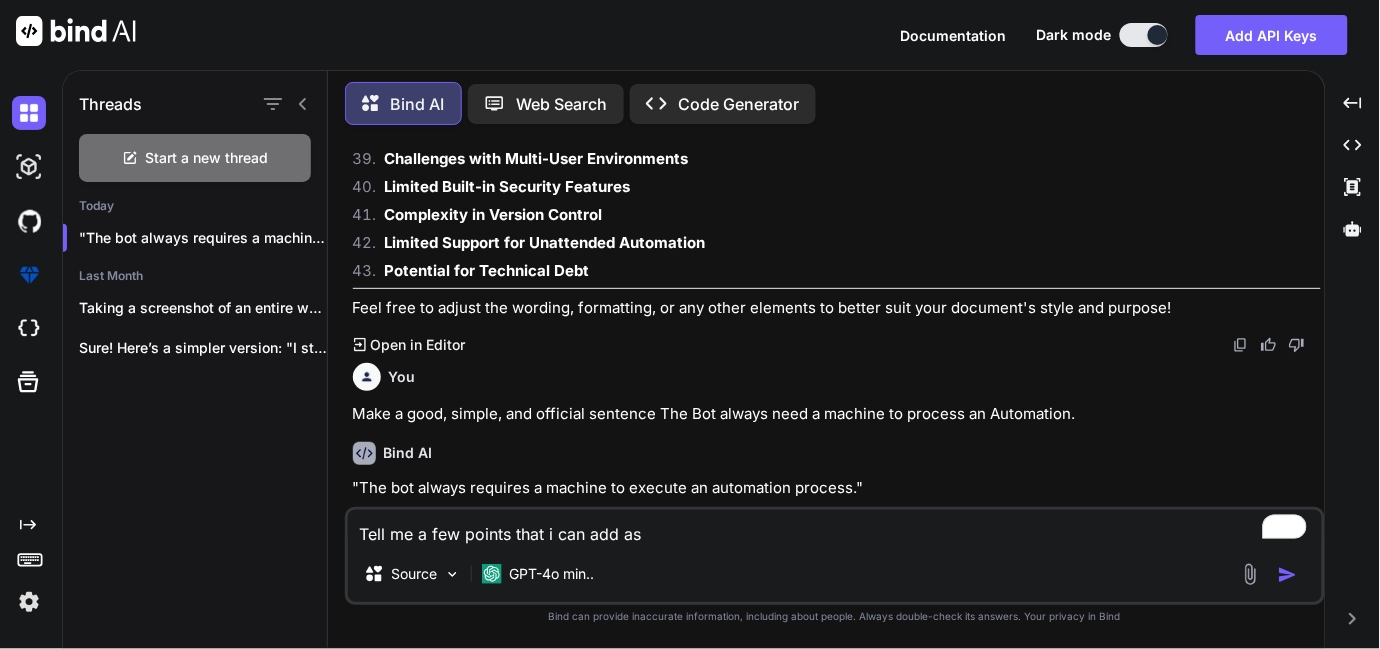 type on "Tell me a few points that i can add as" 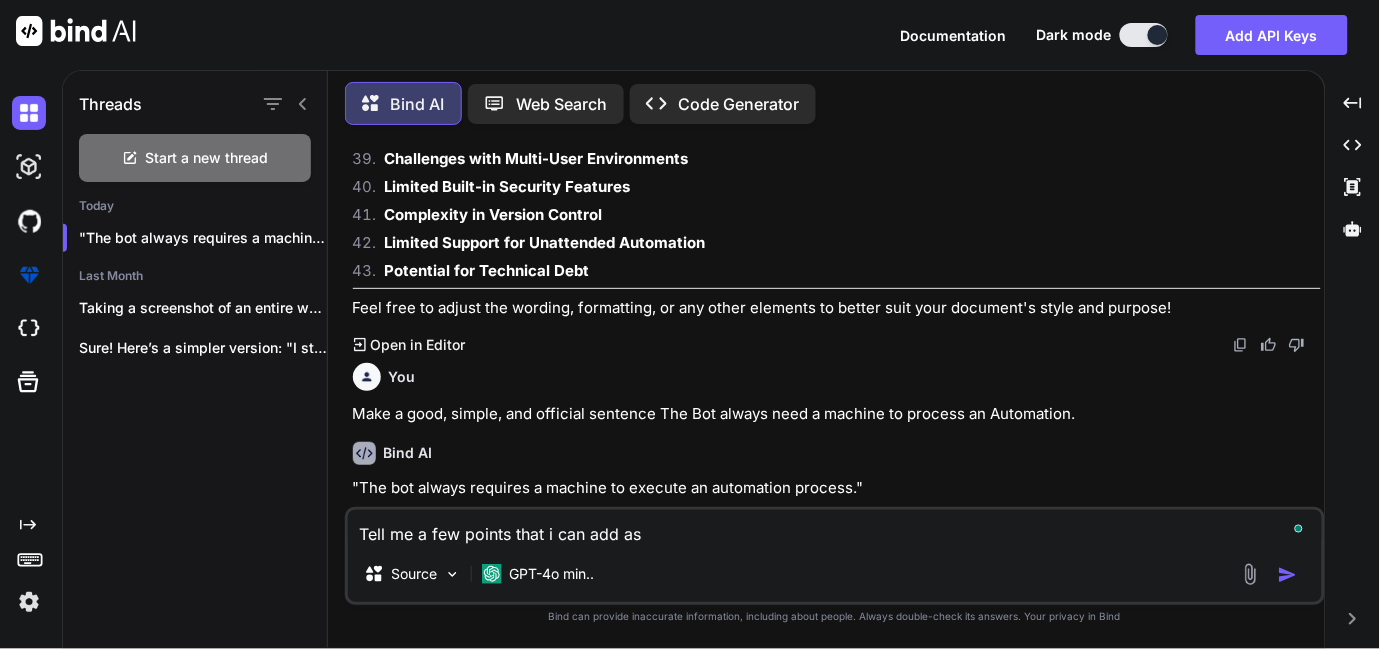 type on "Tell me a few points that i can add as a" 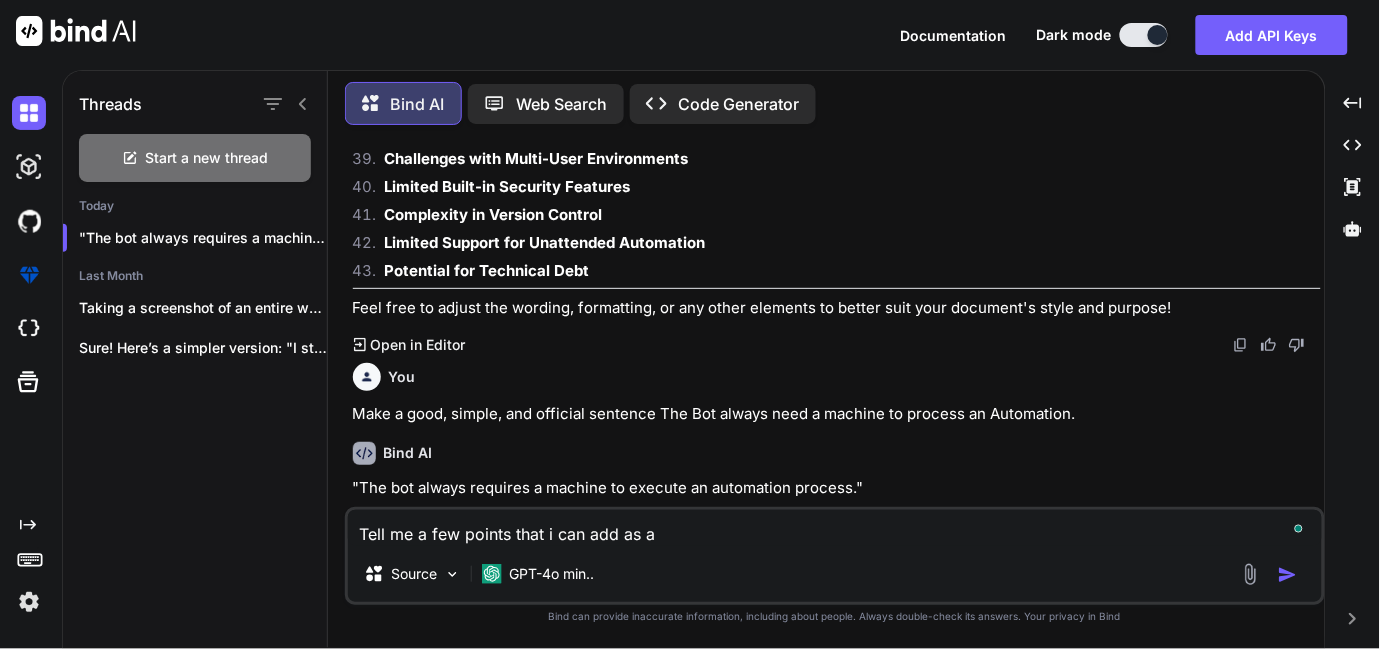 type on "Tell me a few points that i can add as a" 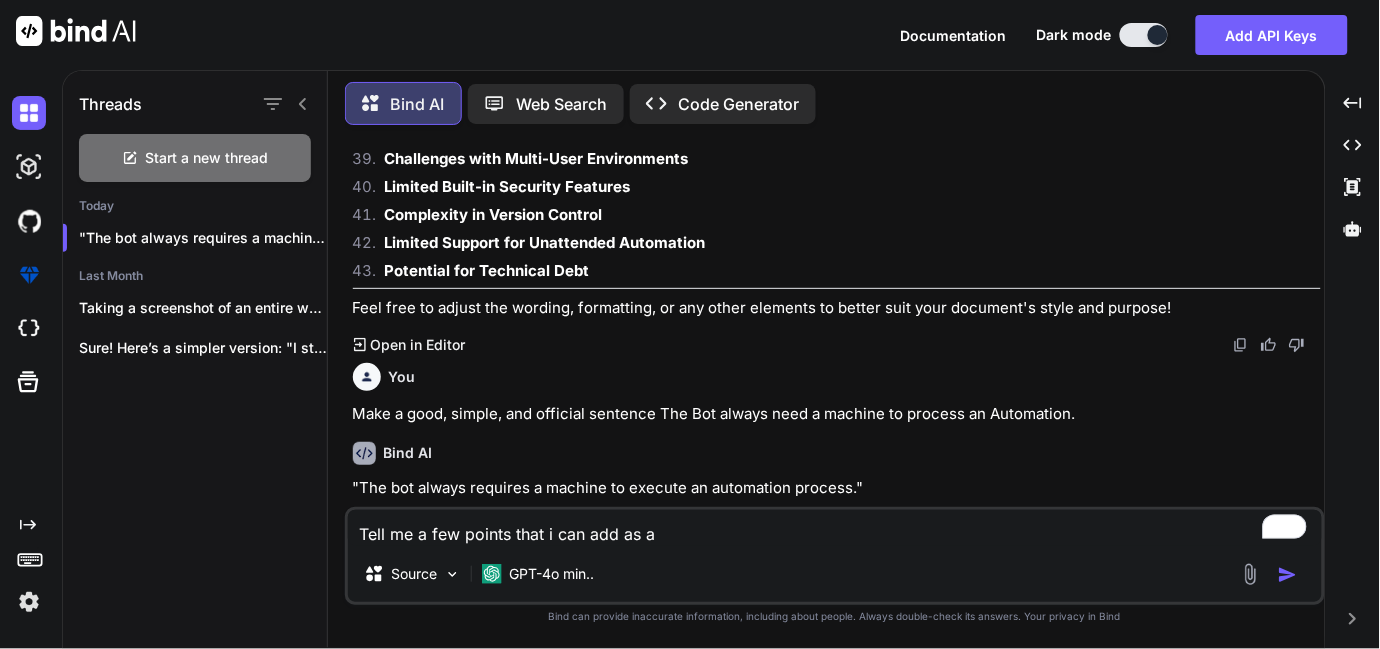 type on "Tell me a few points that i can add as a n" 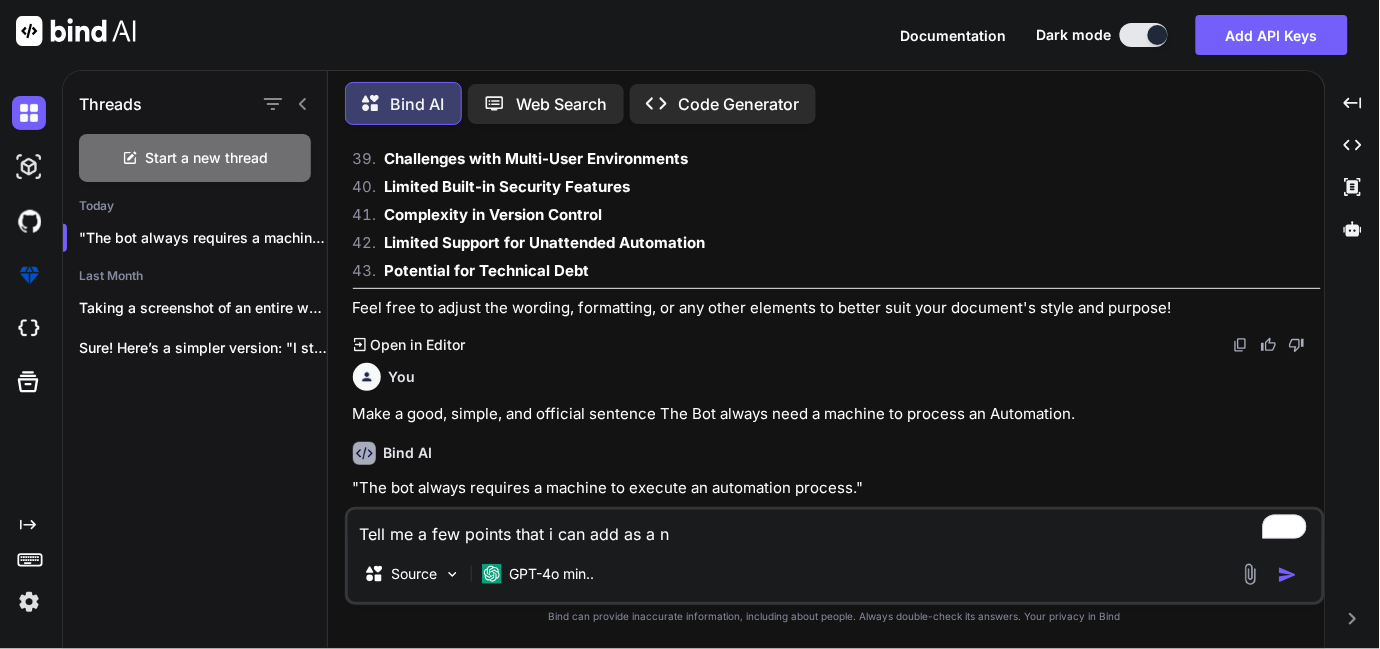 type on "Tell me a few points that i can add as a no" 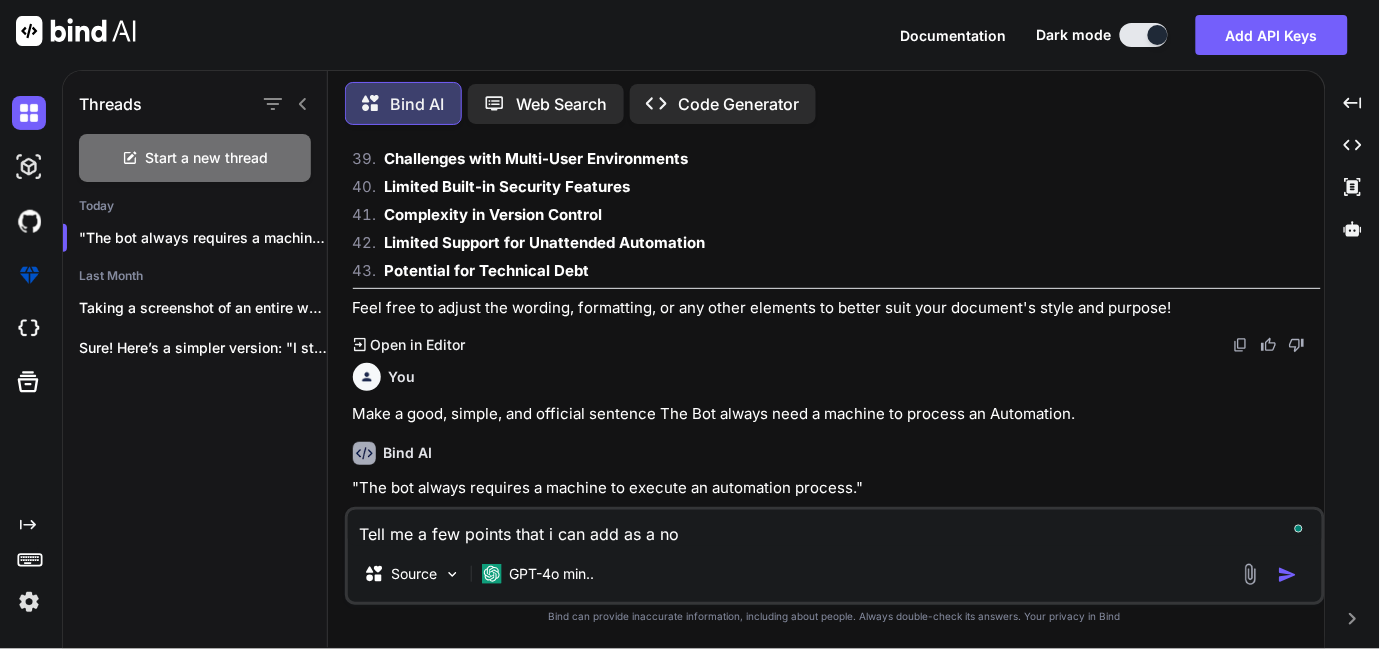 type on "Tell me a few points that i can add as a not" 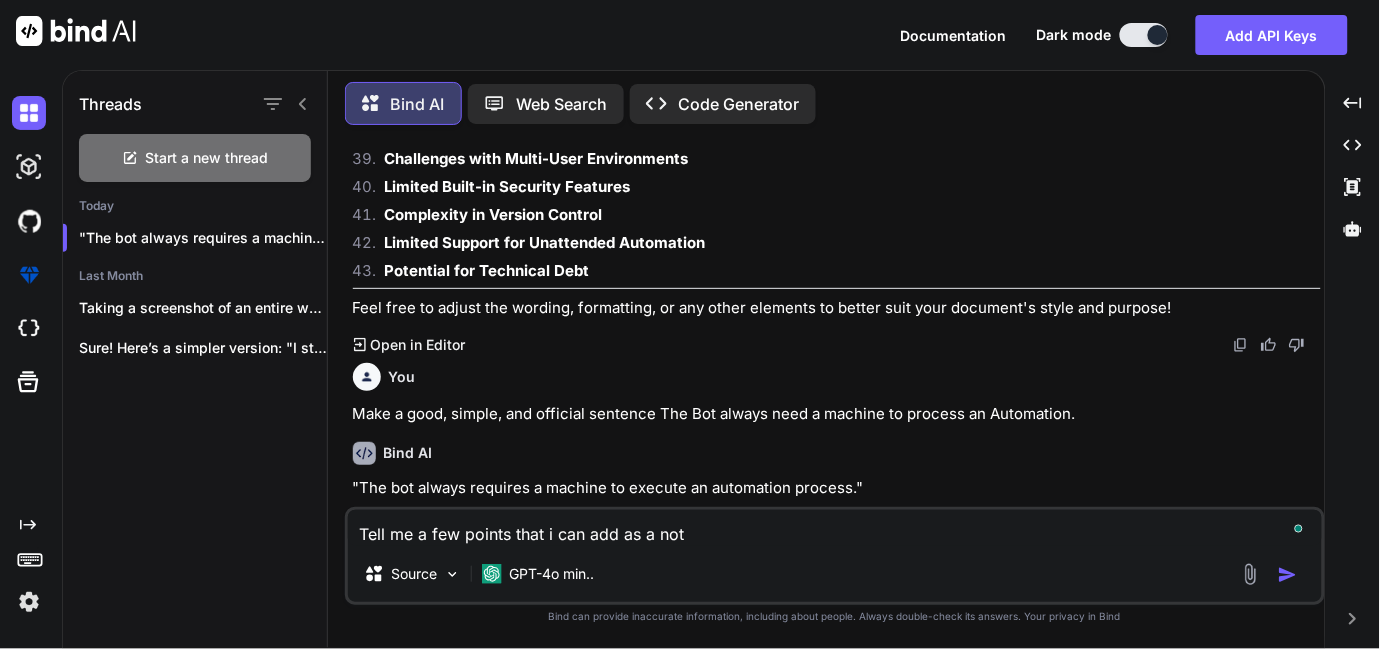 type on "Tell me a few points that i can add as a note" 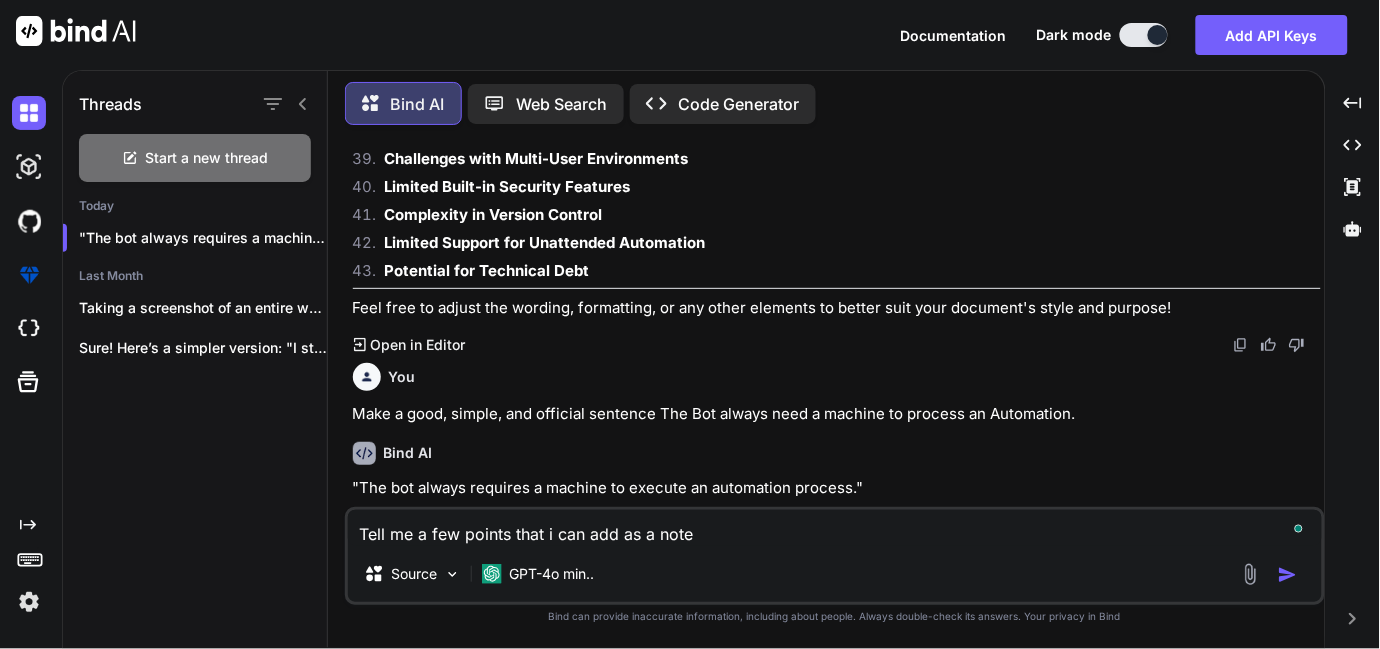 type on "Tell me a few points that i can add as a notes" 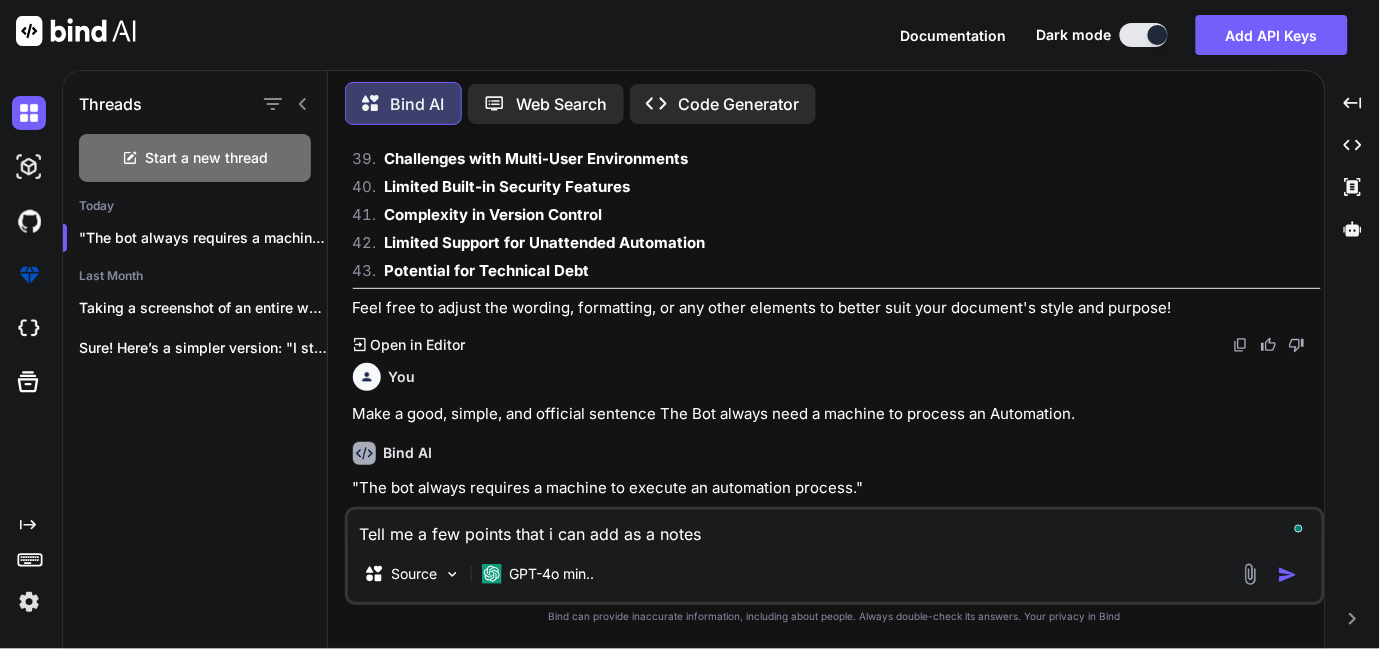 type on "Tell me a few points that i can add as a notes" 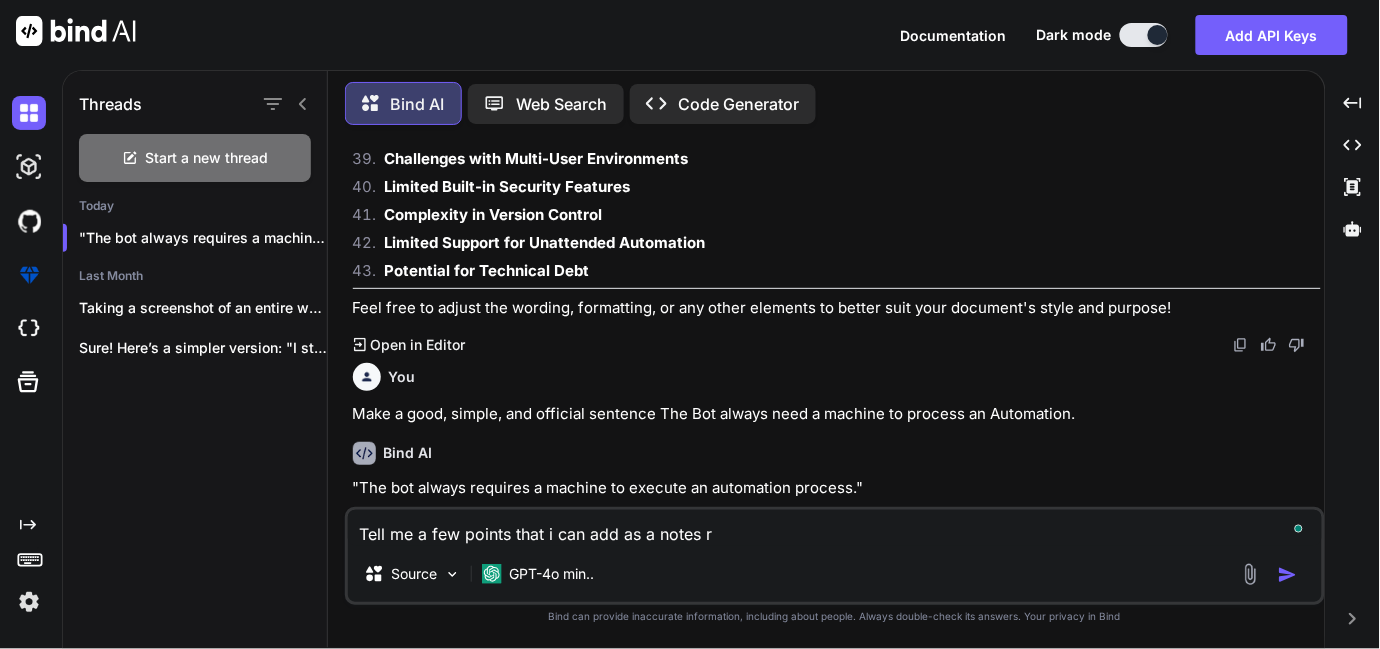type on "Tell me a few points that i can add as a notes re" 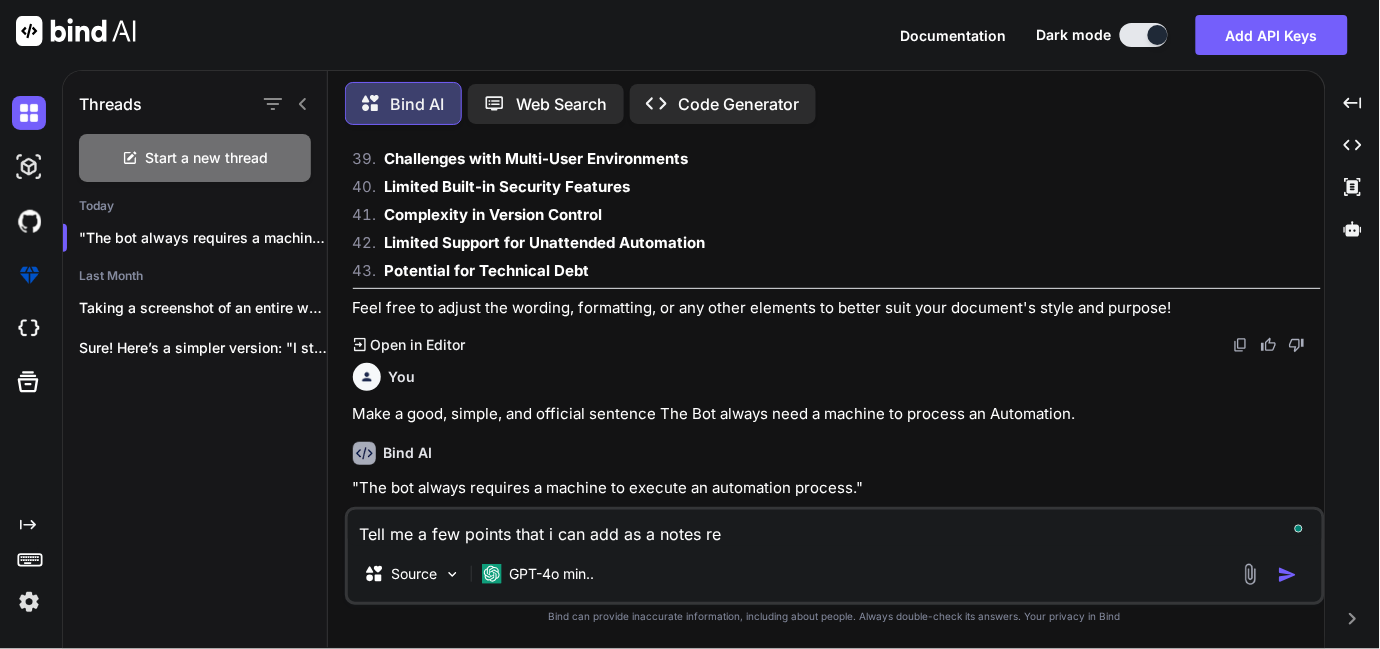 type on "Tell me a few points that i can add as a notes rel" 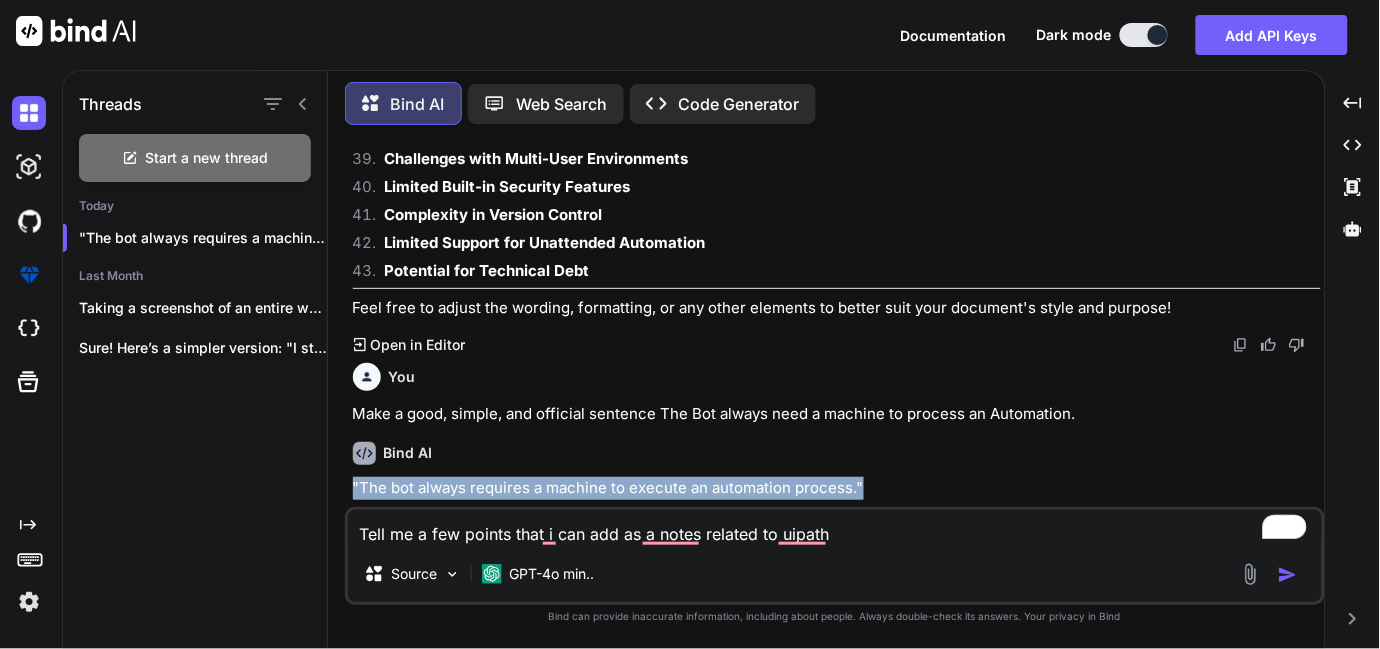 drag, startPoint x: 857, startPoint y: 461, endPoint x: 344, endPoint y: 462, distance: 513.001 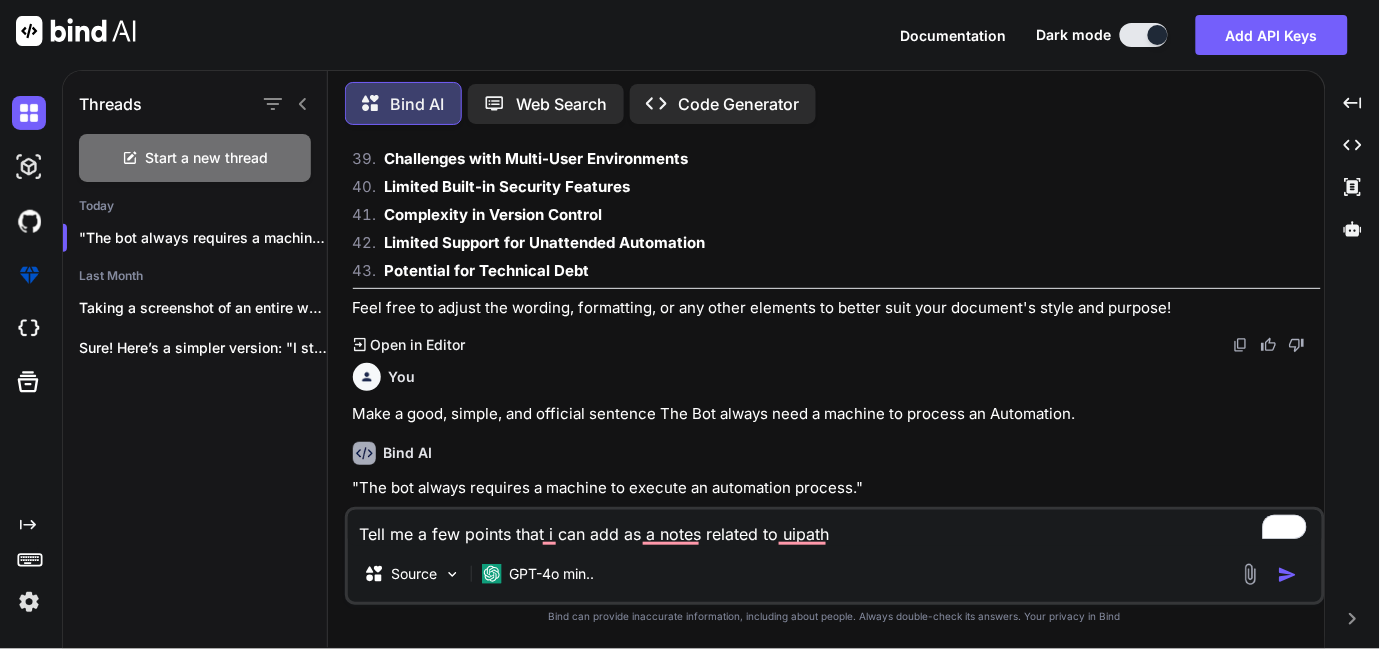 click on "Tell me a few points that i can add as a notes related to uipath" at bounding box center (835, 528) 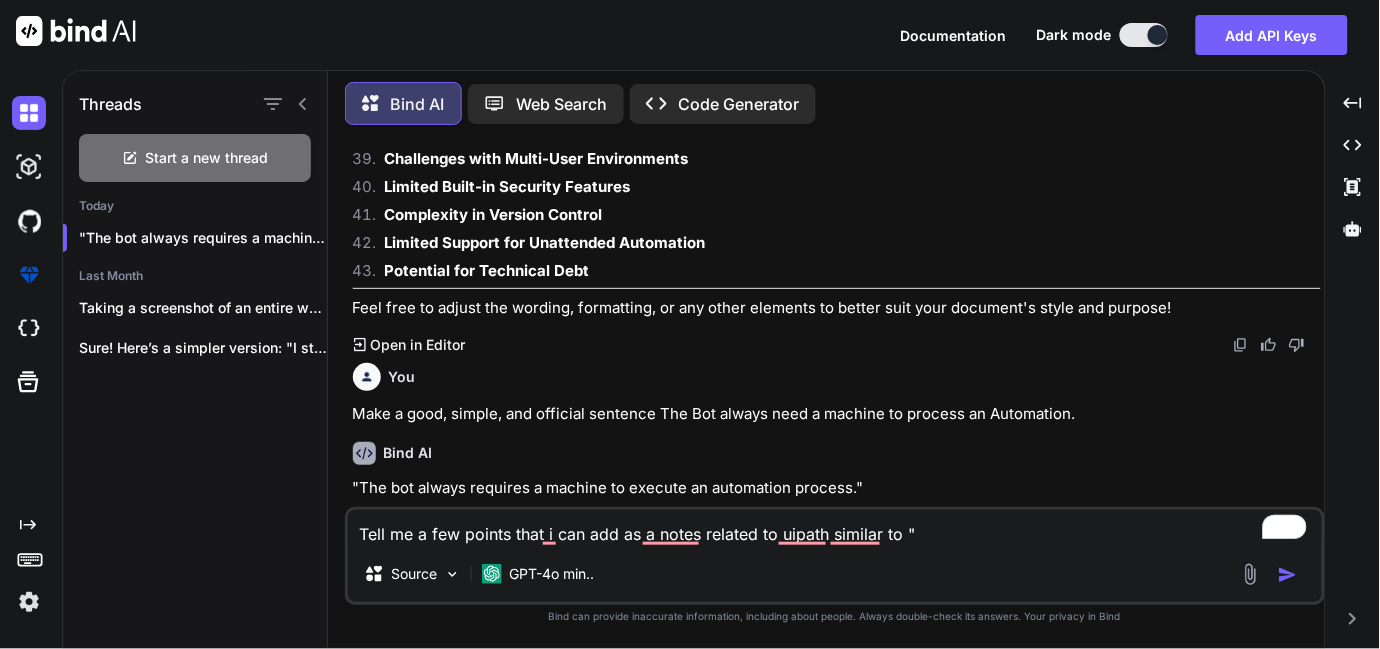 paste on ""The bot always requires a machine to execute an automation process."" 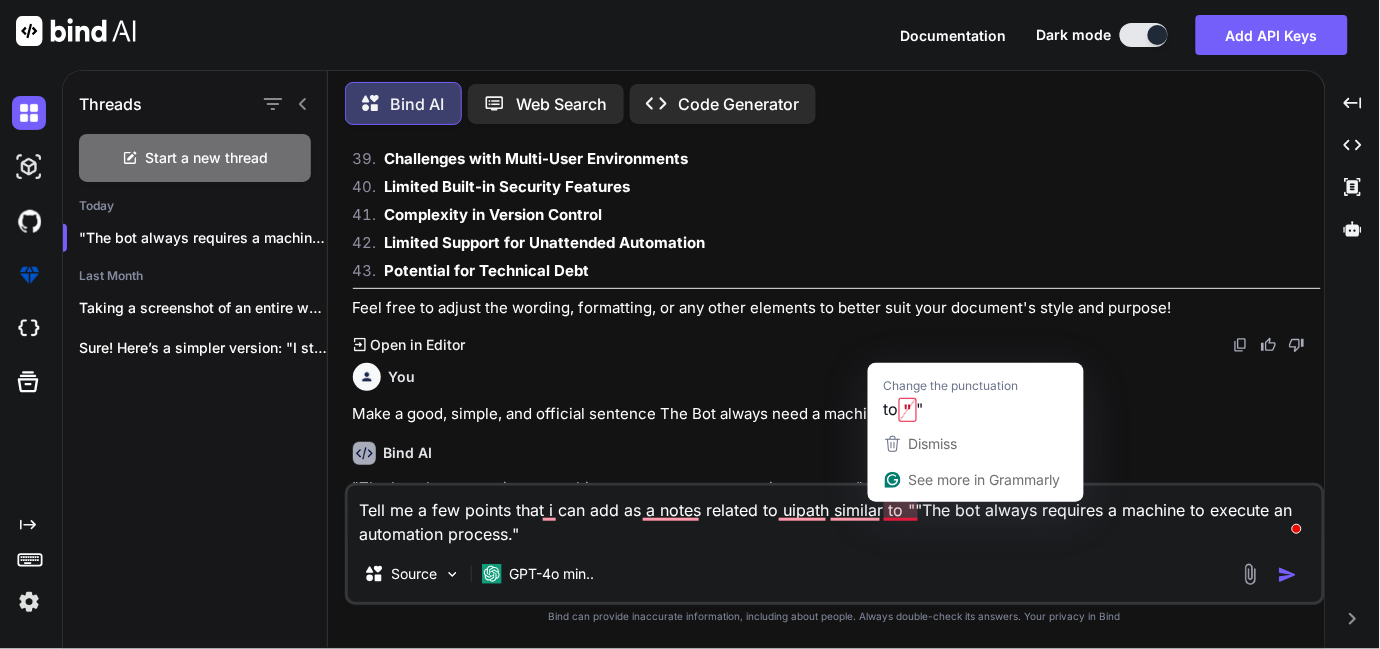 click on "Tell me a few points that i can add as a notes related to uipath similar to ""The bot always requires a machine to execute an automation process."" at bounding box center (835, 516) 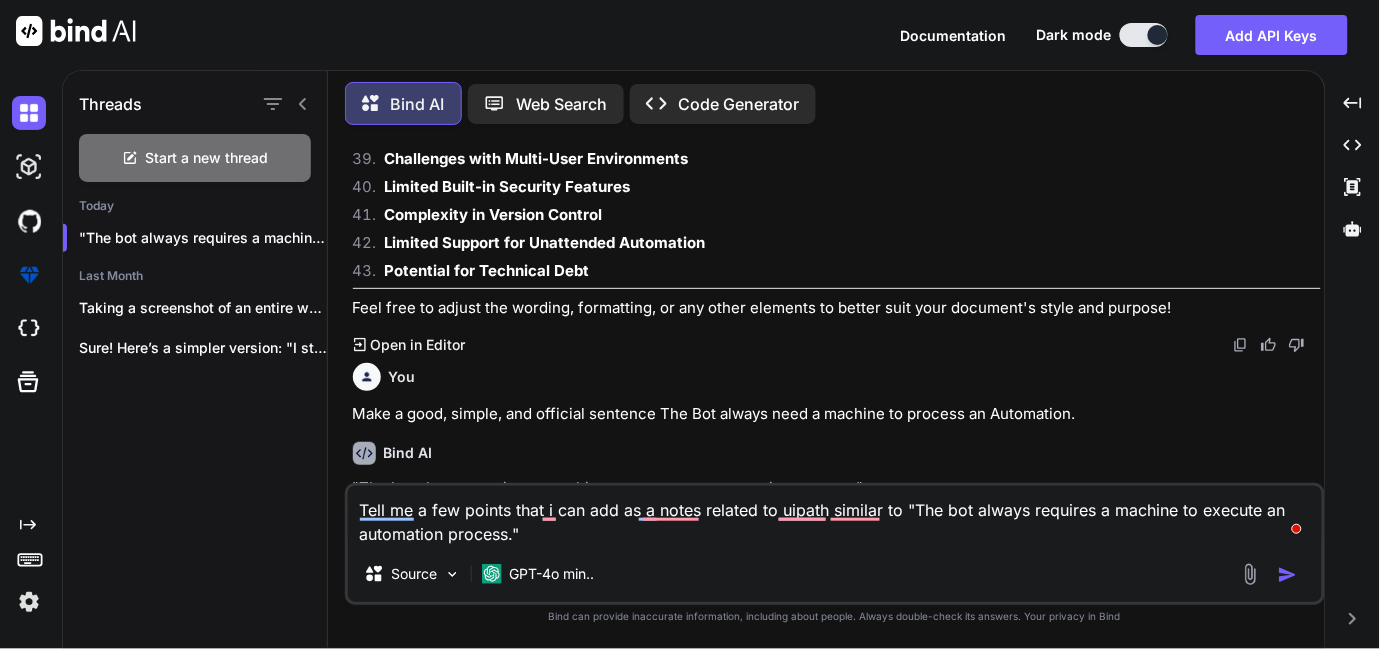 click on "Tell me a few points that i can add as a notes related to uipath similar to "The bot always requires a machine to execute an automation process." Source   GPT-4o min.." at bounding box center (835, 544) 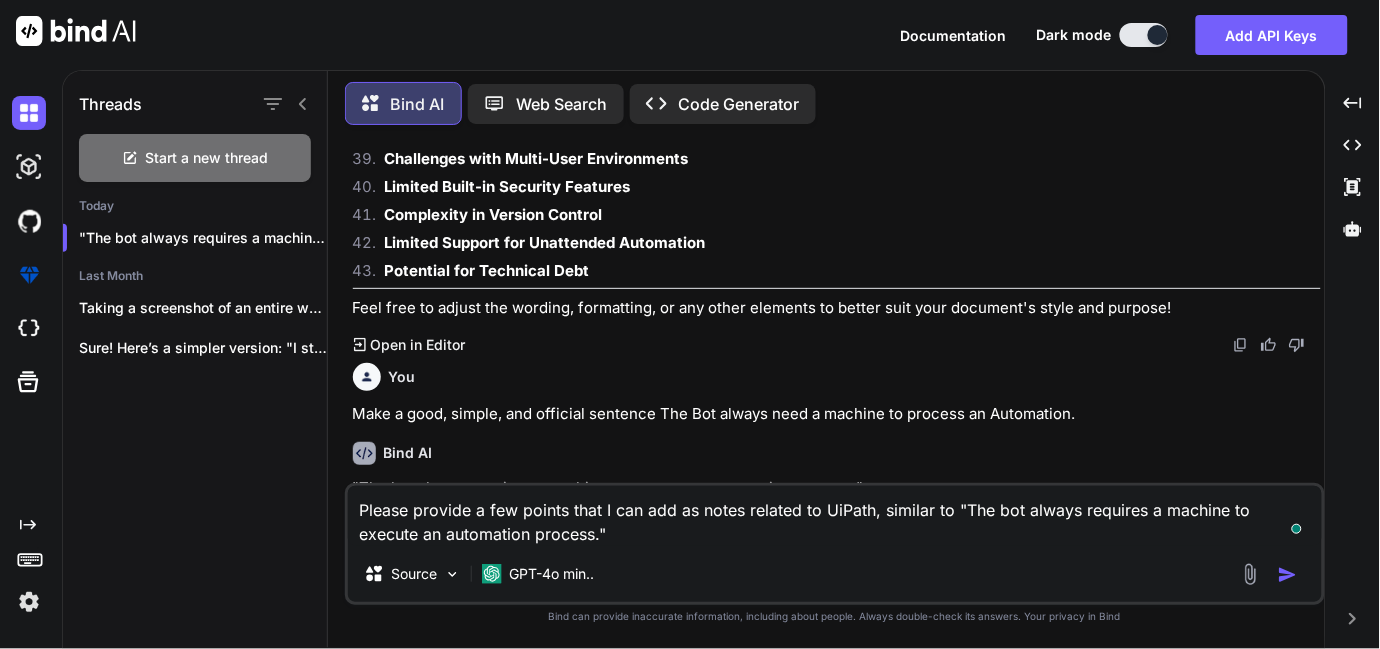 click on "Please provide a few points that I can add as notes related to UiPath, similar to "The bot always requires a machine to execute an automation process."" at bounding box center [835, 516] 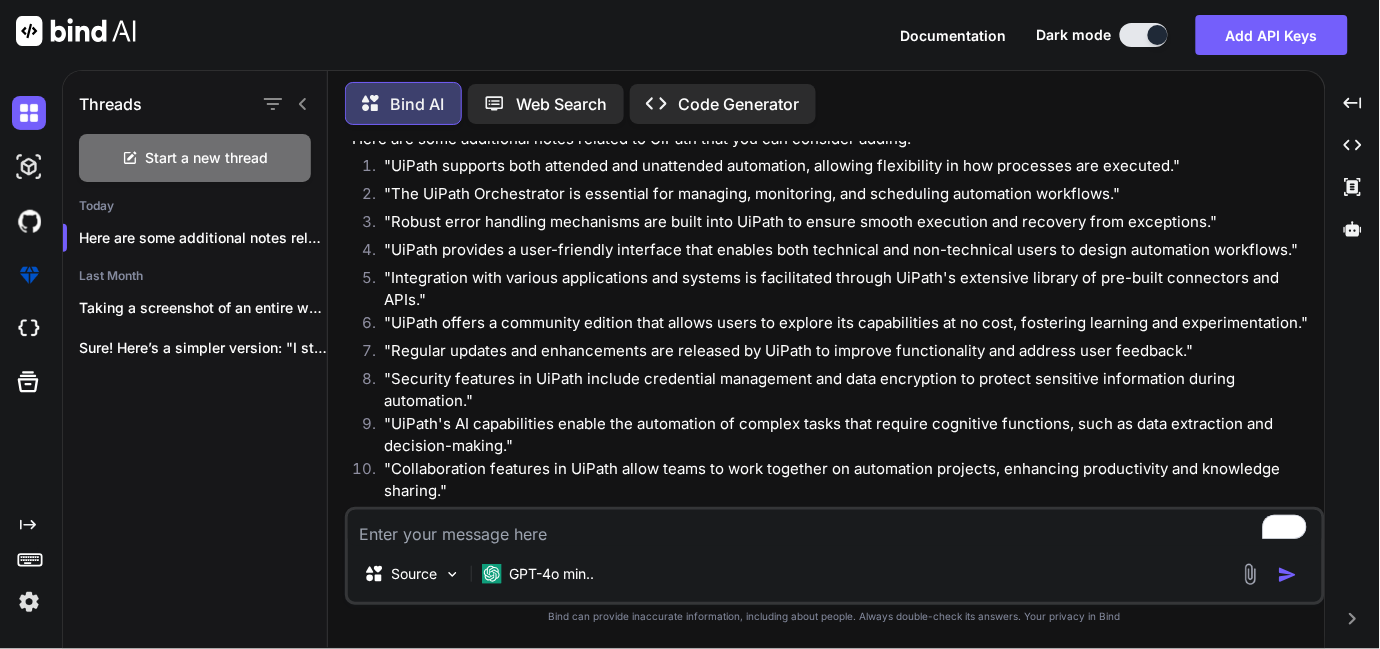 scroll, scrollTop: 7392, scrollLeft: 0, axis: vertical 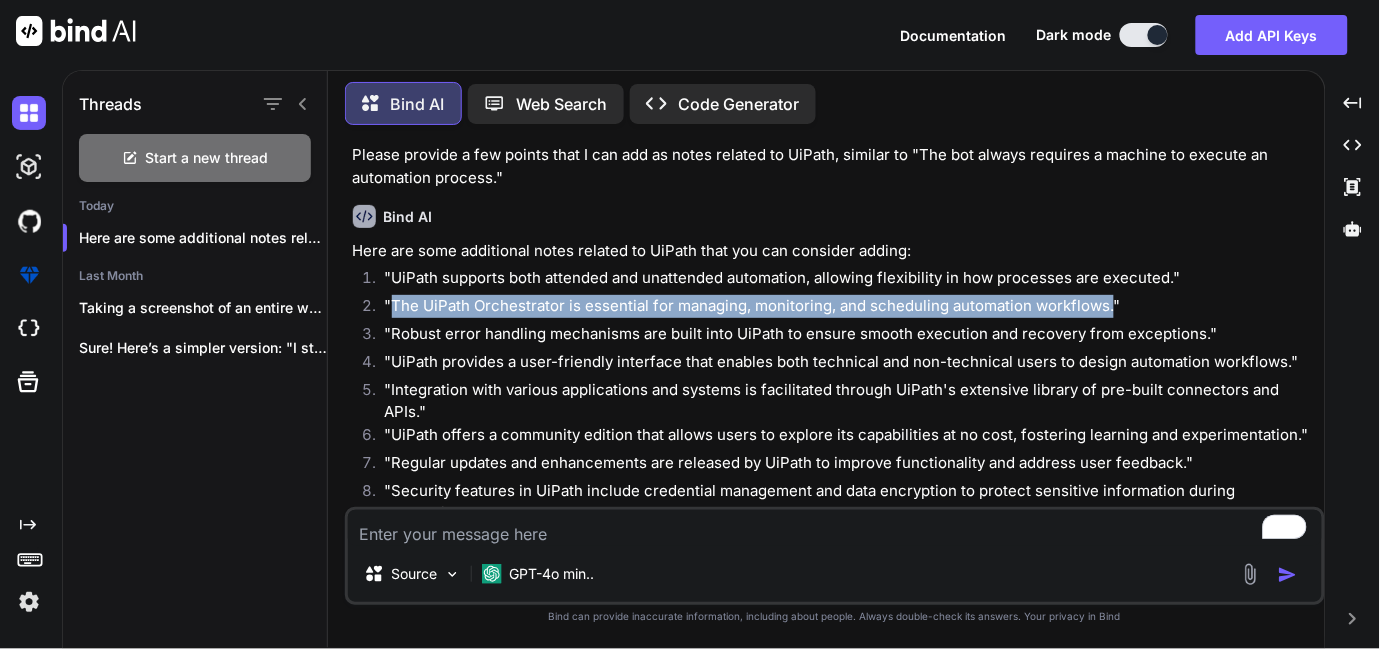 drag, startPoint x: 1110, startPoint y: 280, endPoint x: 391, endPoint y: 278, distance: 719.0028 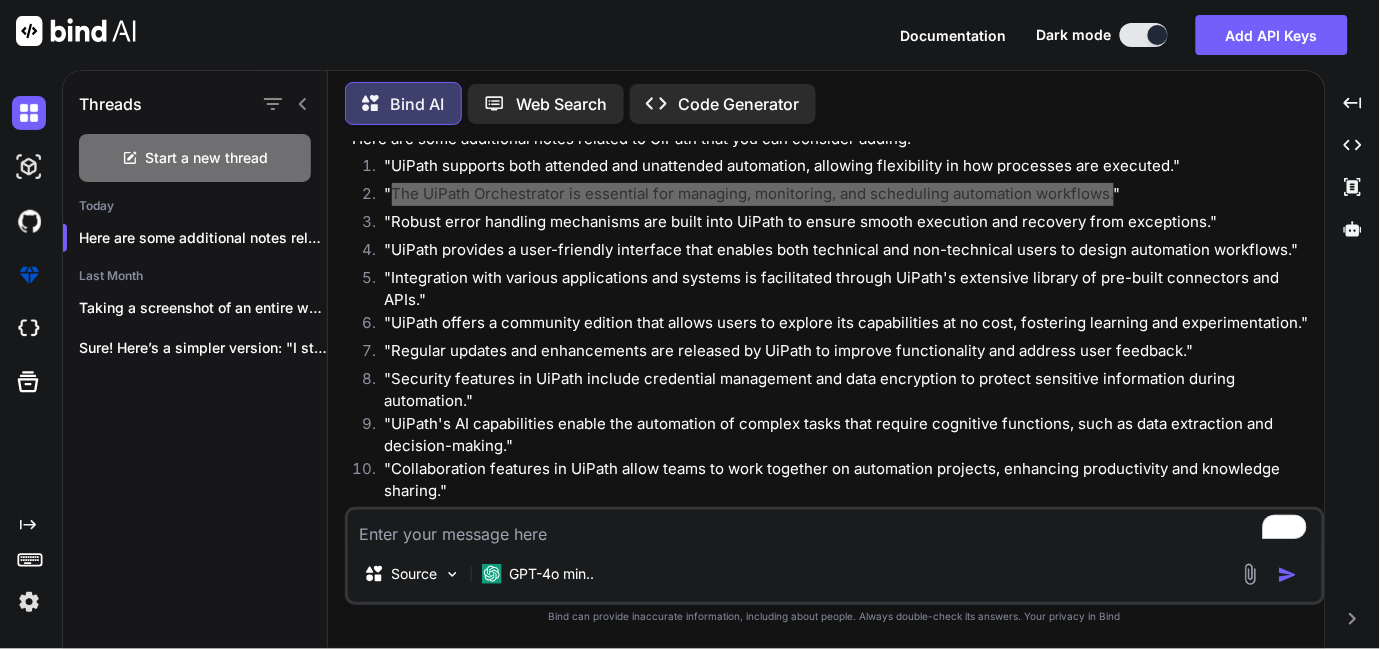 scroll, scrollTop: 7392, scrollLeft: 0, axis: vertical 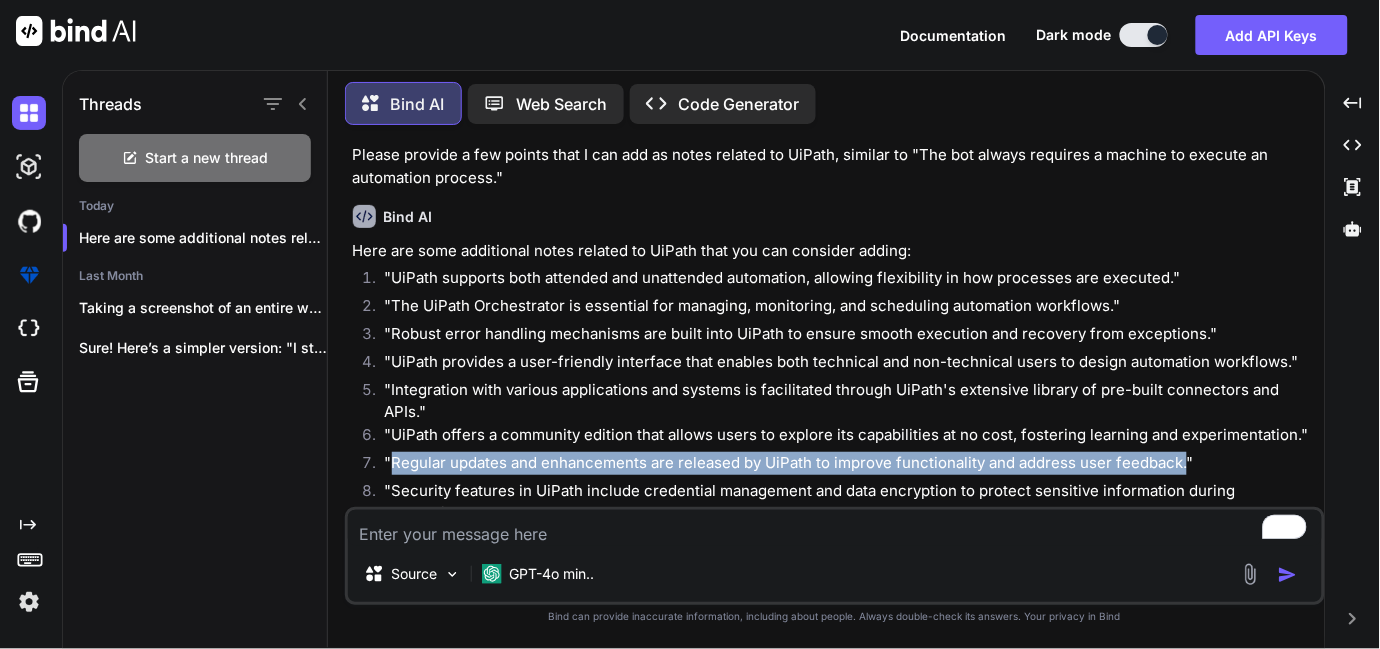 drag, startPoint x: 392, startPoint y: 416, endPoint x: 1185, endPoint y: 423, distance: 793.0309 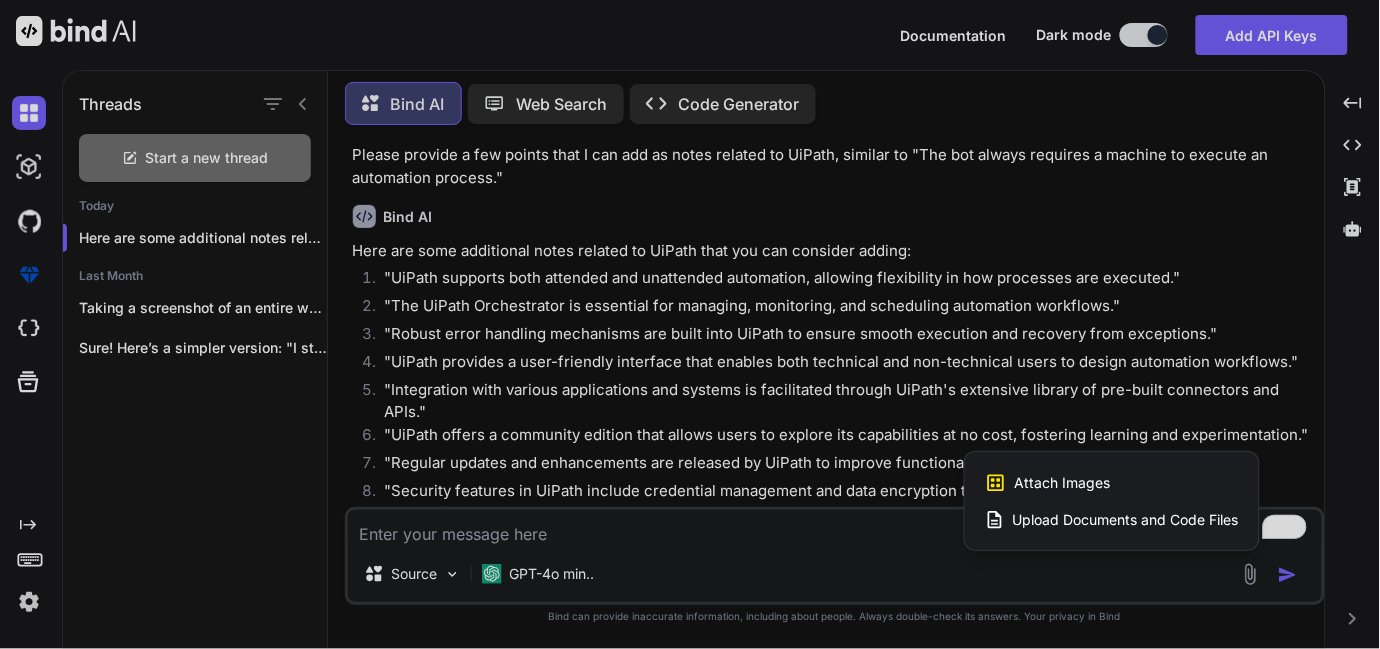 click on "Upload Documents and Code Files" at bounding box center (1126, 520) 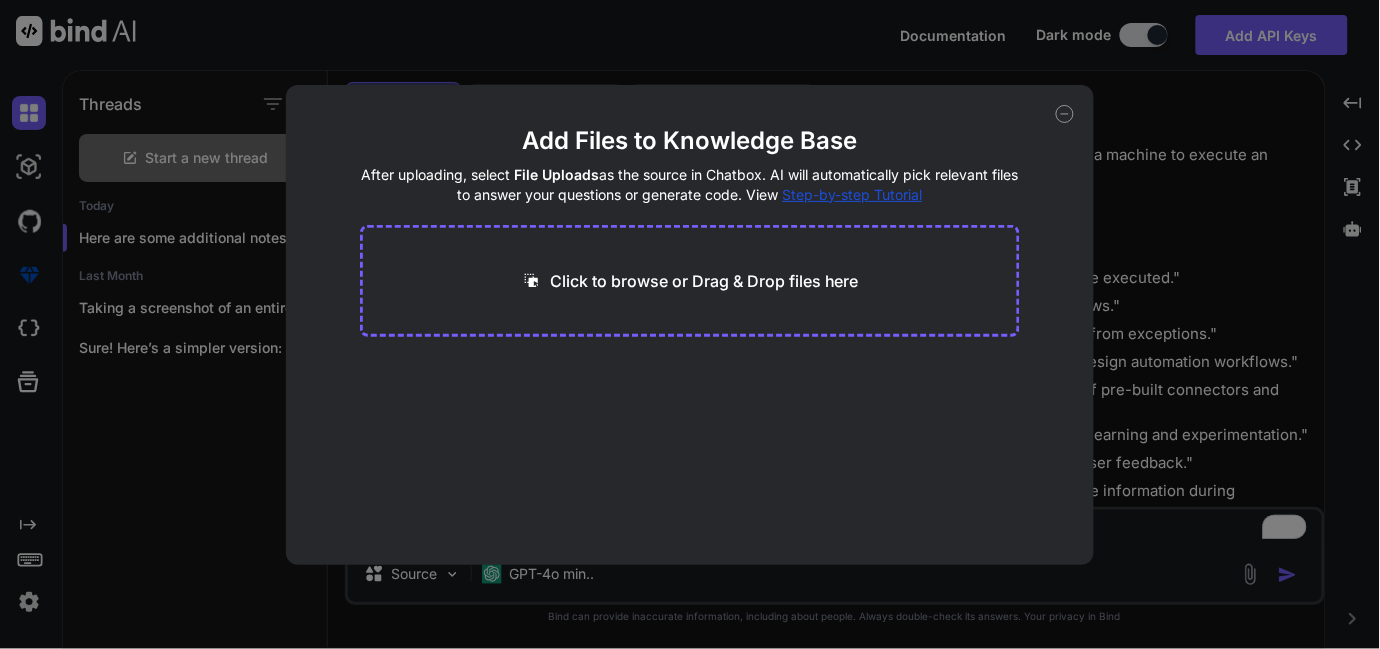click on "Click to browse or Drag & Drop files here" at bounding box center (704, 281) 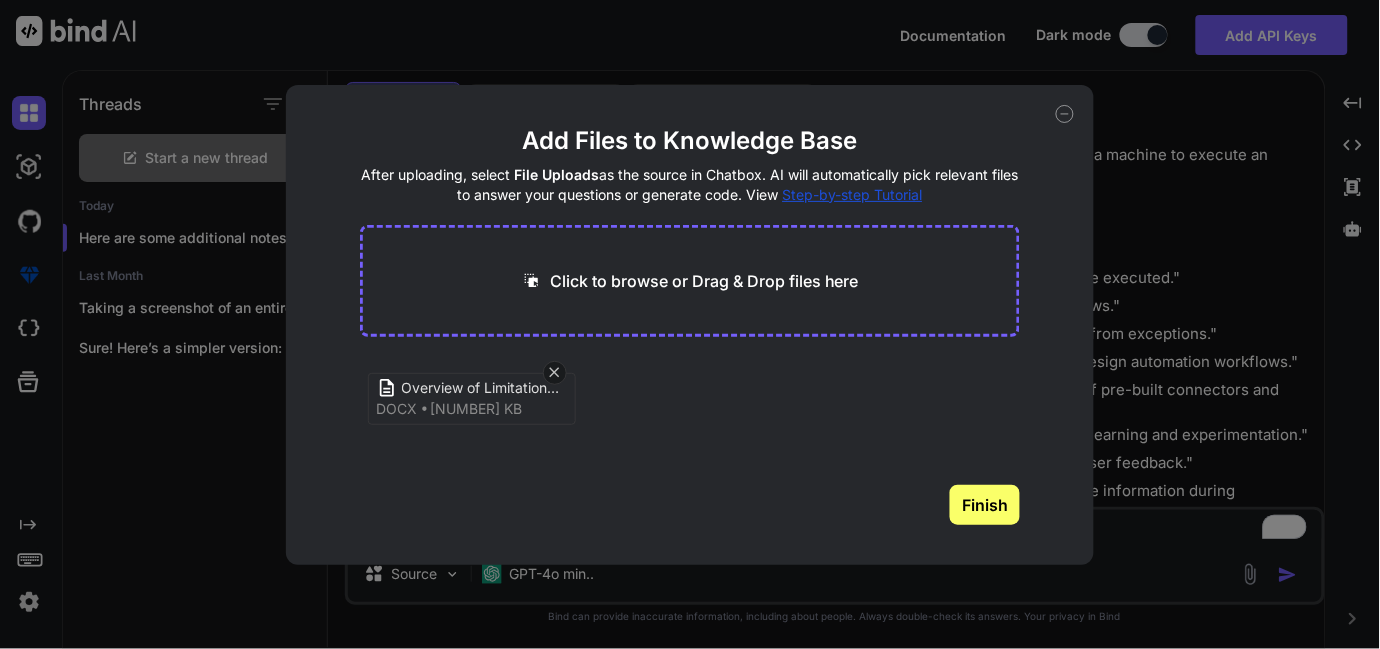 click on "Finish" at bounding box center [985, 505] 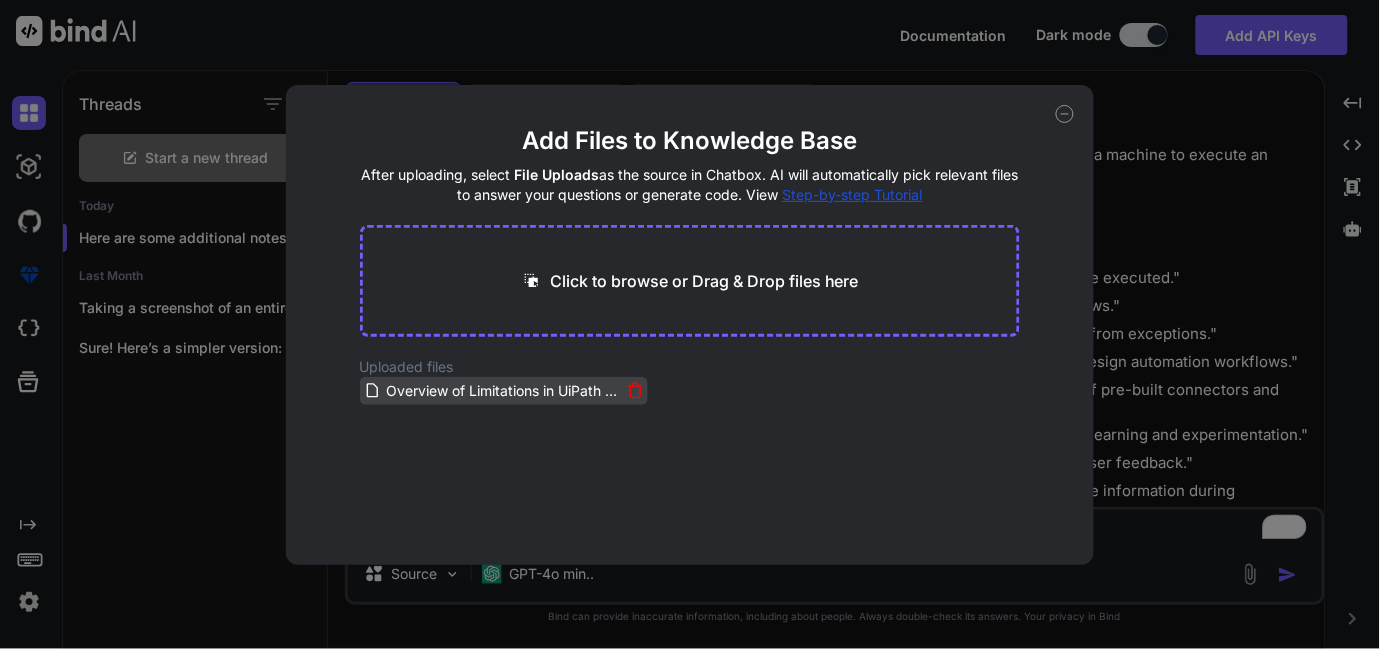 click on "Overview of Limitations in UiPath for RPA with Possible Solutions.docx" at bounding box center [503, 391] 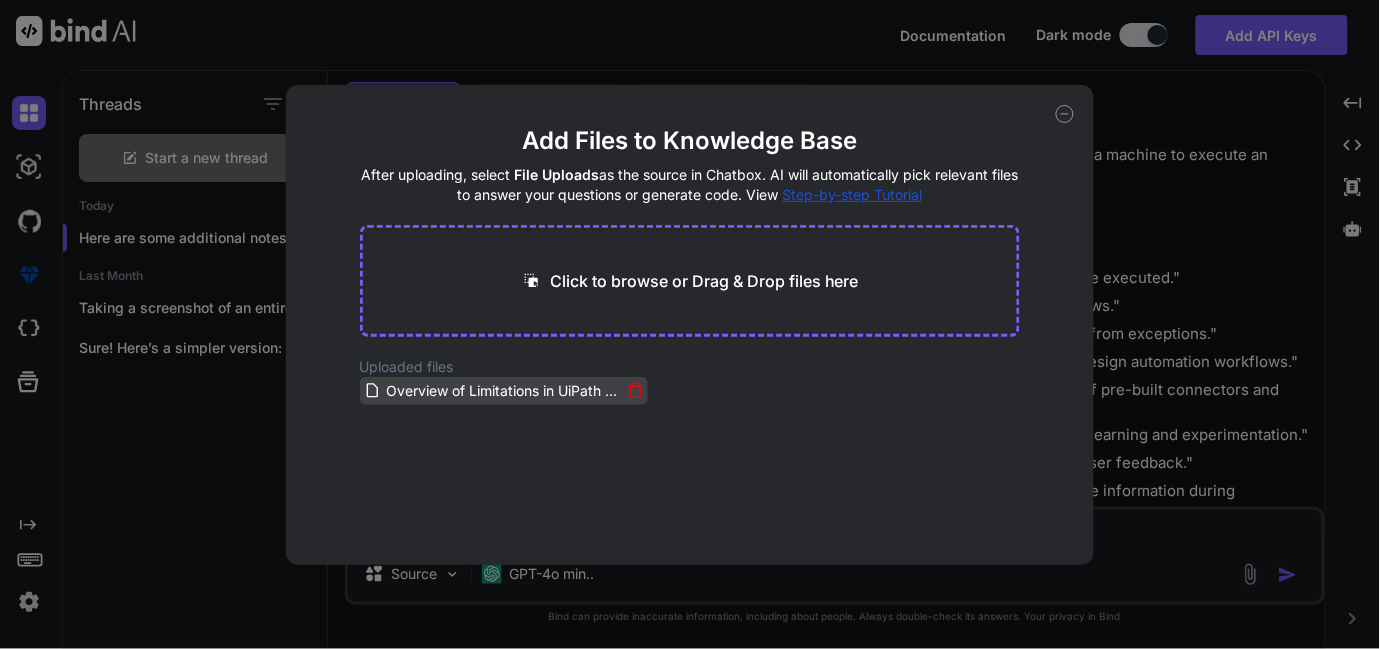 click on "Overview of Limitations in UiPath for RPA with Possible Solutions.docx" at bounding box center (503, 391) 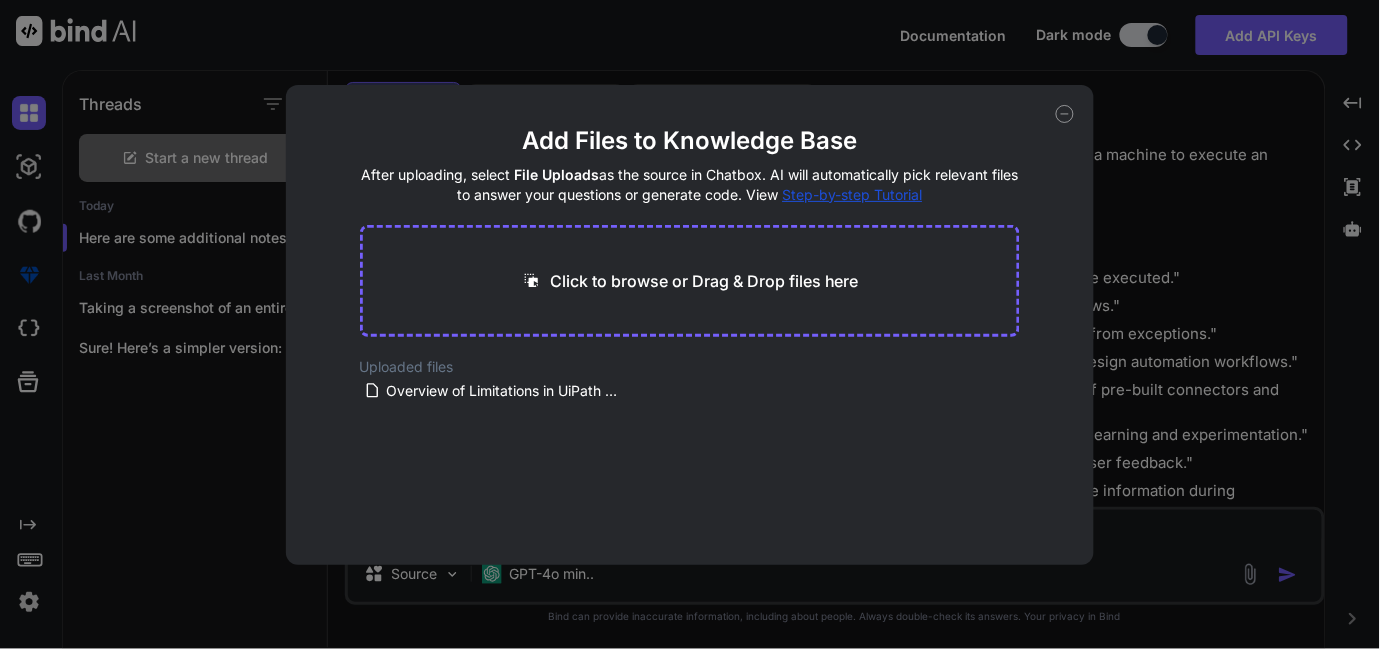 click on "Add Files to Knowledge Base After uploading, select   File Uploads  as the source in Chatbox. AI will automatically pick relevant files to answer your questions or generate code. View   Step-by-step Tutorial Click to browse or Drag & Drop files here Uploaded files Overview of Limitations in UiPath for RPA with Possible Solutions.docx" at bounding box center (690, 324) 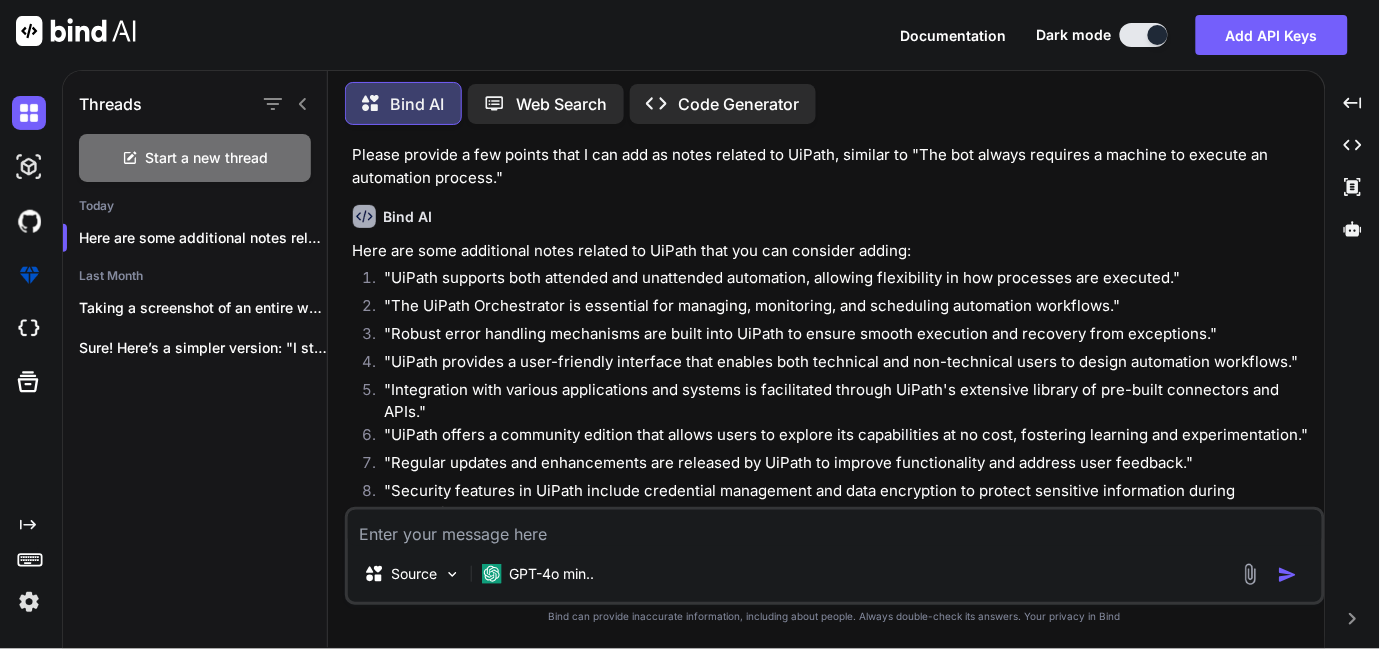 click at bounding box center (1250, 574) 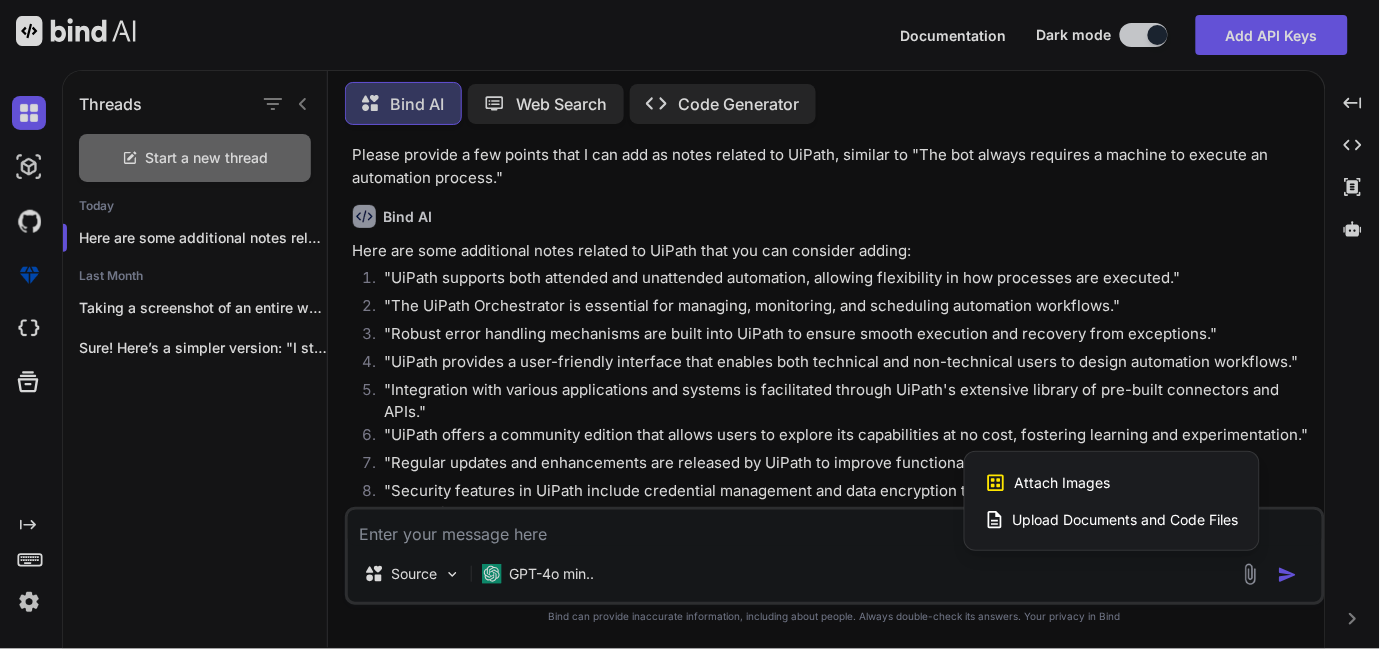 click on "Upload Documents and Code Files" at bounding box center [1126, 520] 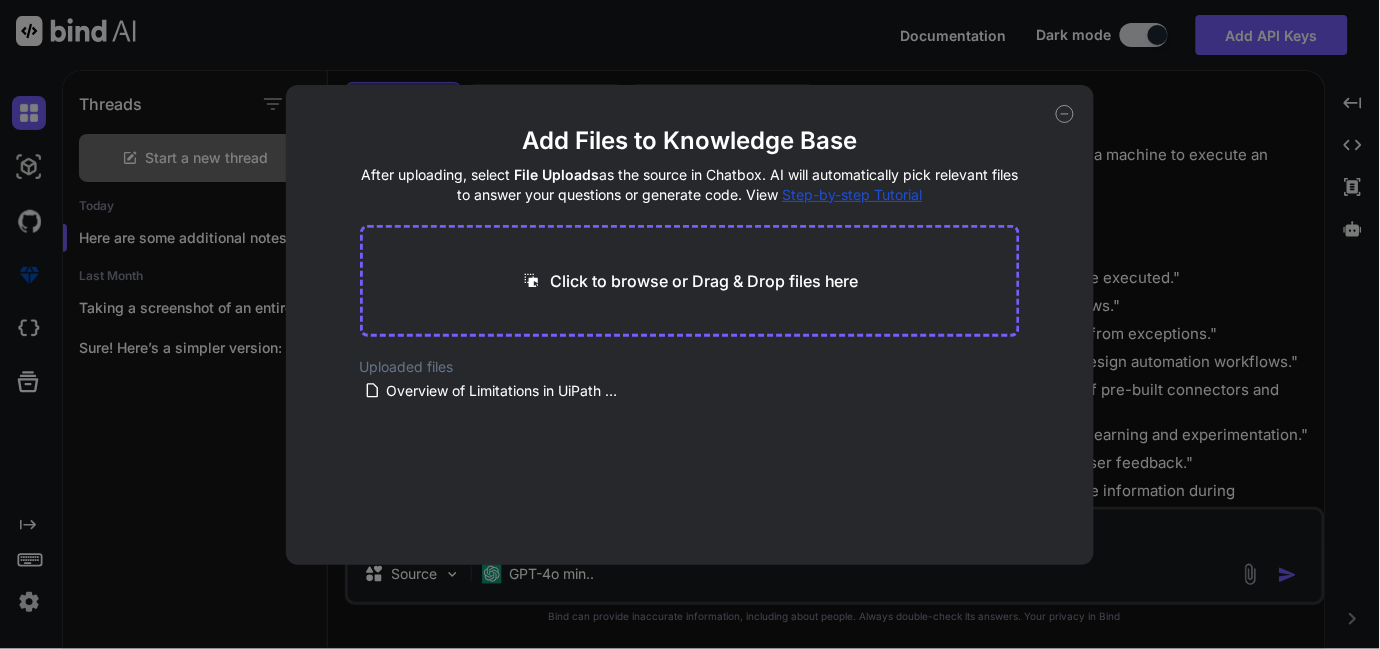 click on "Add Files to Knowledge Base After uploading, select   File Uploads  as the source in Chatbox. AI will automatically pick relevant files to answer your questions or generate code. View   Step-by-step Tutorial Click to browse or Drag & Drop files here Uploaded files Overview of Limitations in UiPath for RPA with Possible Solutions.docx" at bounding box center [690, 324] 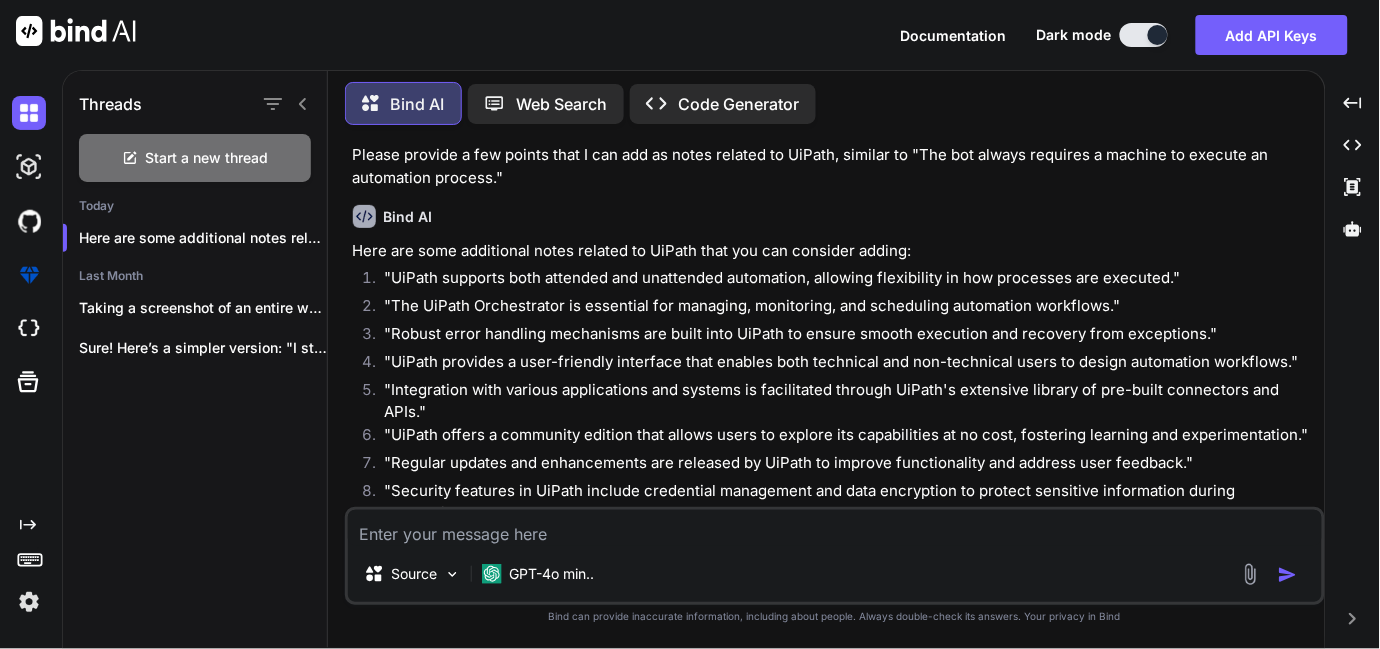 click at bounding box center (835, 528) 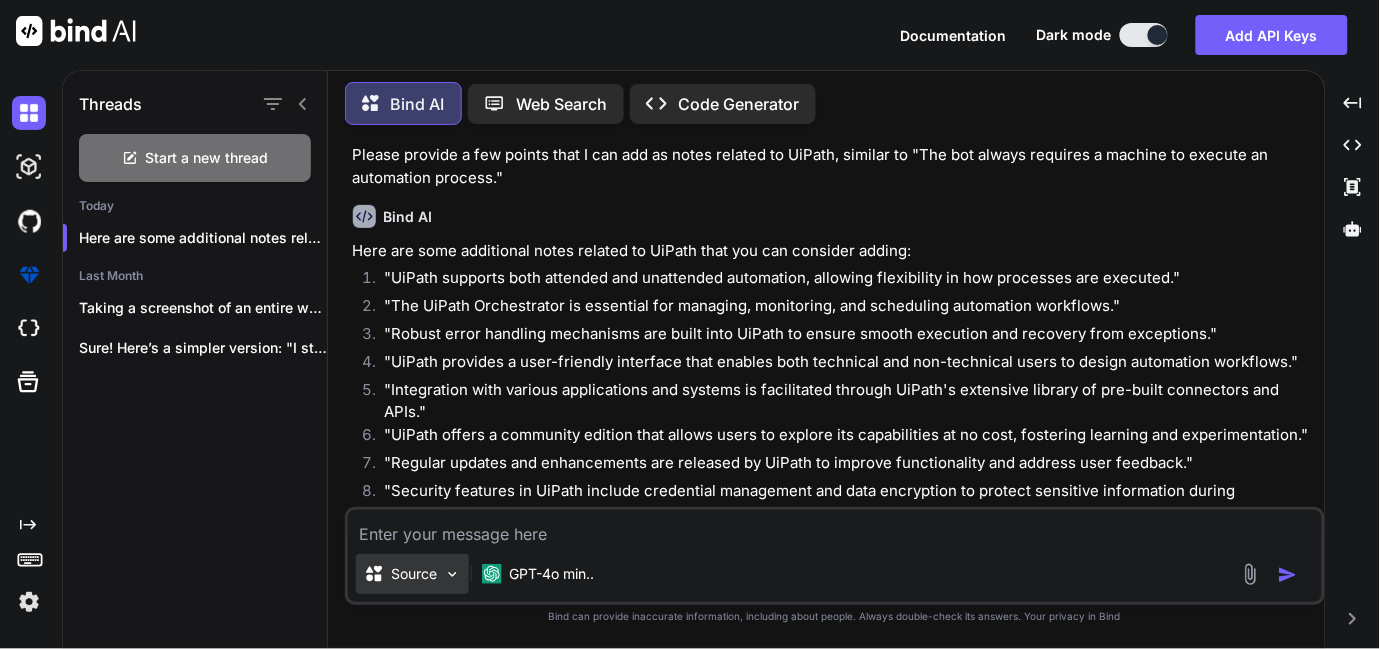 click at bounding box center (452, 574) 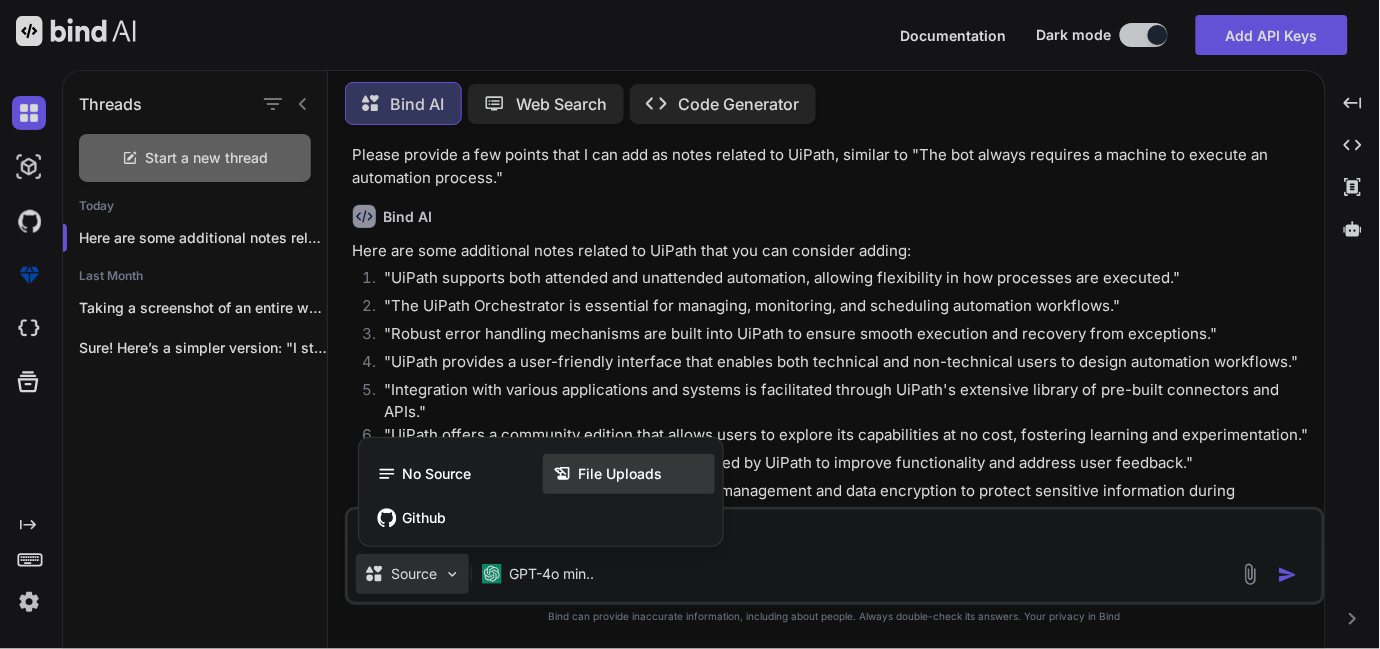 click on "File Uploads" at bounding box center (621, 474) 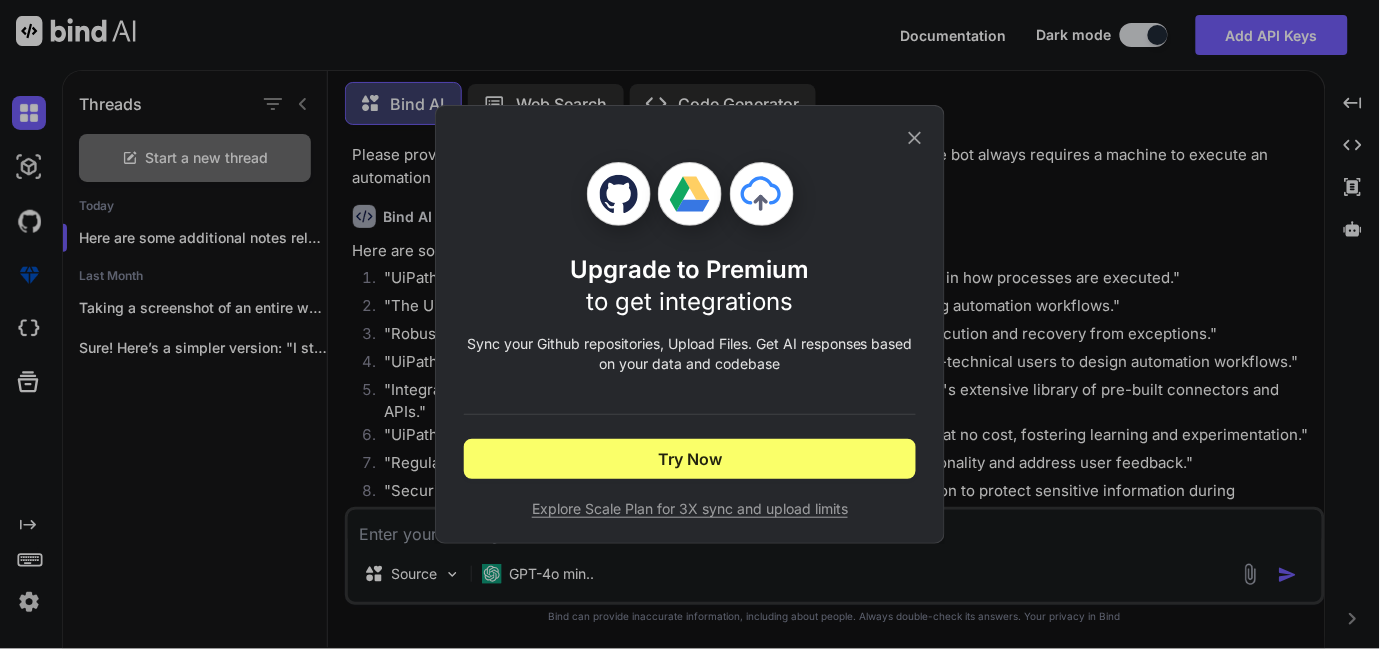 click 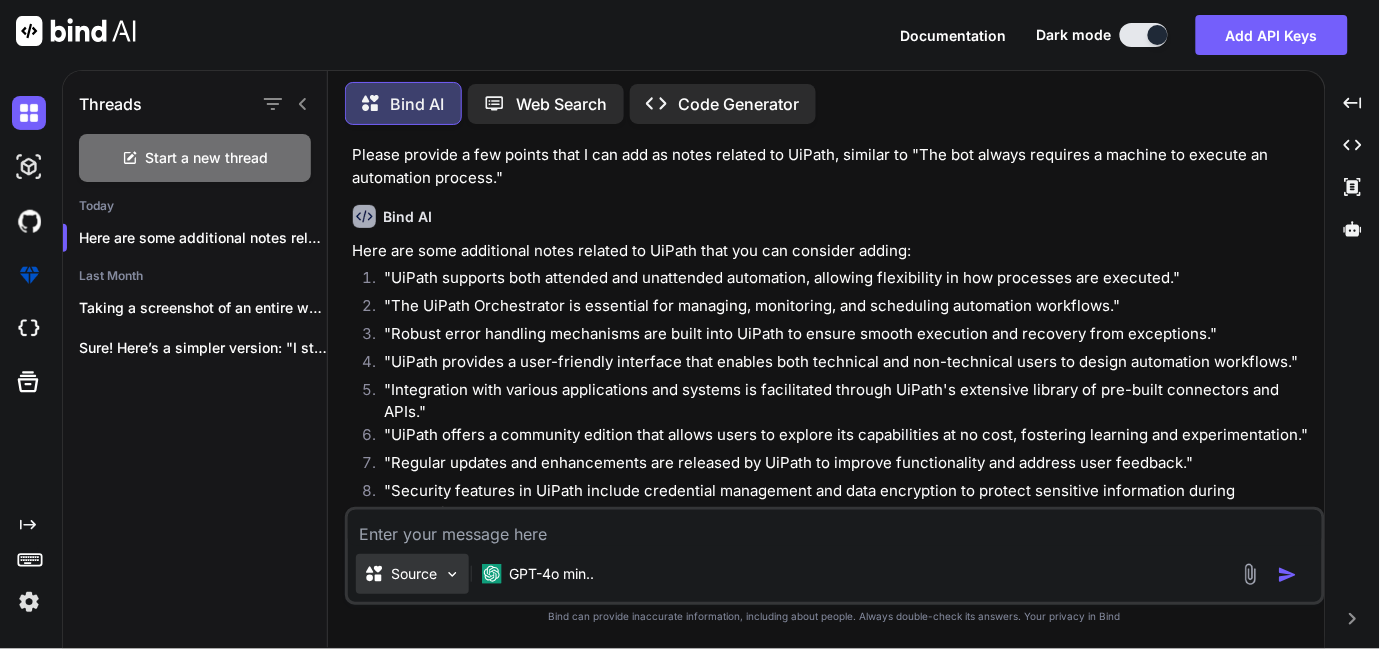 click on "Source" at bounding box center (415, 574) 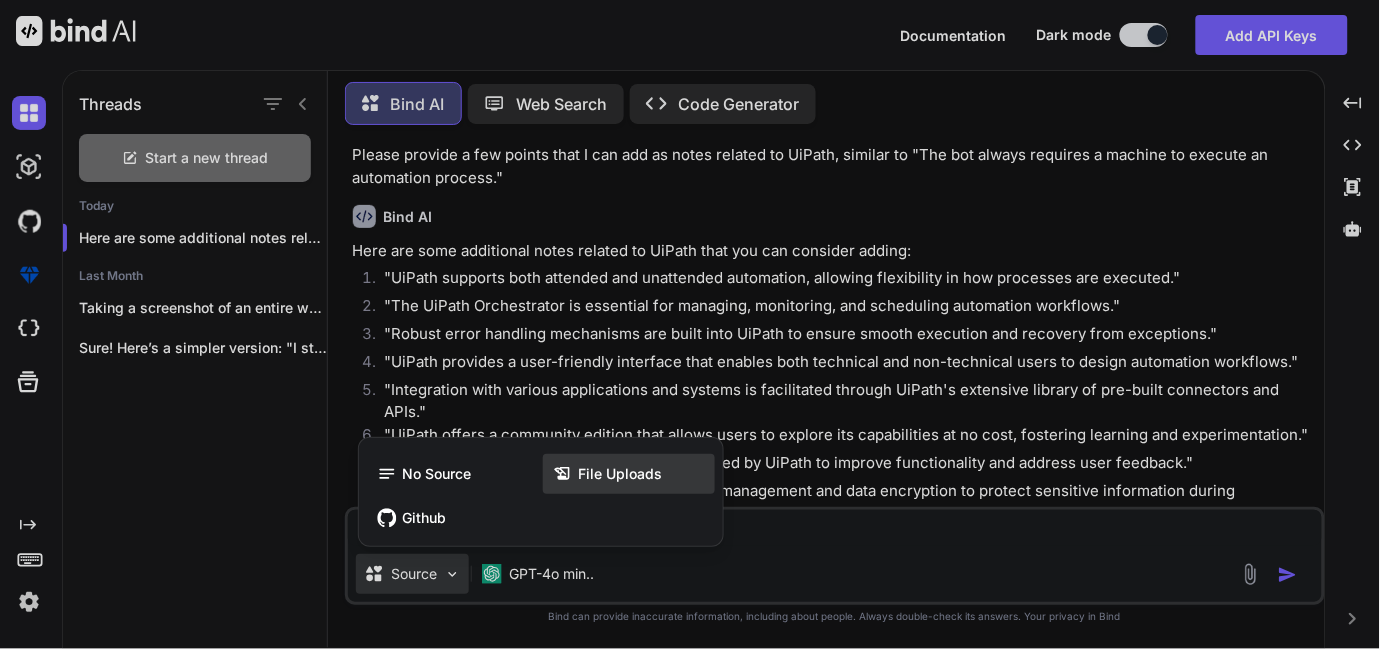 click on "File Uploads" at bounding box center (629, 474) 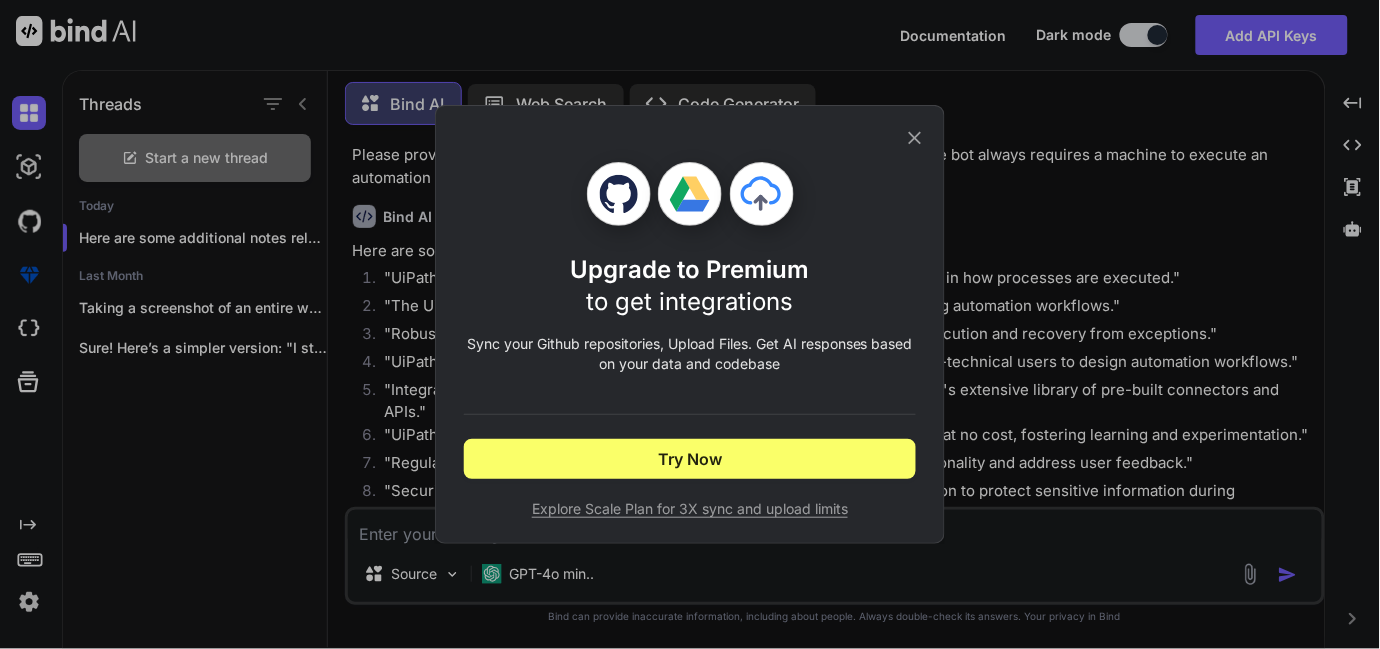 click 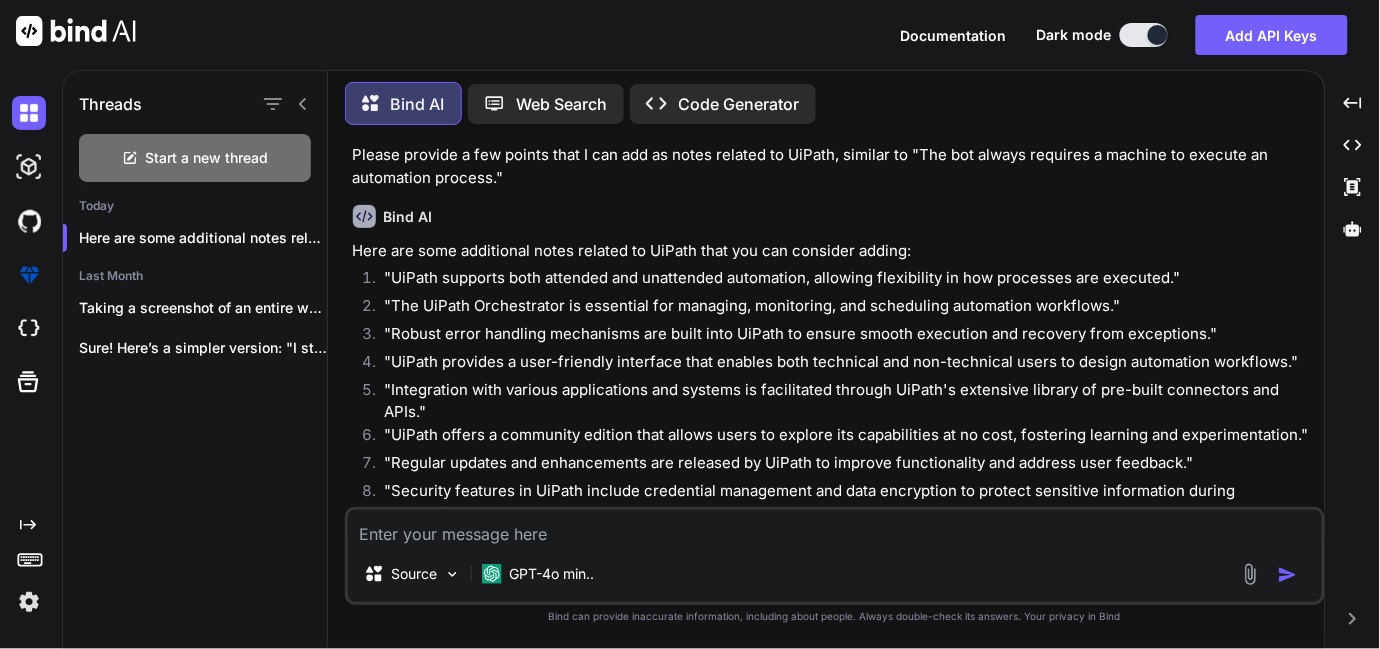 click on "Source   GPT-4o min.." at bounding box center (835, 578) 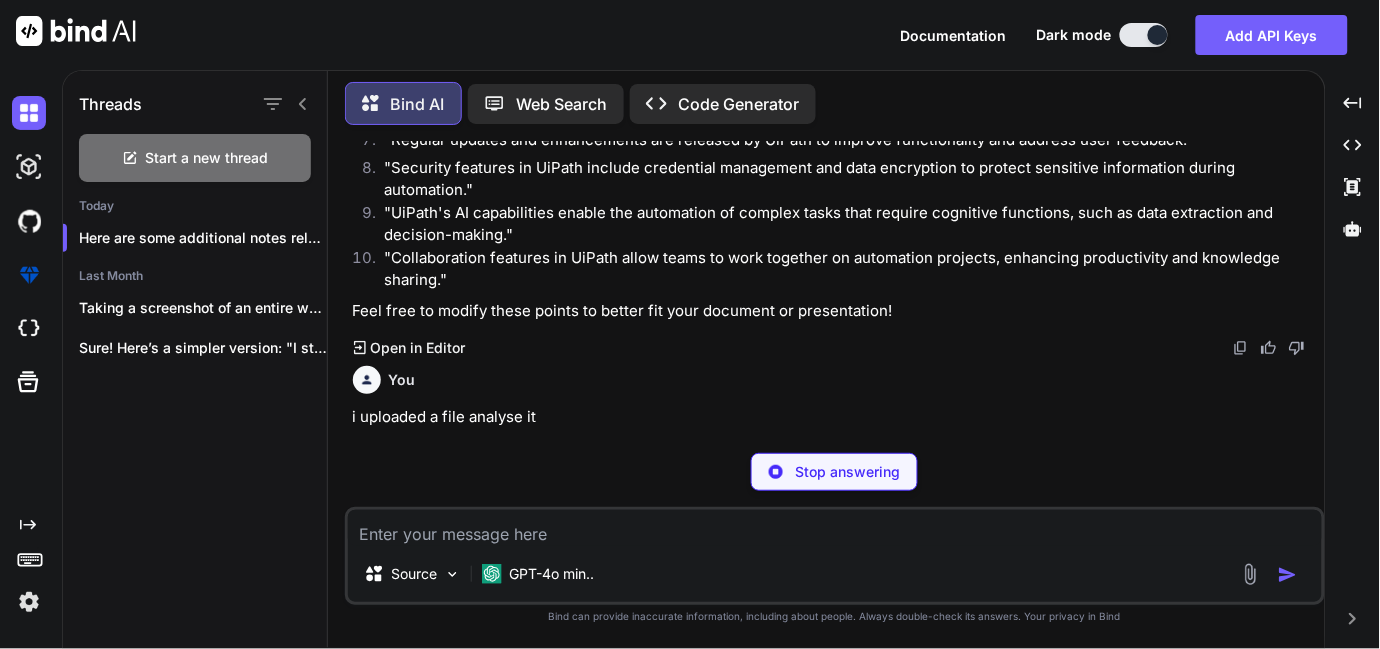 scroll, scrollTop: 7706, scrollLeft: 0, axis: vertical 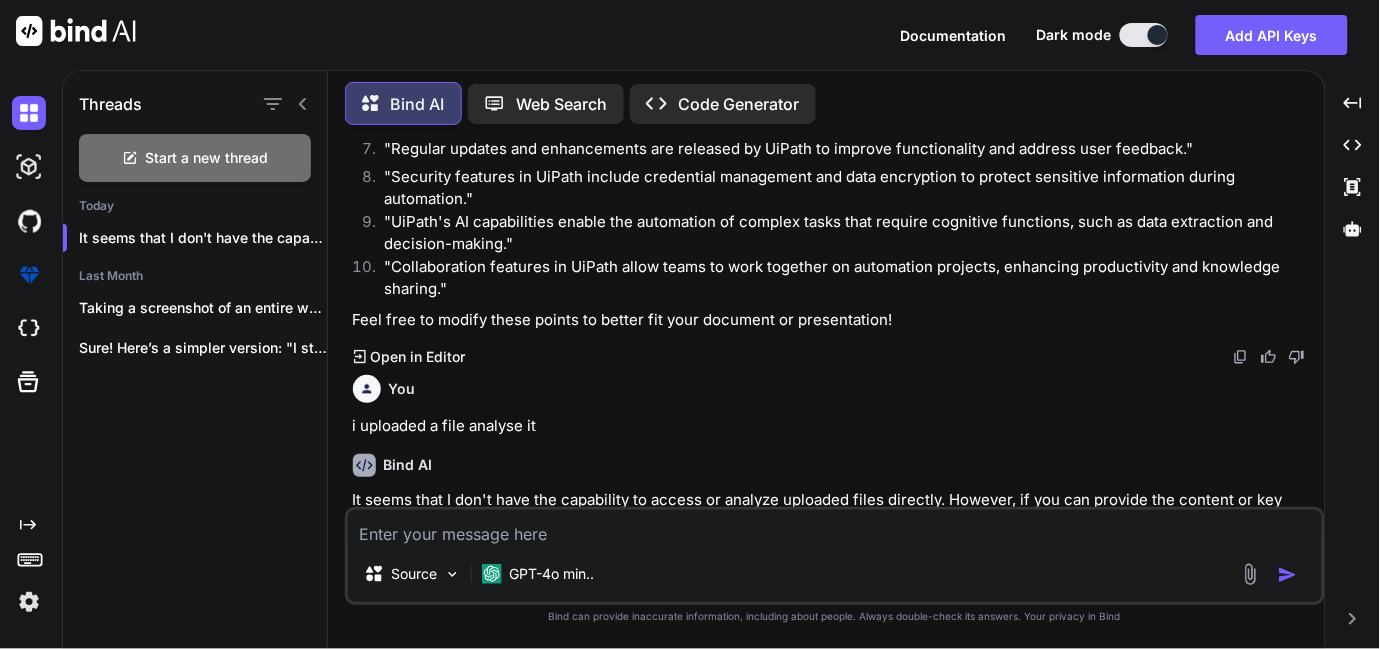 click on "Open in Editor" at bounding box center [417, 560] 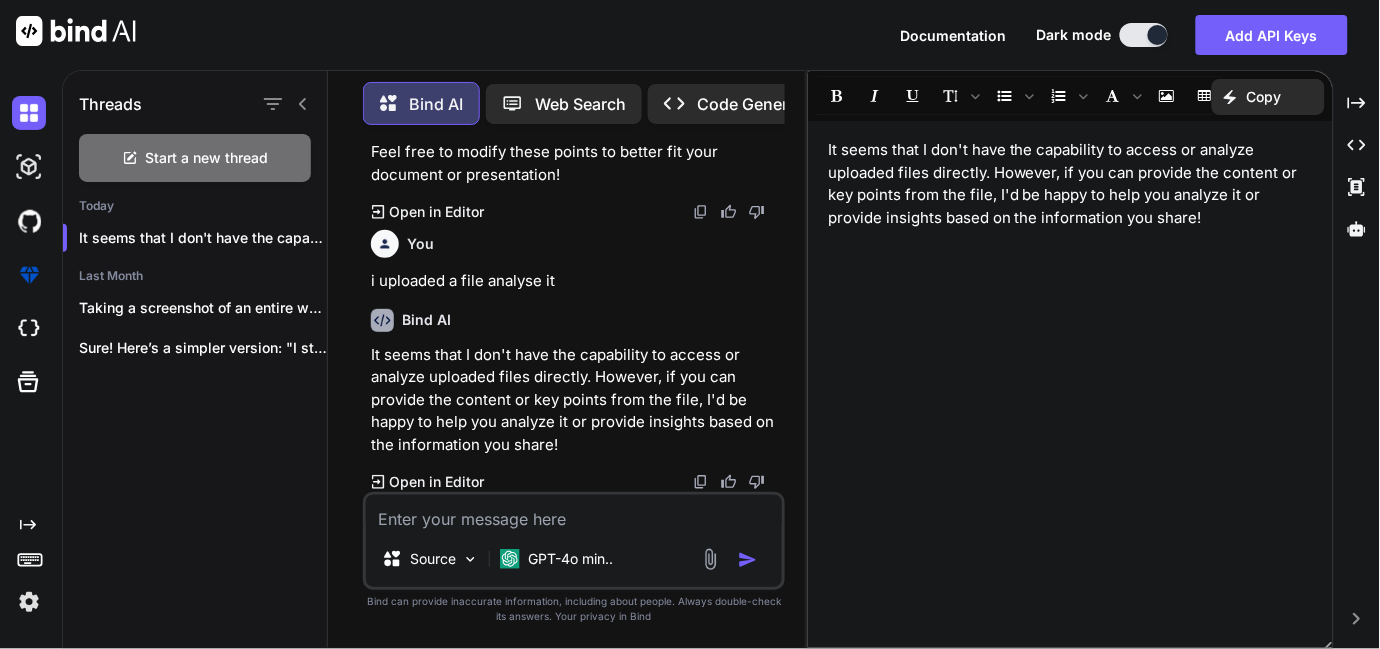 scroll, scrollTop: 10556, scrollLeft: 0, axis: vertical 